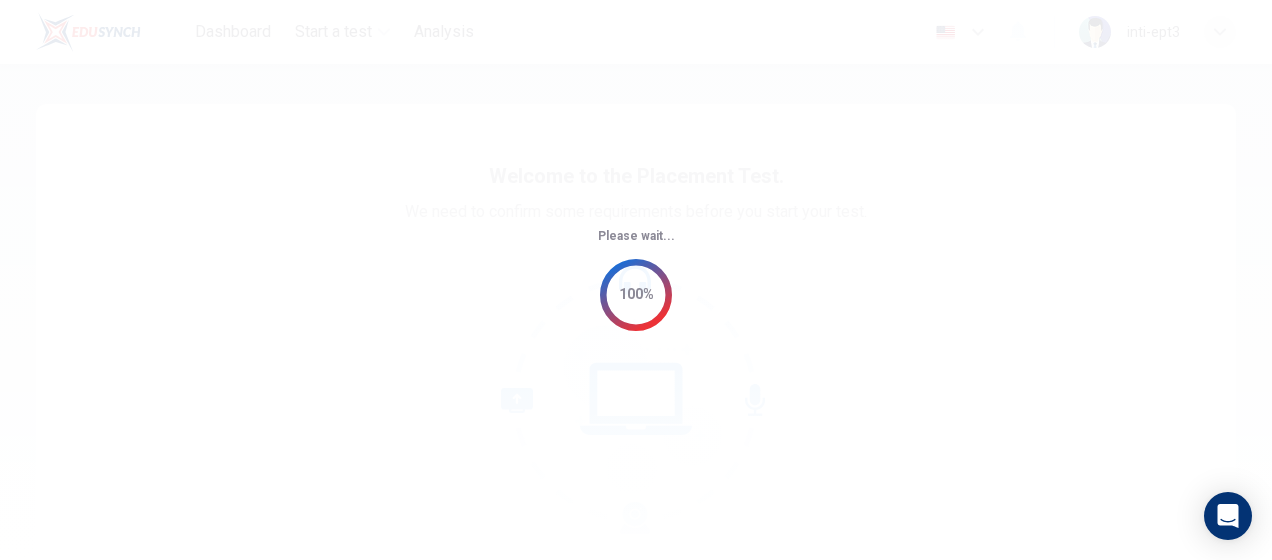 scroll, scrollTop: 0, scrollLeft: 0, axis: both 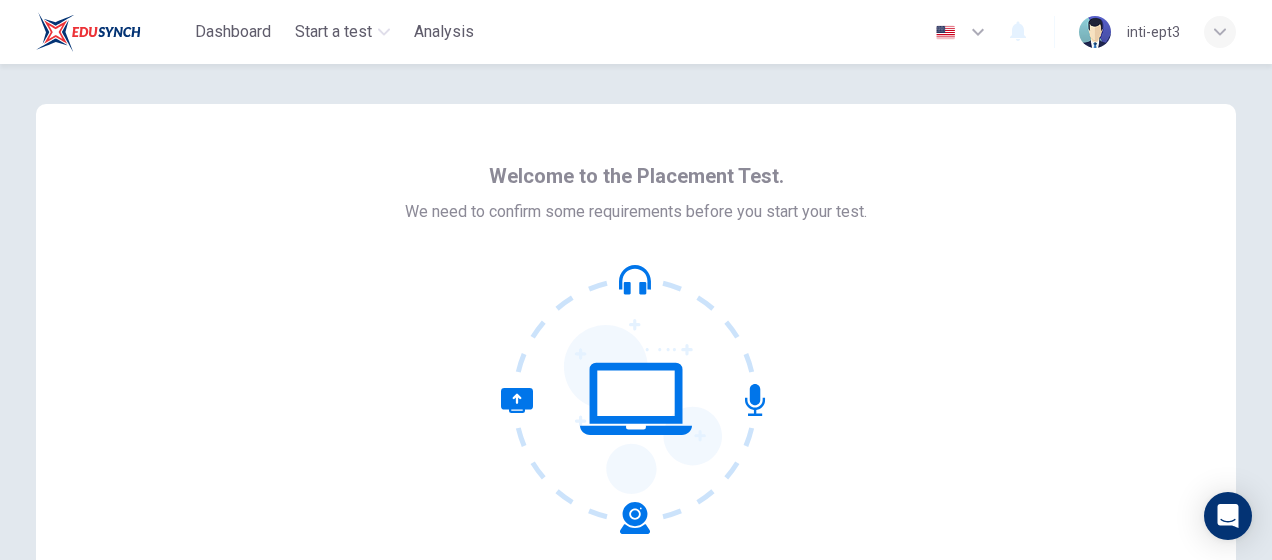 click at bounding box center (636, 399) 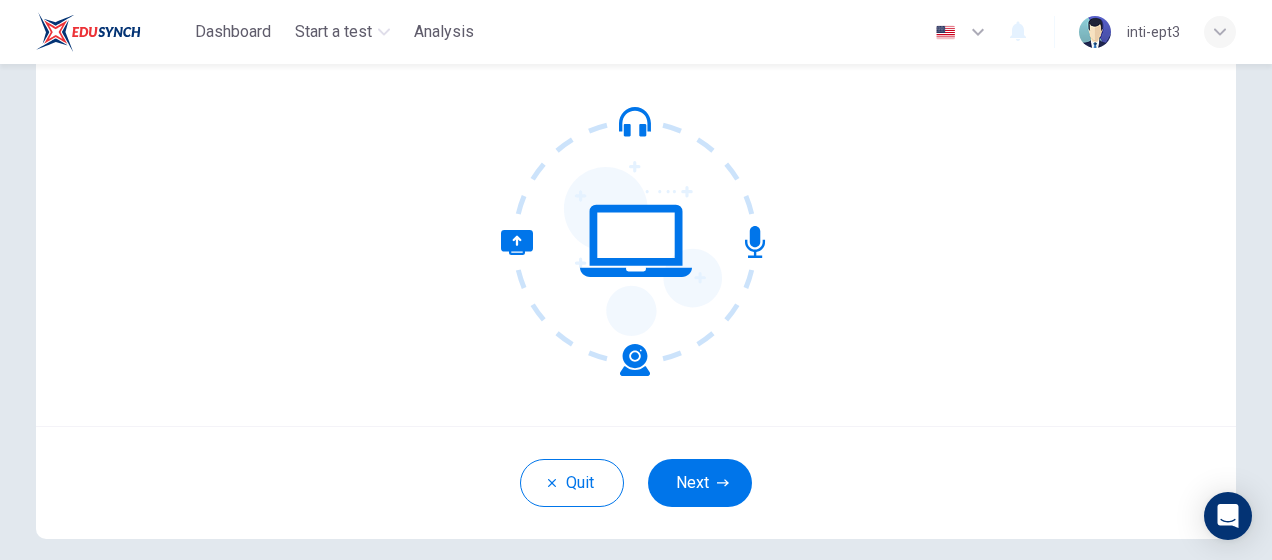 scroll, scrollTop: 156, scrollLeft: 0, axis: vertical 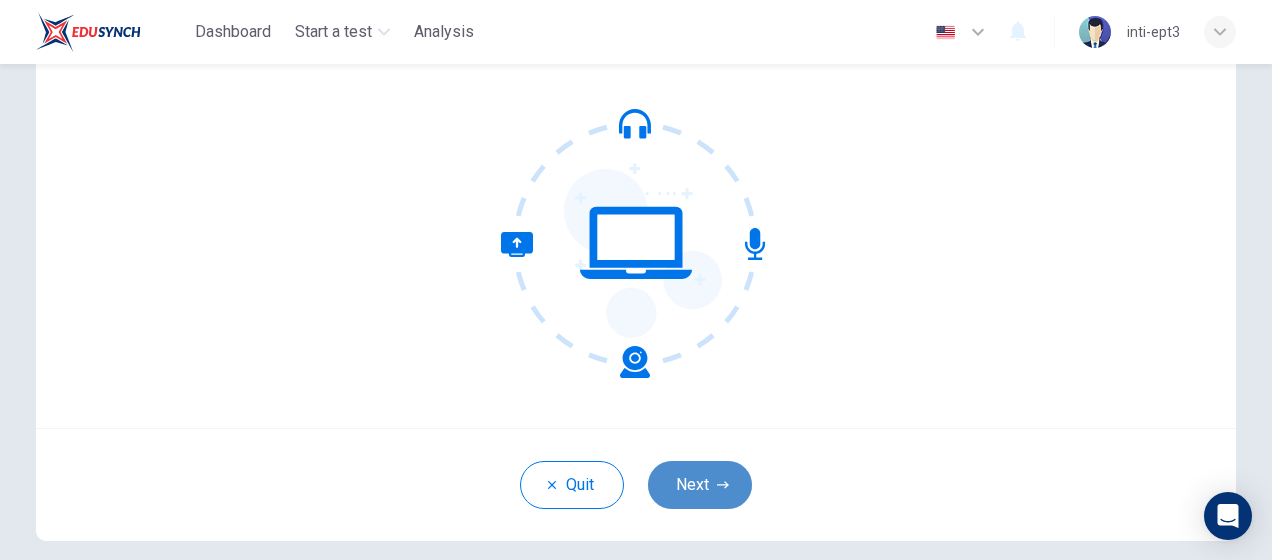 click on "Next" at bounding box center [700, 485] 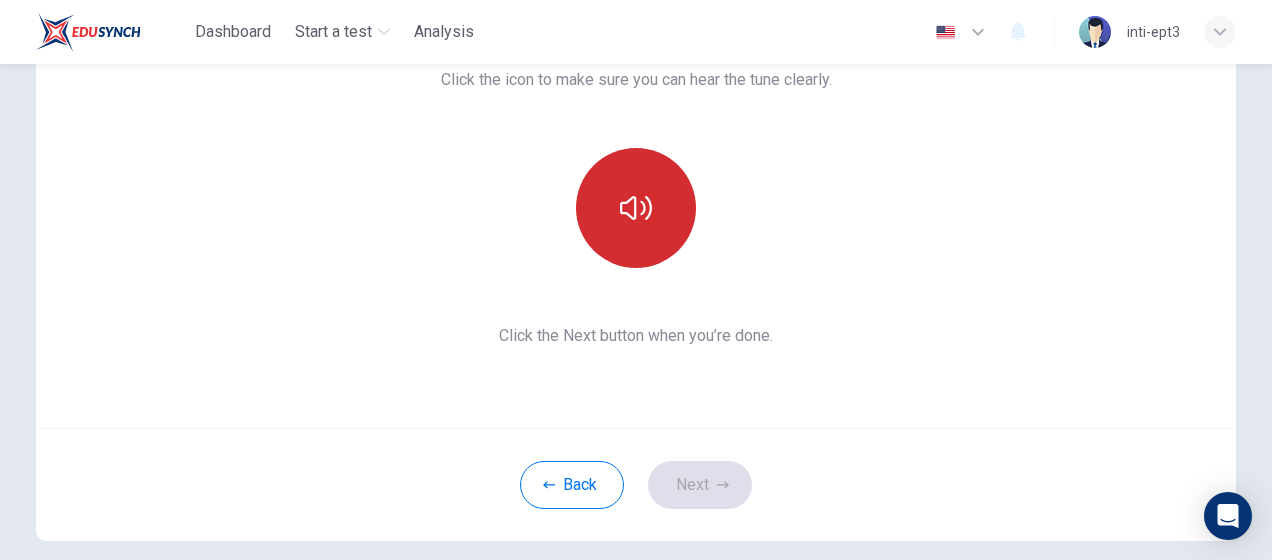 scroll, scrollTop: 55, scrollLeft: 0, axis: vertical 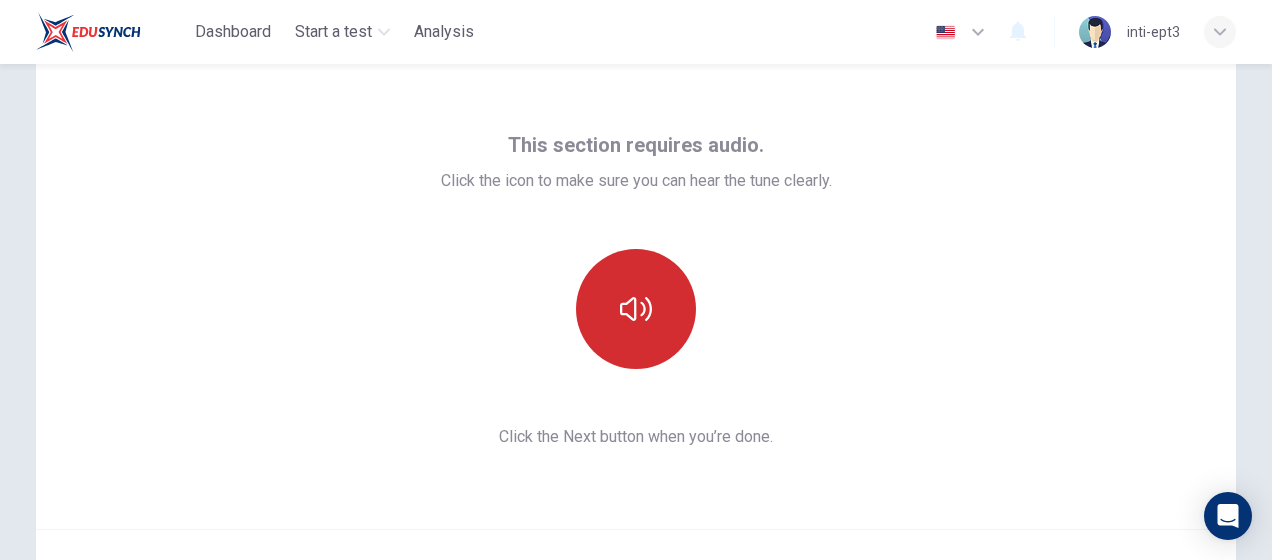 click at bounding box center (636, 309) 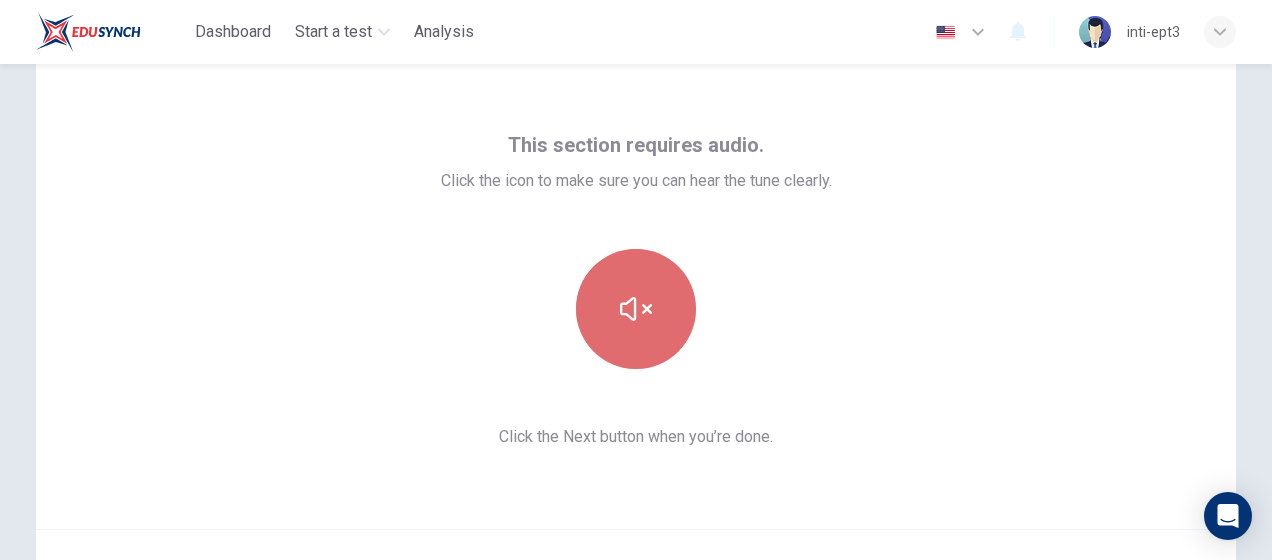 click at bounding box center [636, 309] 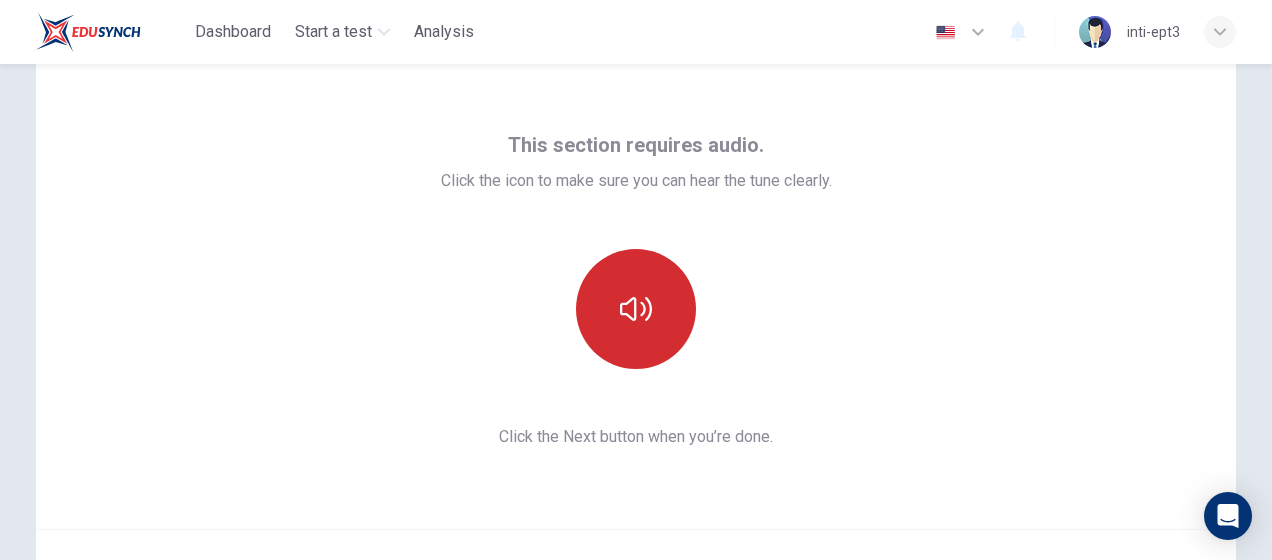 scroll, scrollTop: 234, scrollLeft: 0, axis: vertical 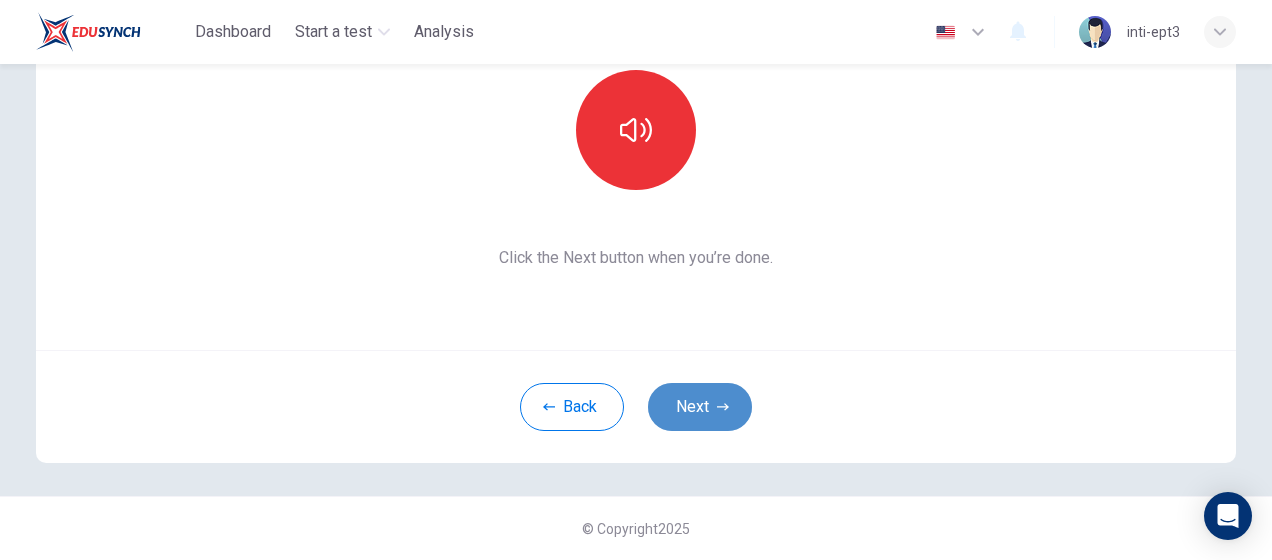 click on "Next" at bounding box center (700, 407) 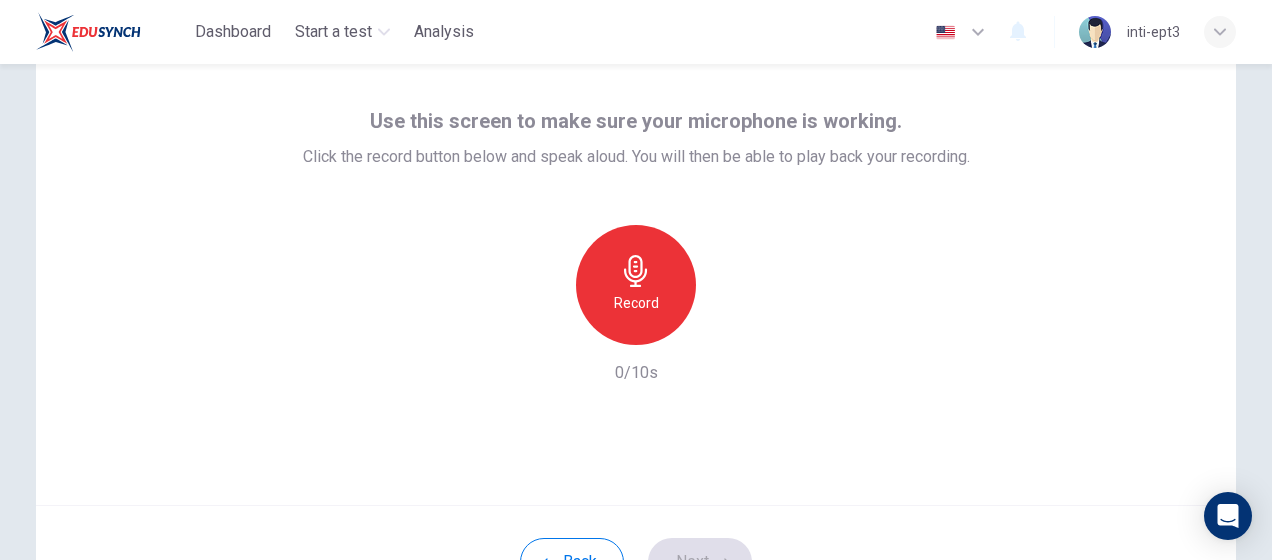 scroll, scrollTop: 72, scrollLeft: 0, axis: vertical 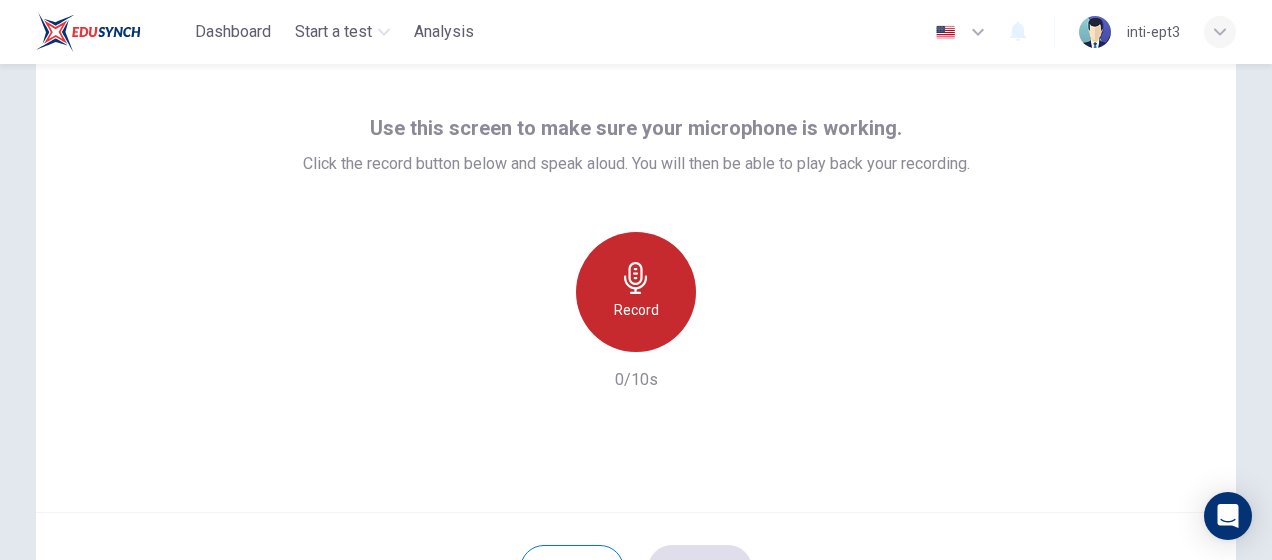 click on "Record" at bounding box center [636, 292] 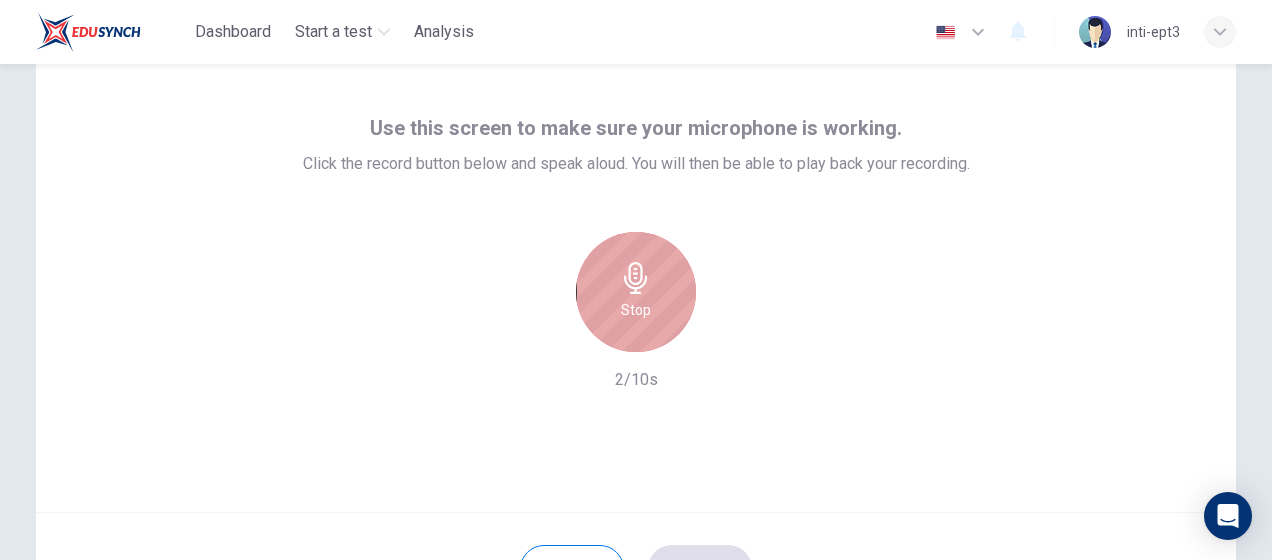 click on "Stop" at bounding box center [636, 292] 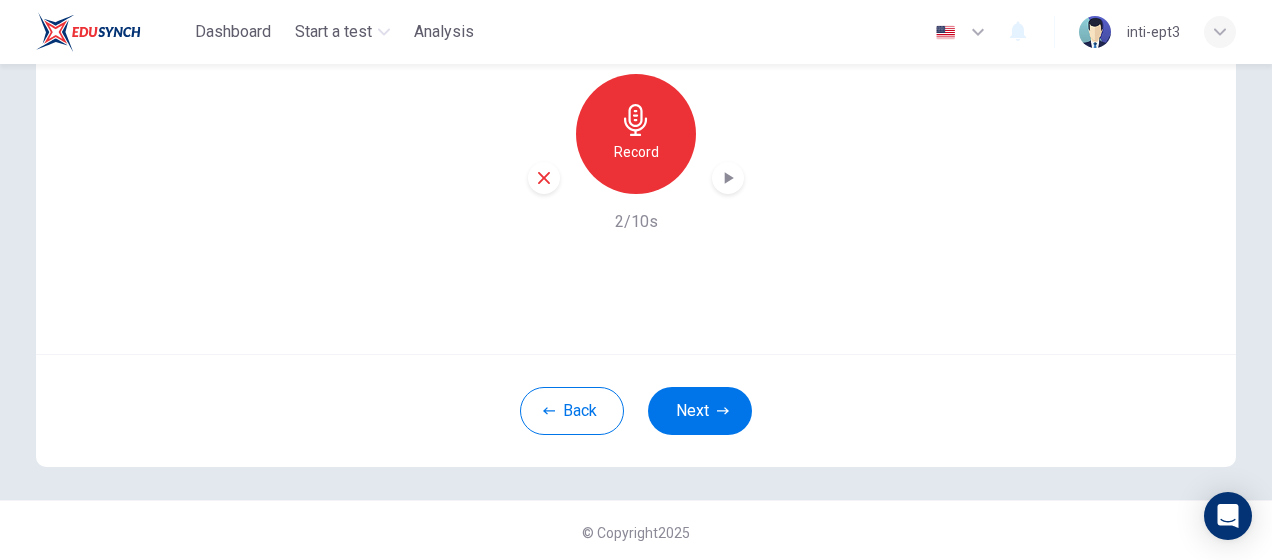 scroll, scrollTop: 234, scrollLeft: 0, axis: vertical 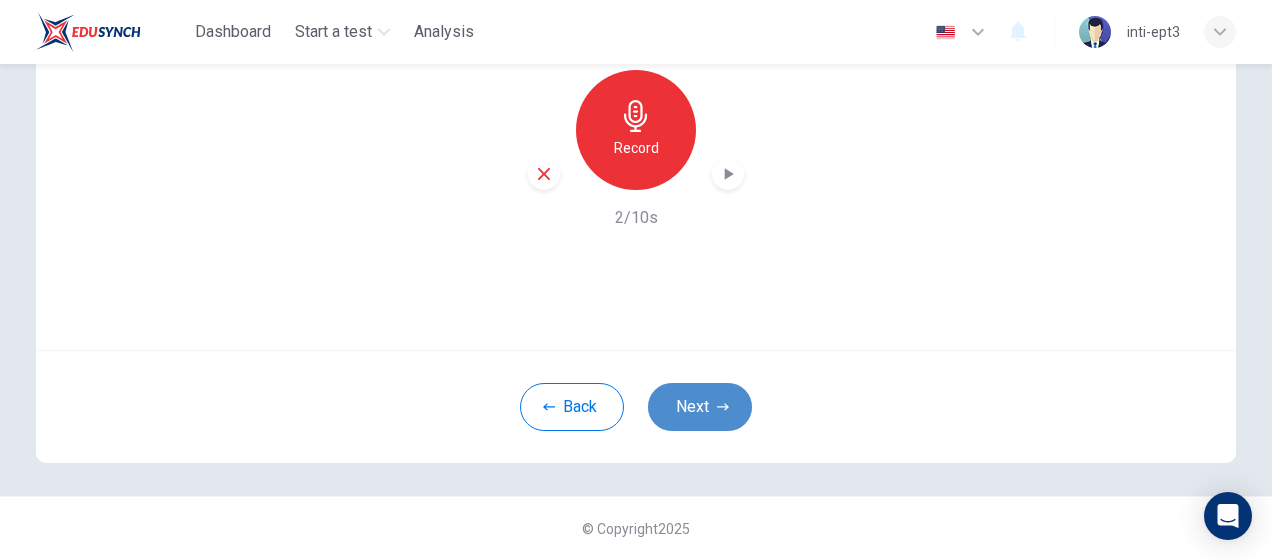 click on "Next" at bounding box center (700, 407) 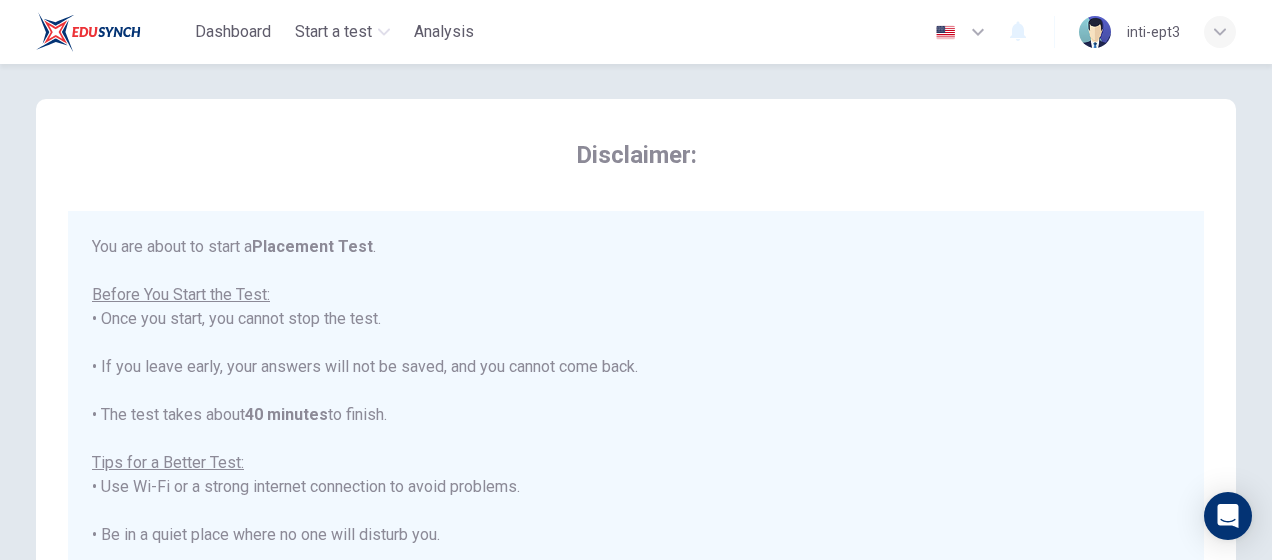 scroll, scrollTop: 2, scrollLeft: 0, axis: vertical 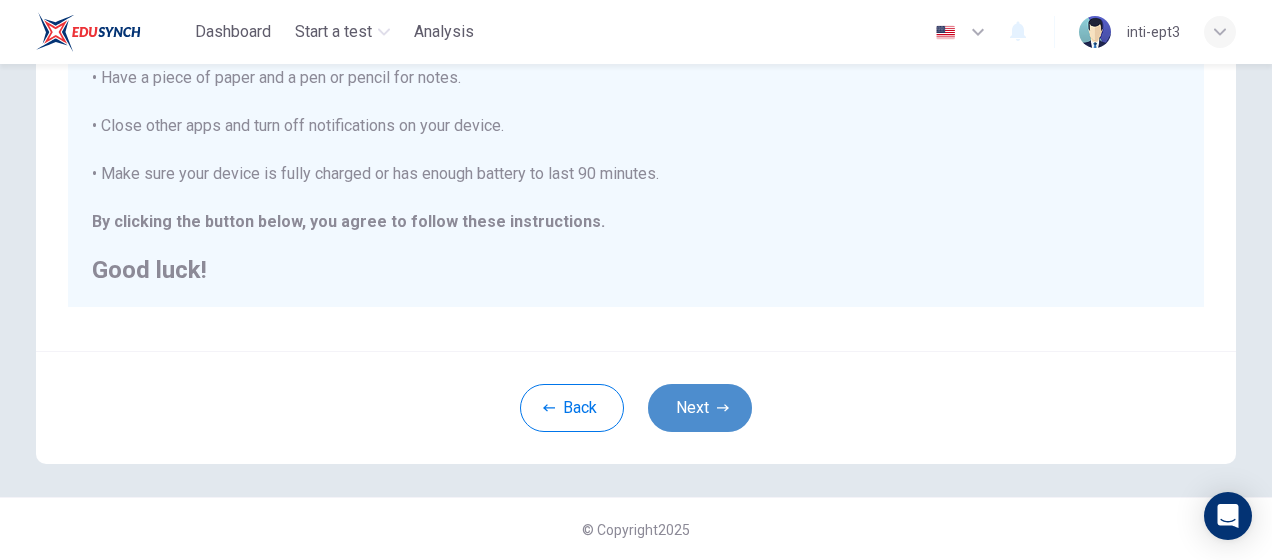 click on "Next" at bounding box center (700, 408) 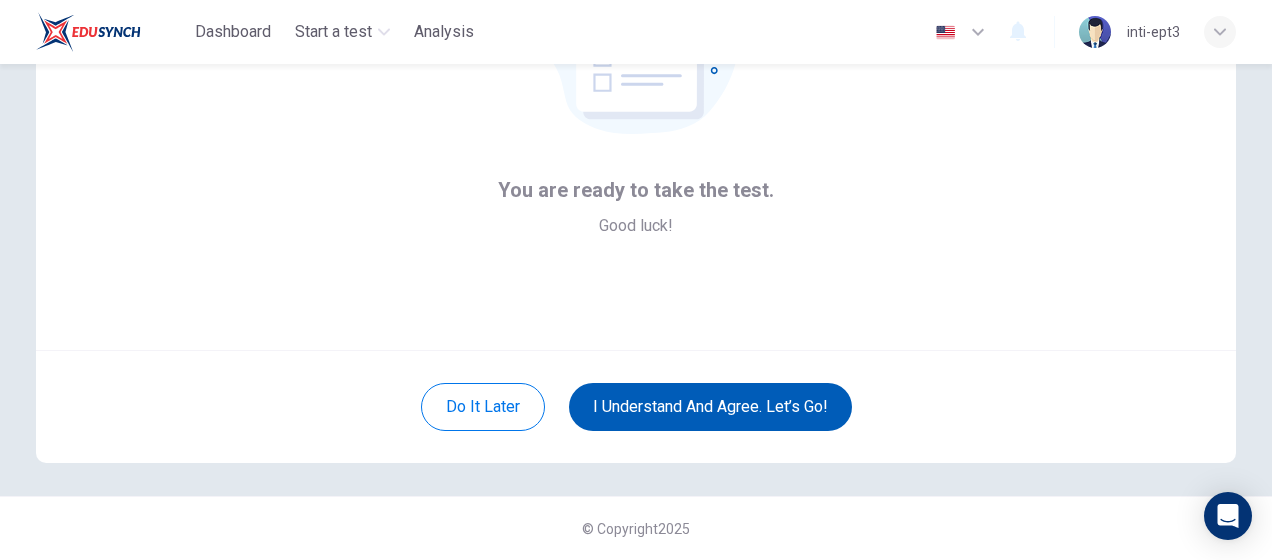 scroll, scrollTop: 234, scrollLeft: 0, axis: vertical 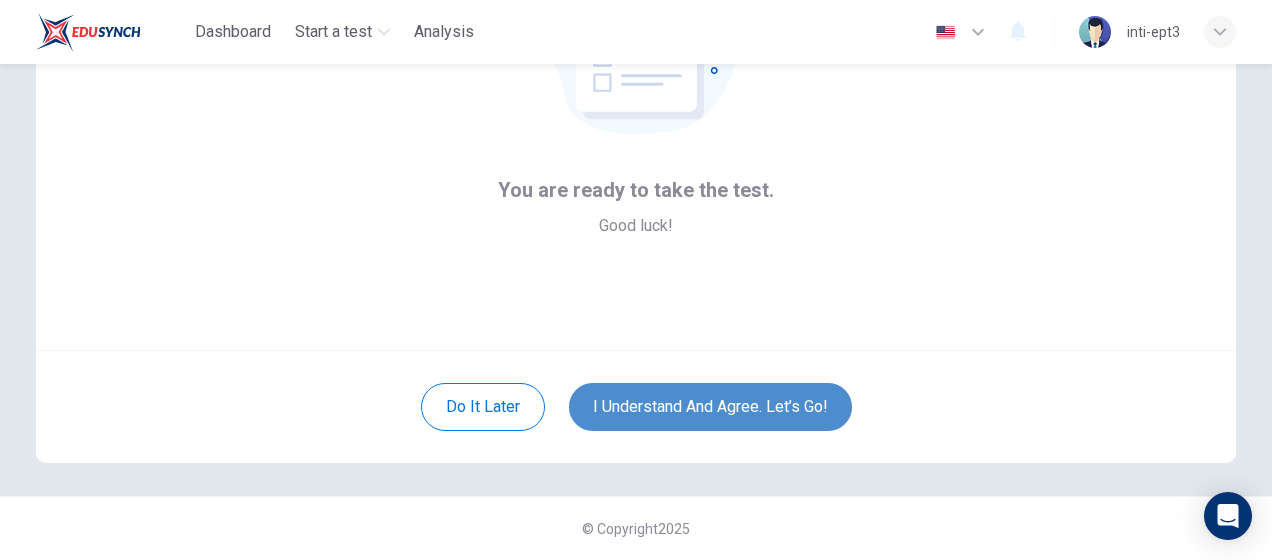 click on "I understand and agree. Let’s go!" at bounding box center (710, 407) 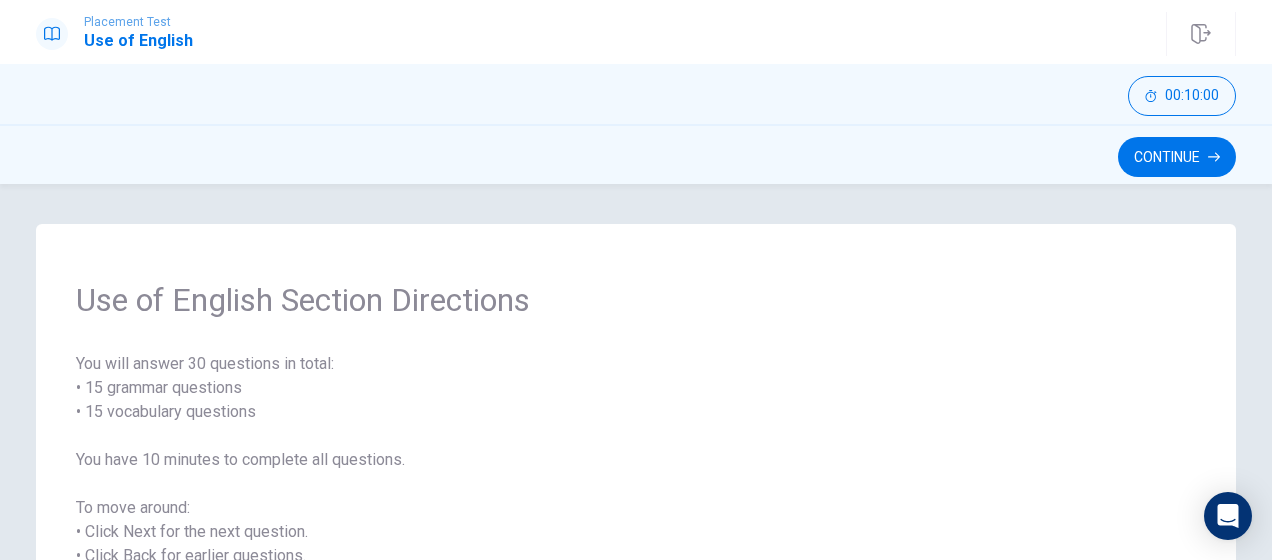 scroll, scrollTop: 336, scrollLeft: 0, axis: vertical 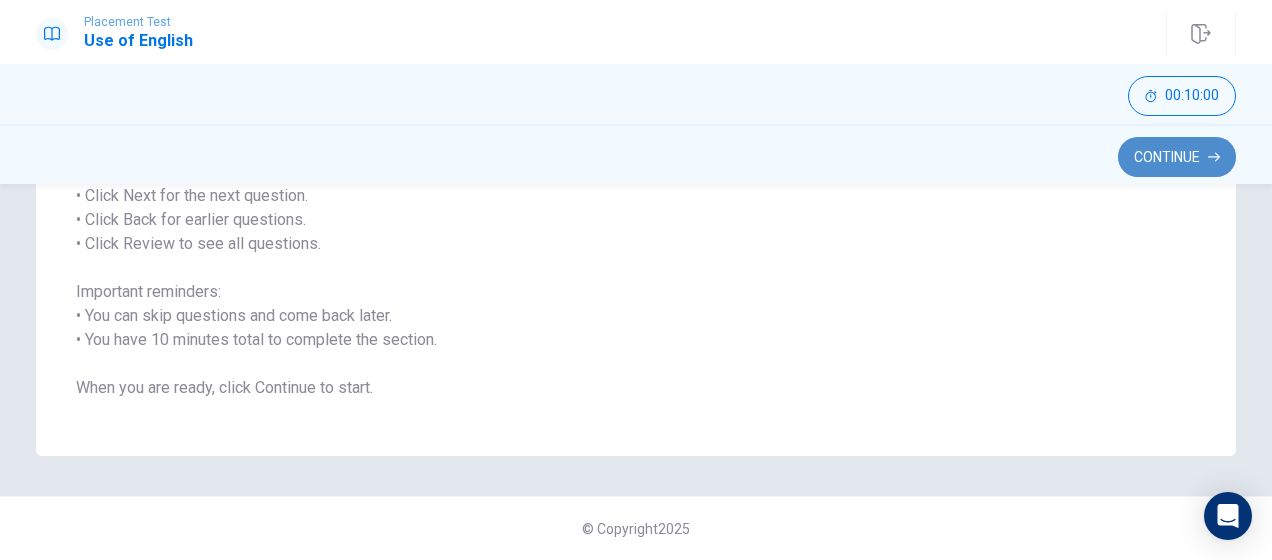 click on "Continue" at bounding box center (1177, 157) 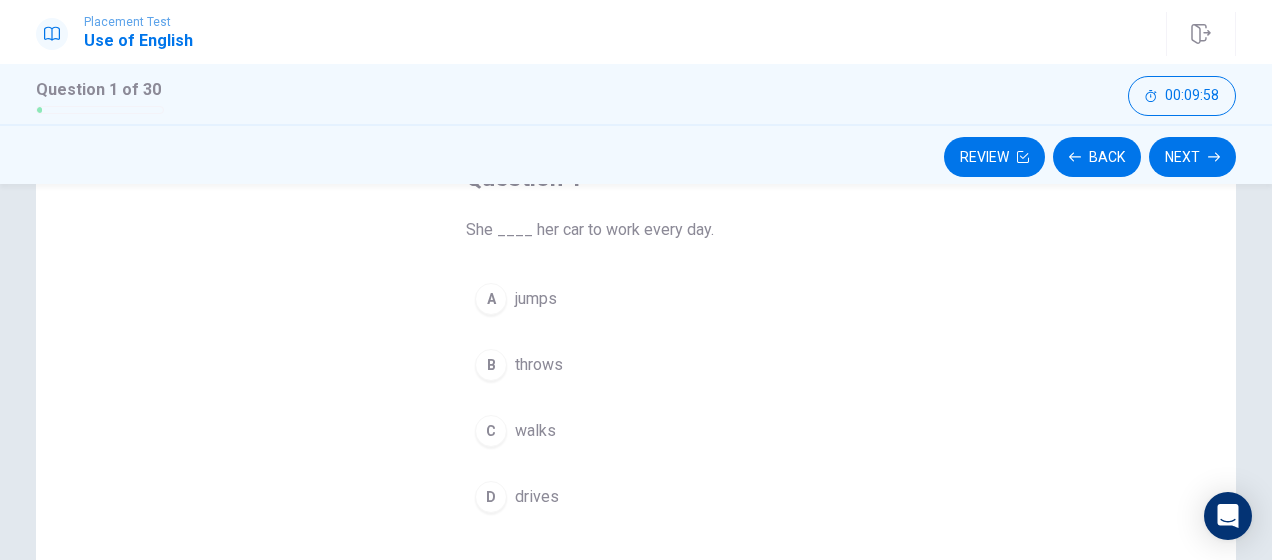 scroll, scrollTop: 145, scrollLeft: 0, axis: vertical 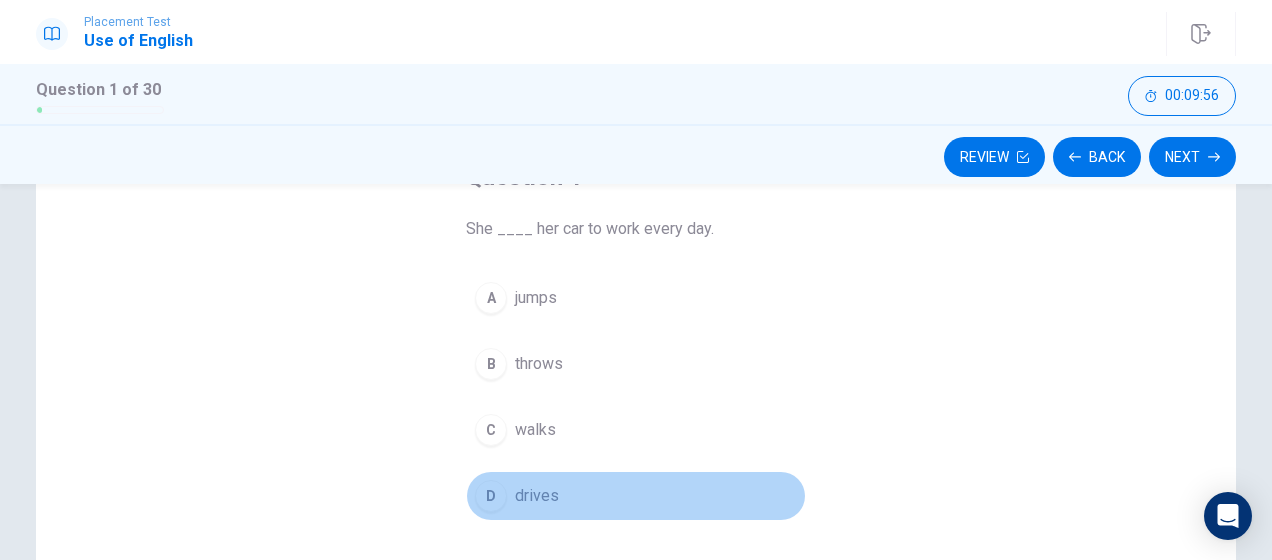 click on "D" at bounding box center [491, 496] 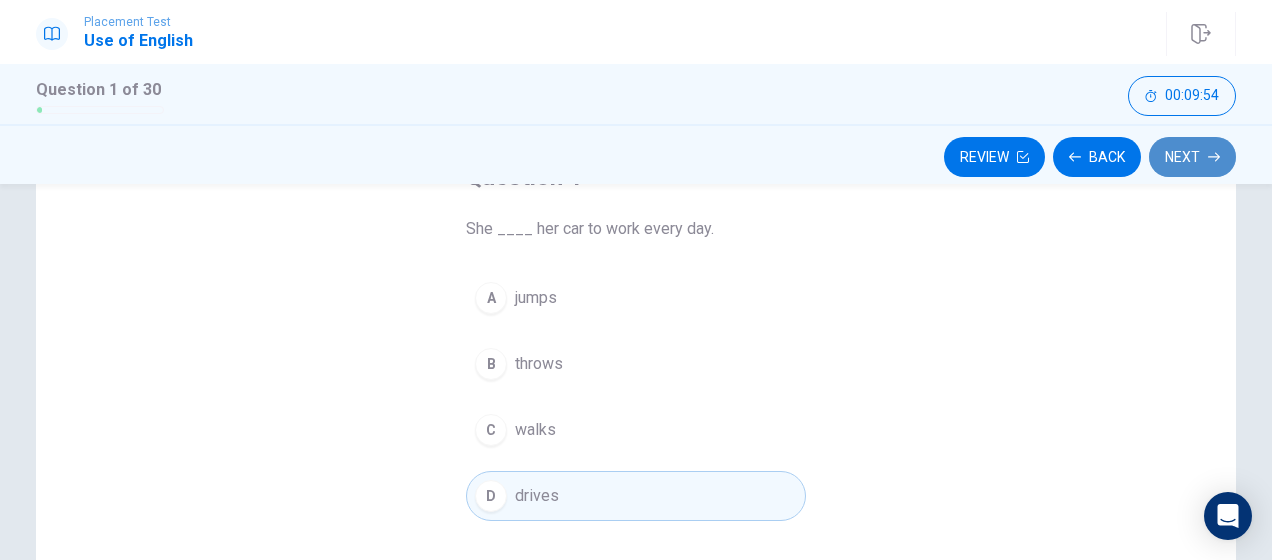 click on "Next" at bounding box center (1192, 157) 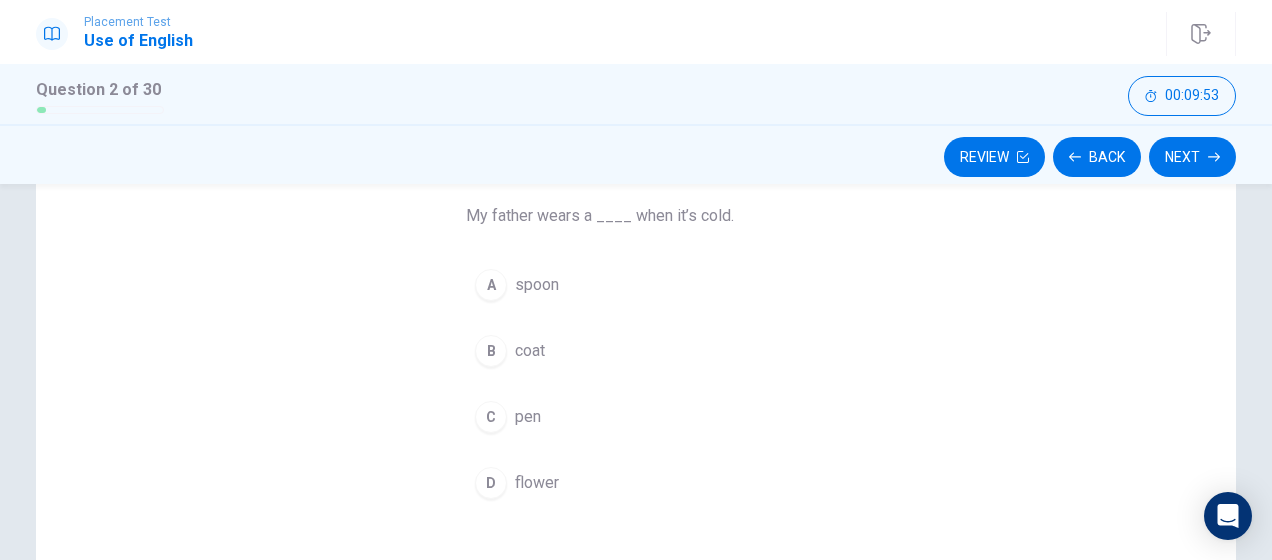scroll, scrollTop: 175, scrollLeft: 0, axis: vertical 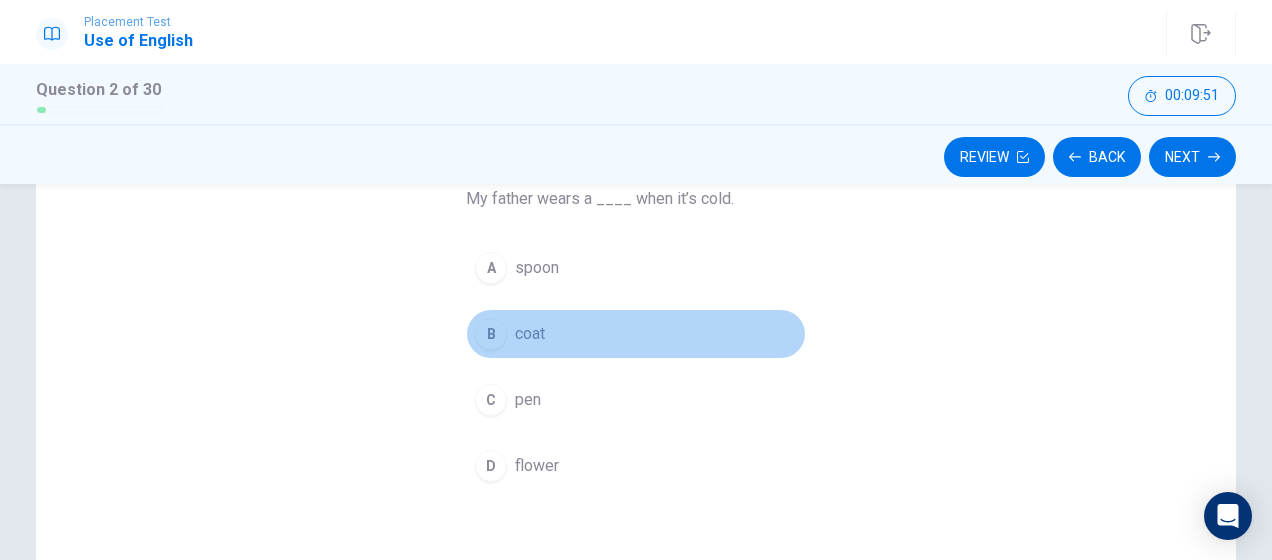 click on "B" at bounding box center [491, 334] 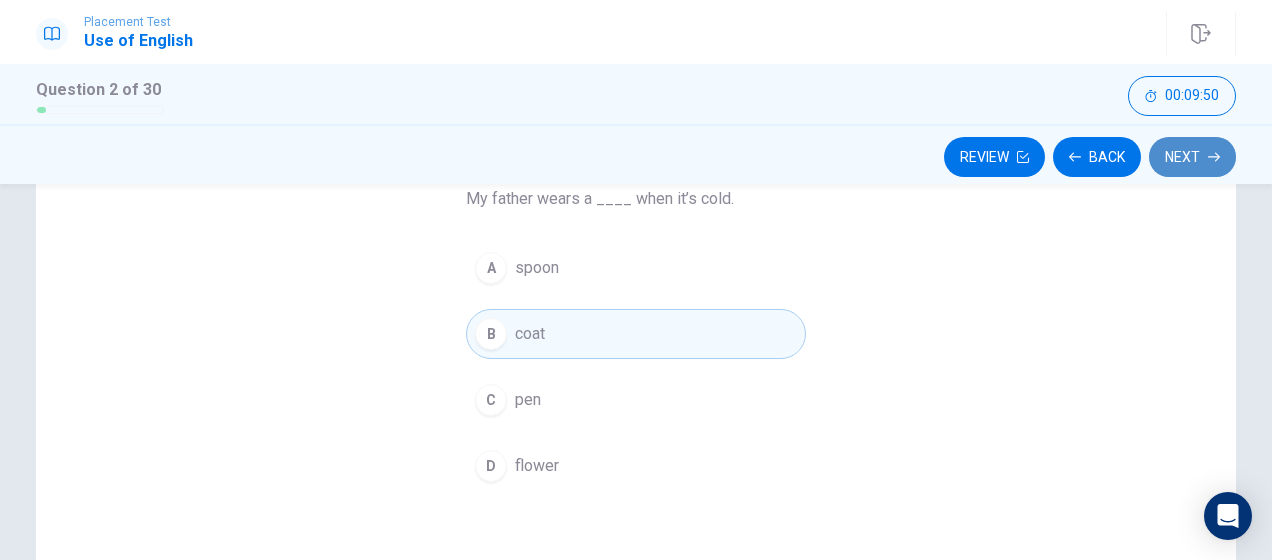click on "Next" at bounding box center [1192, 157] 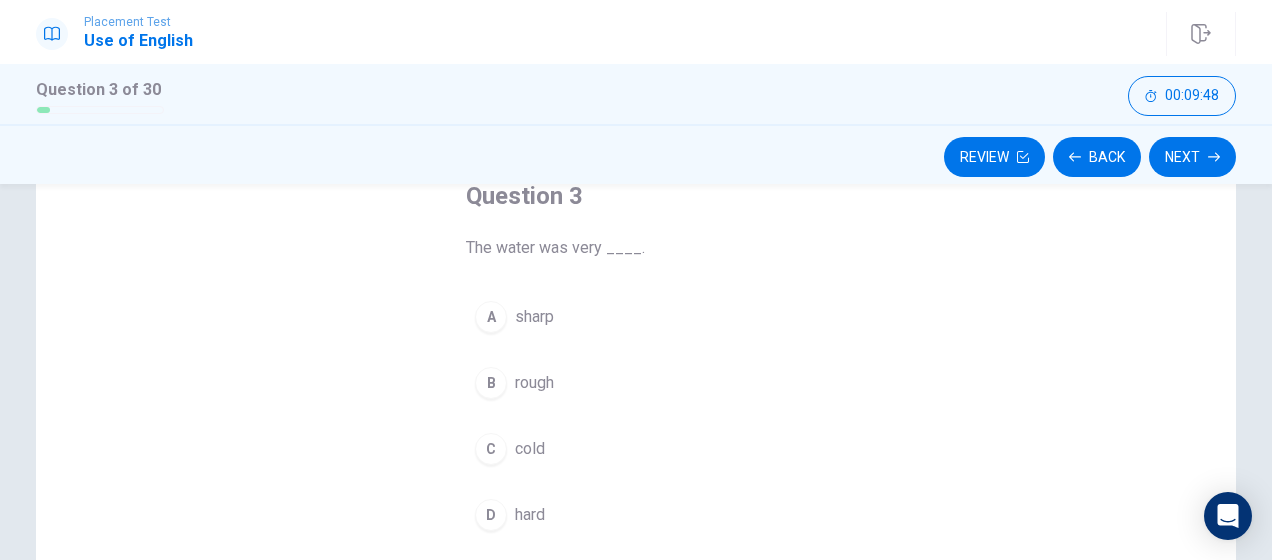 scroll, scrollTop: 134, scrollLeft: 0, axis: vertical 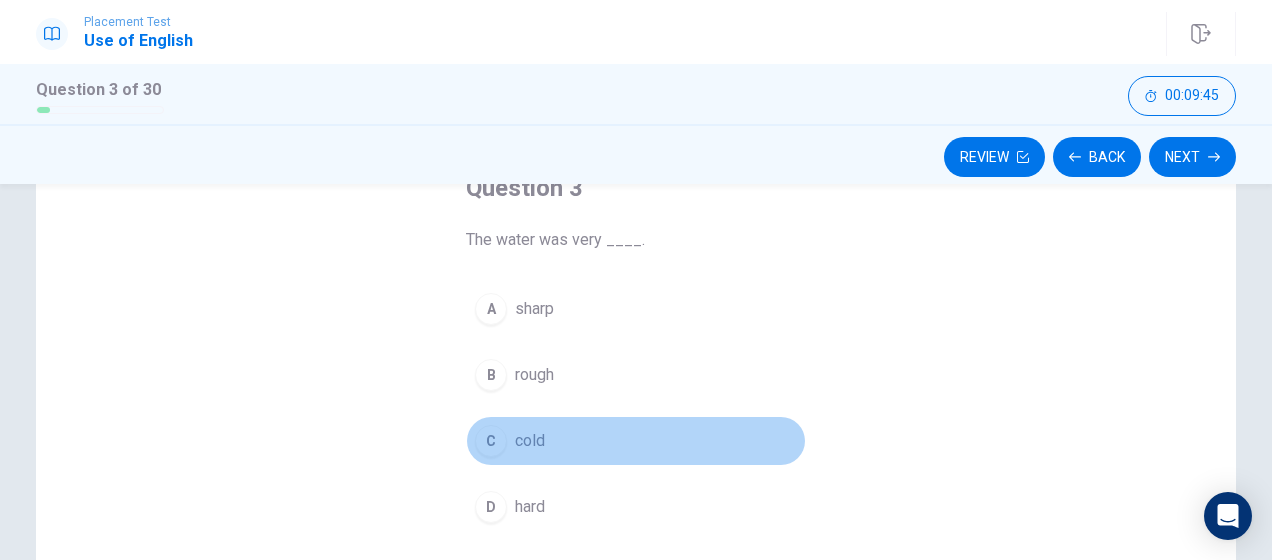 click on "C" at bounding box center [491, 441] 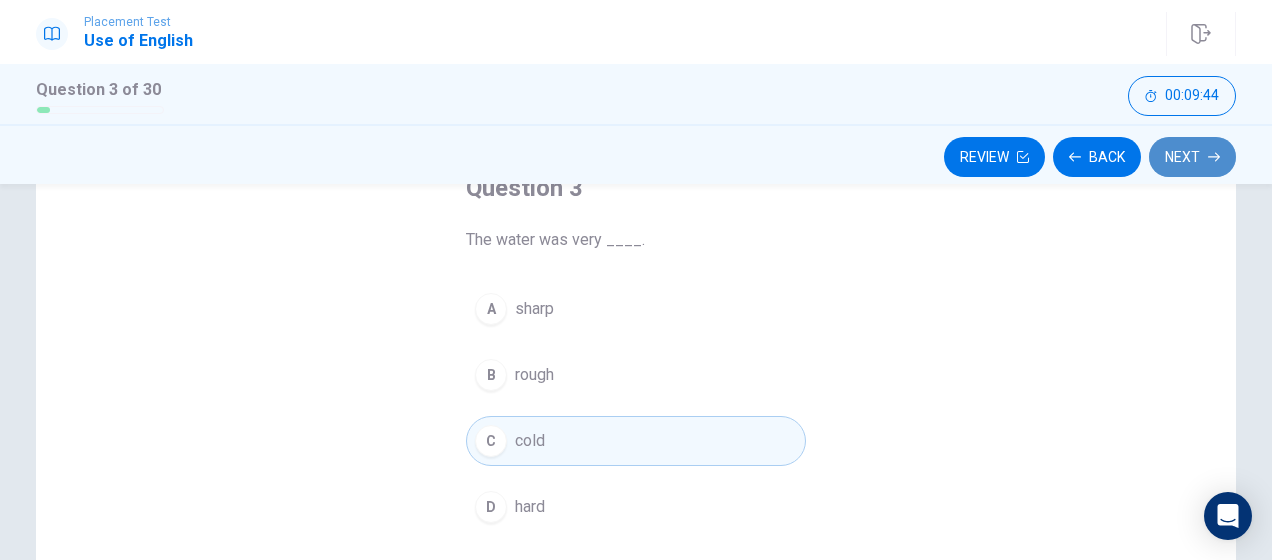 click on "Next" at bounding box center (1192, 157) 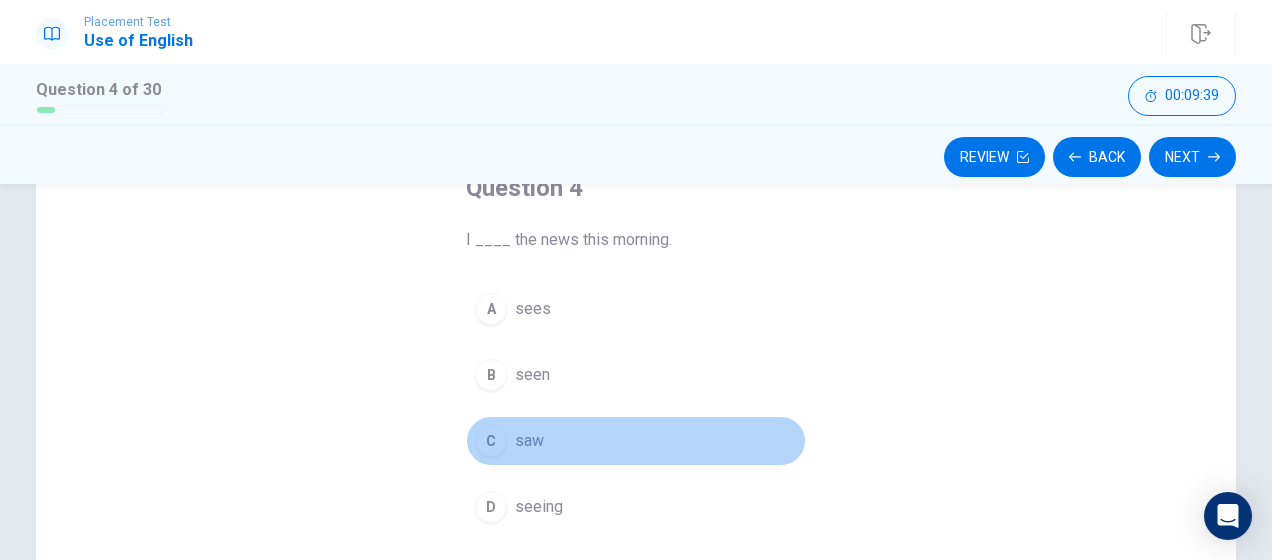 click on "C" at bounding box center (491, 441) 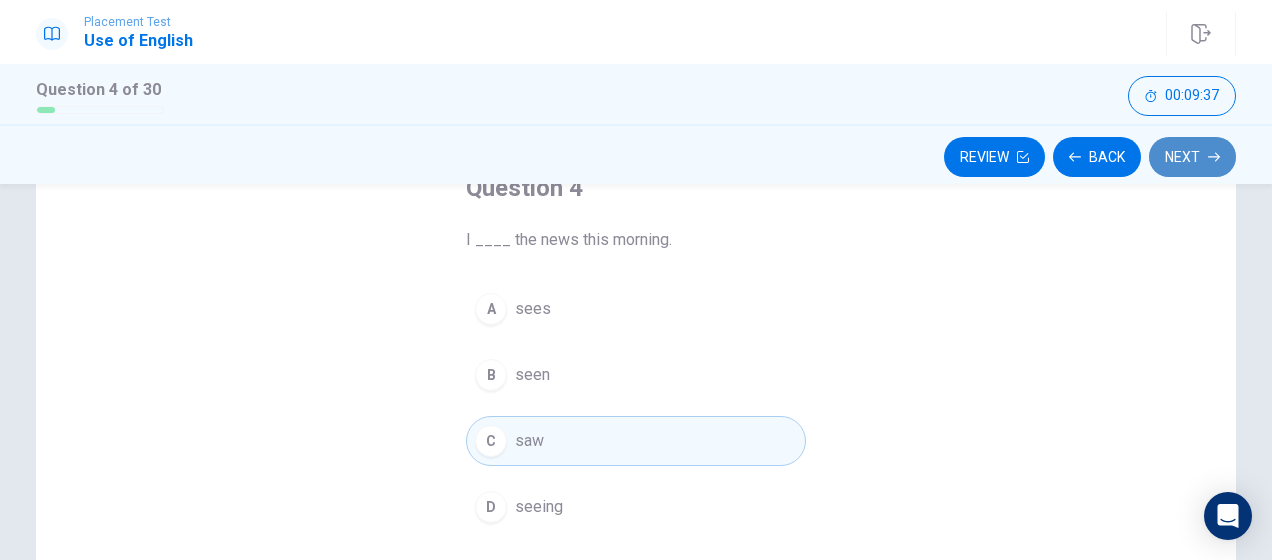 click on "Next" at bounding box center (1192, 157) 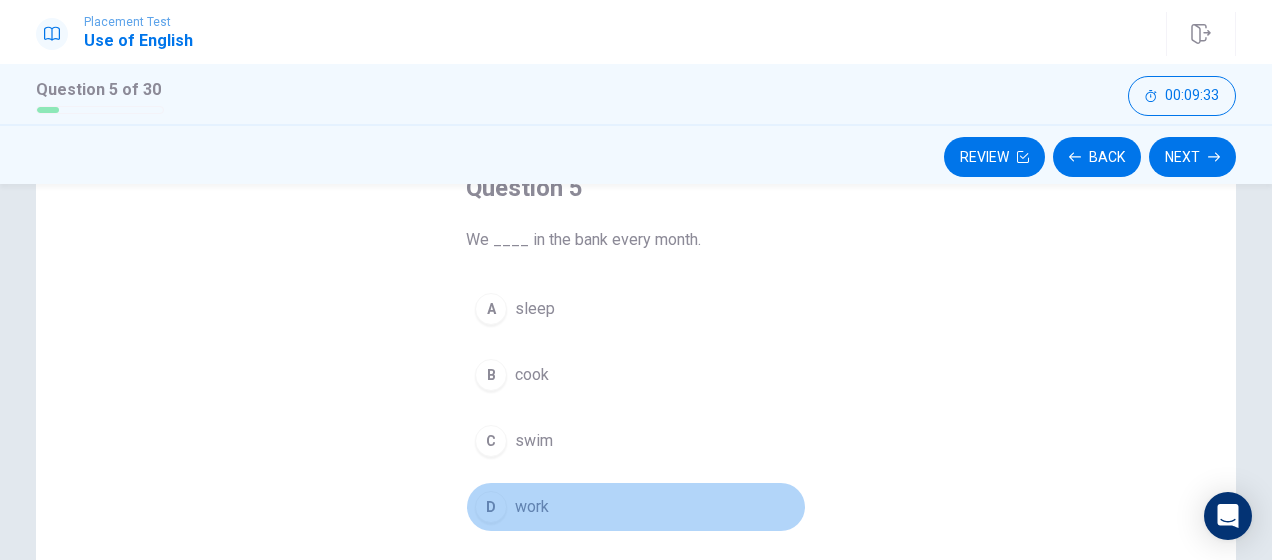 click on "D" at bounding box center (491, 507) 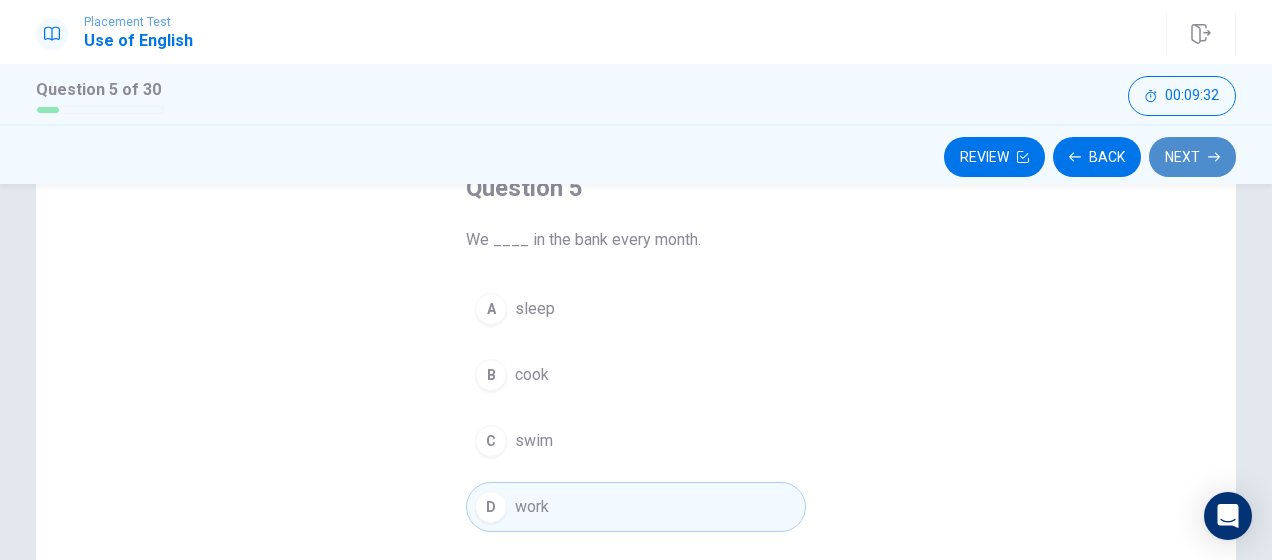 click on "Next" at bounding box center (1192, 157) 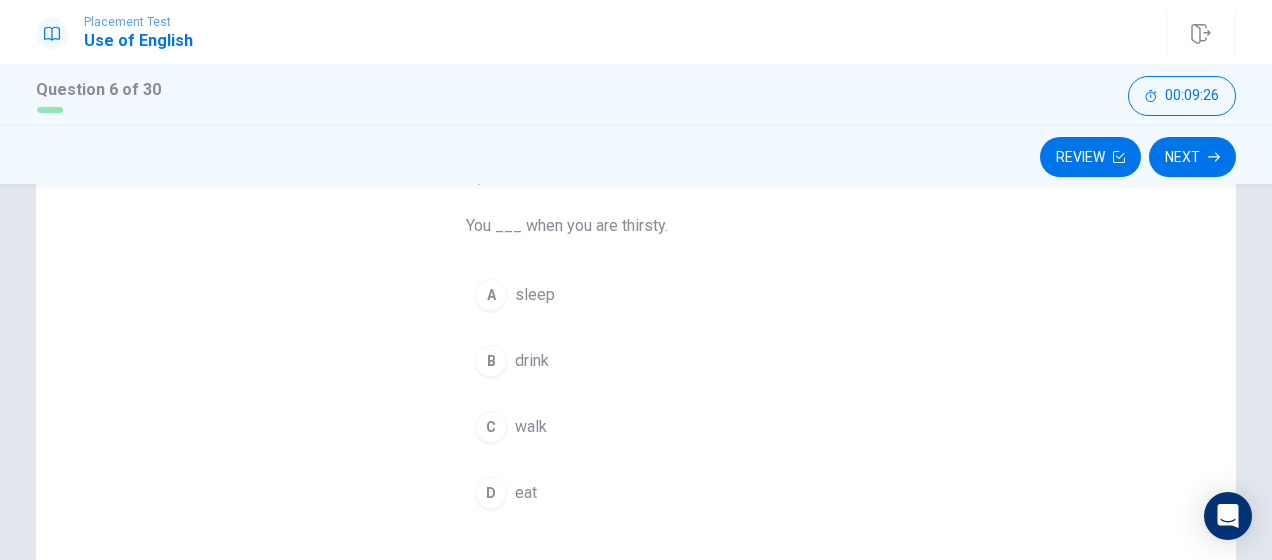 scroll, scrollTop: 152, scrollLeft: 0, axis: vertical 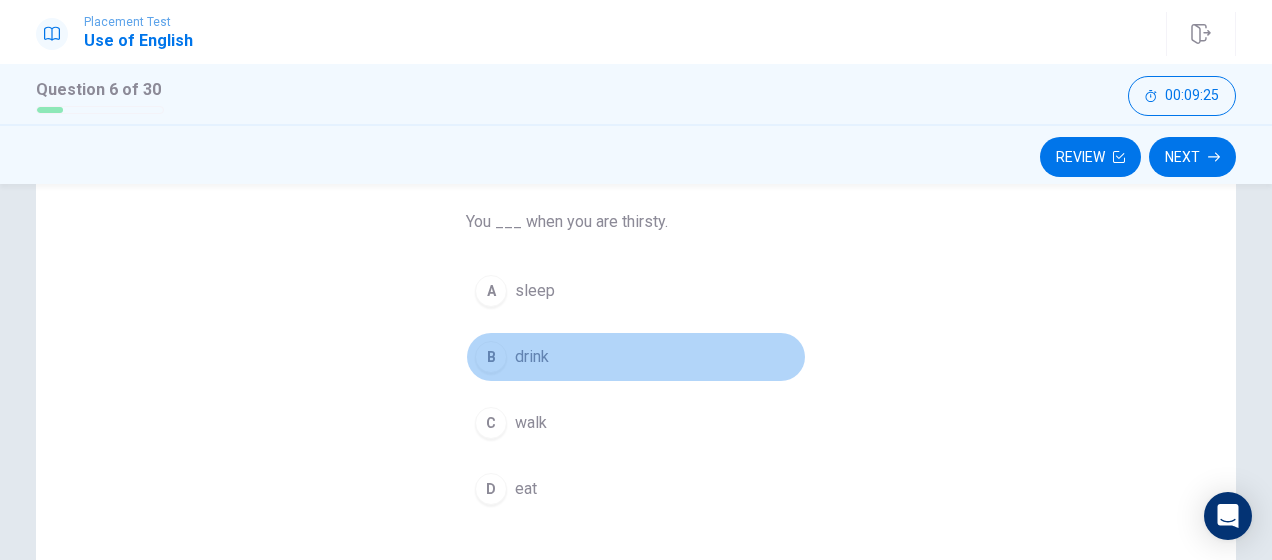 click on "B" at bounding box center [491, 357] 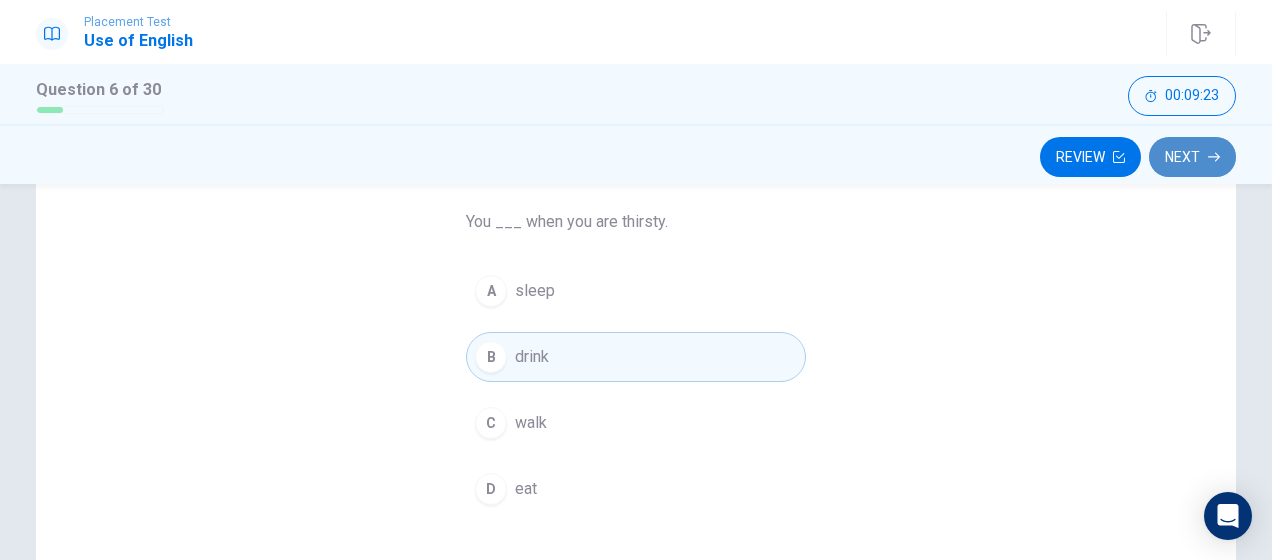 click on "Next" at bounding box center [1192, 157] 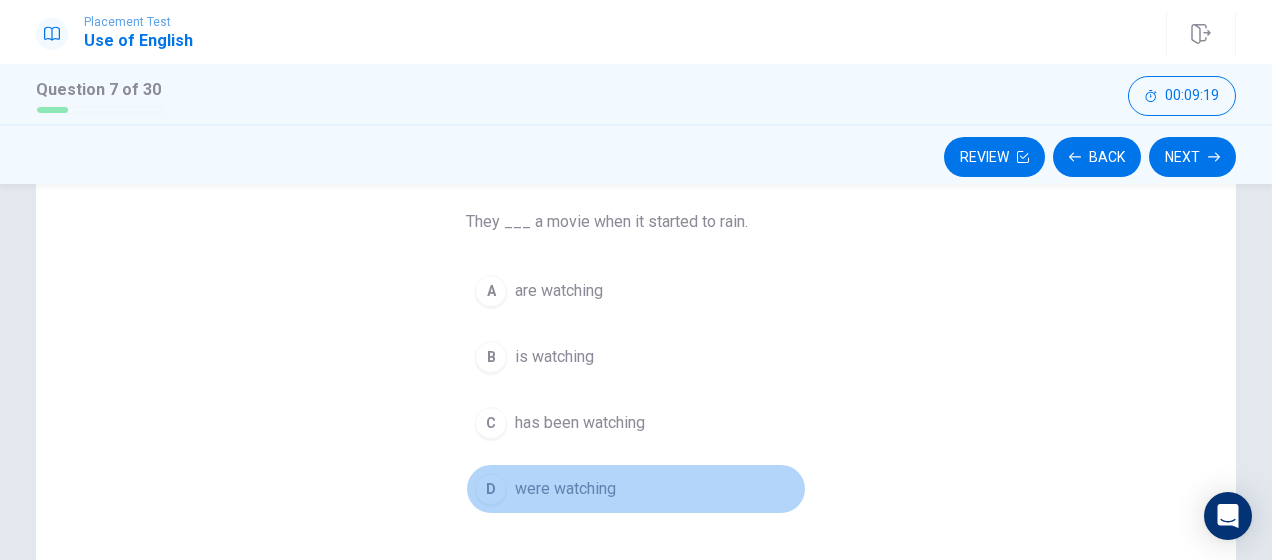 click on "D" at bounding box center (491, 489) 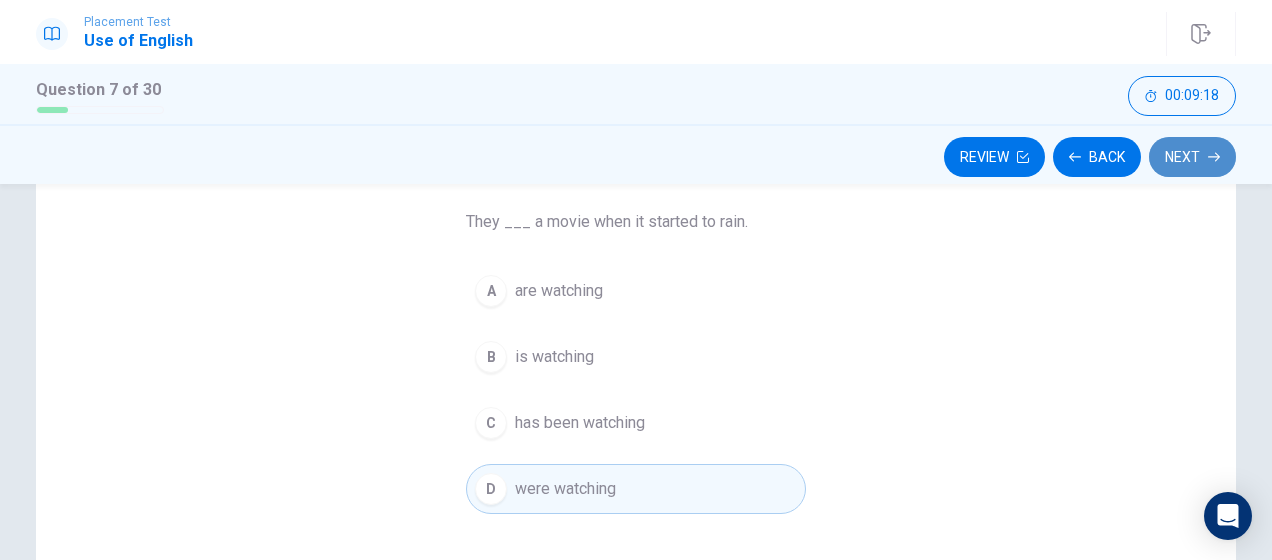 click on "Next" at bounding box center (1192, 157) 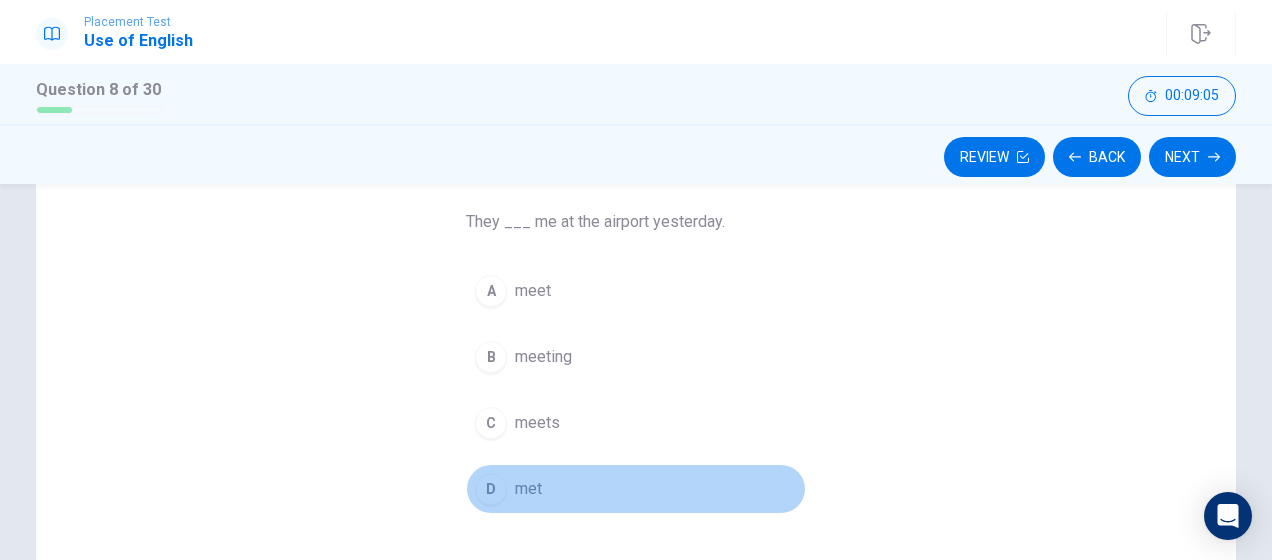 click on "D" at bounding box center (491, 489) 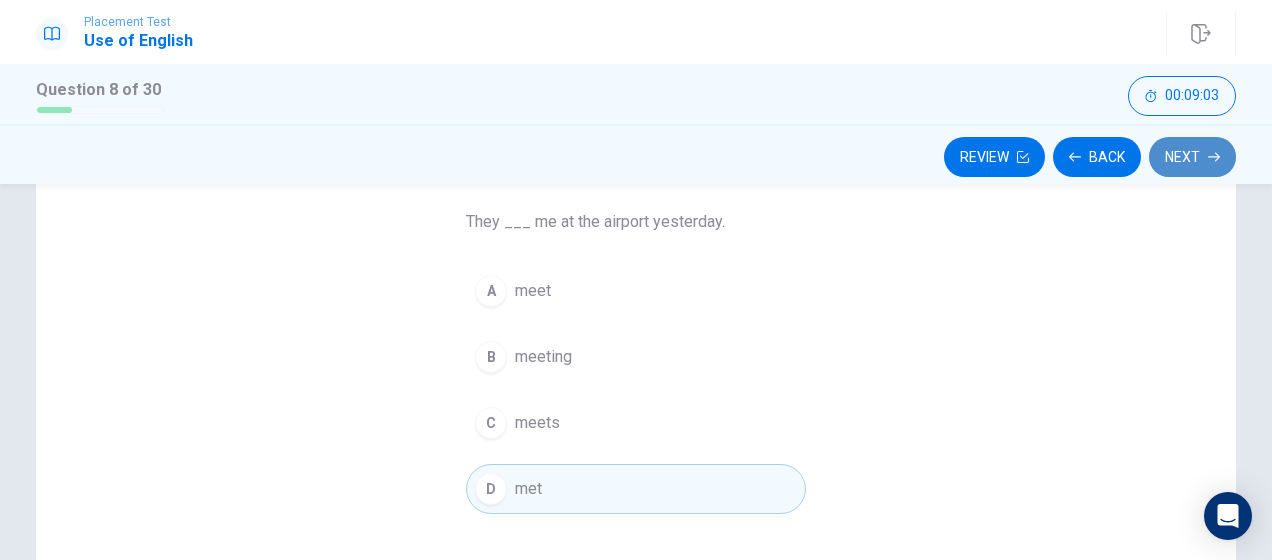 click on "Next" at bounding box center (1192, 157) 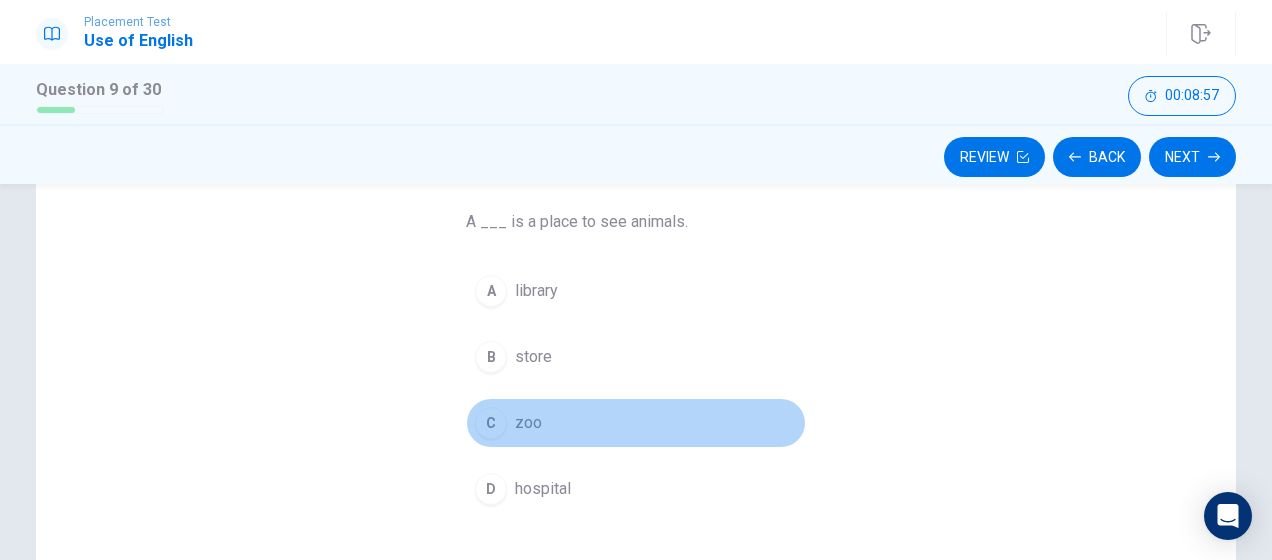 click on "C" at bounding box center [491, 423] 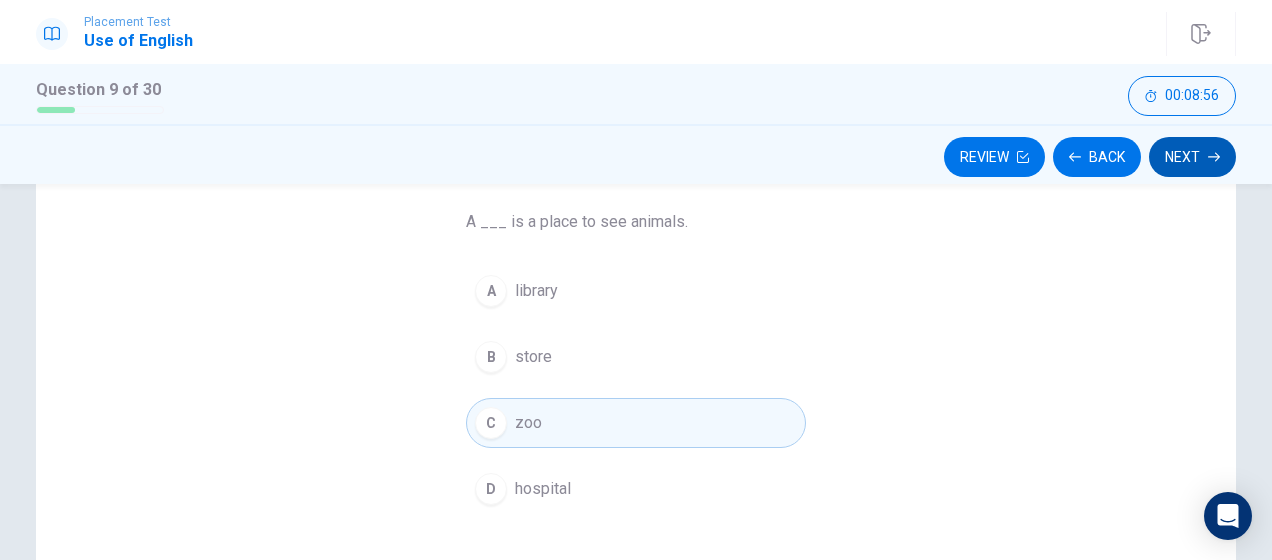 click on "Next" at bounding box center (1192, 157) 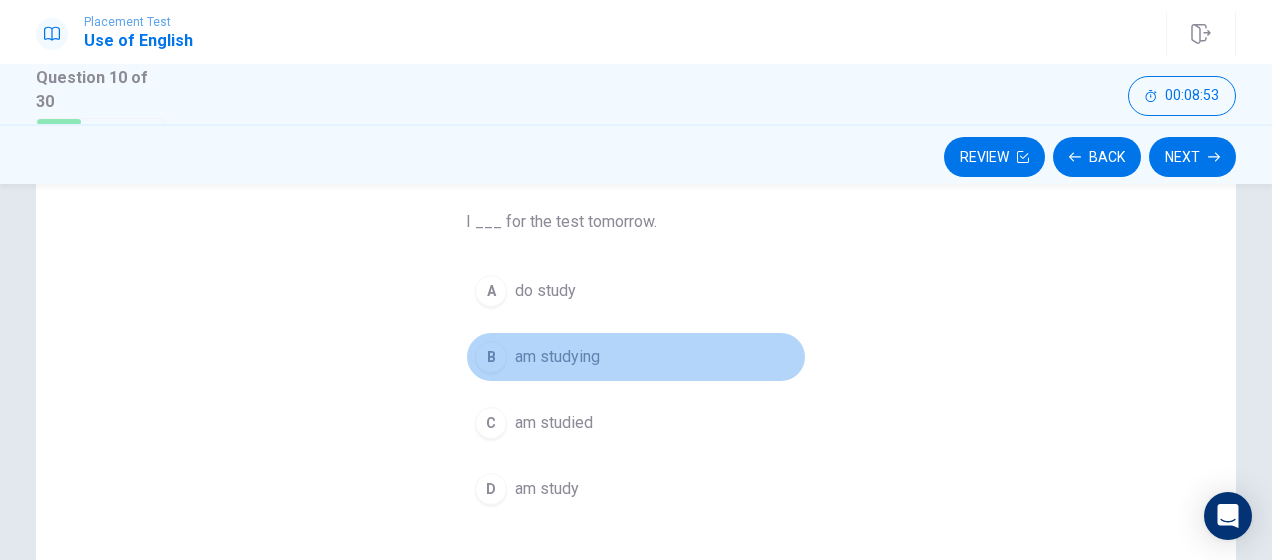 click on "B" at bounding box center (491, 357) 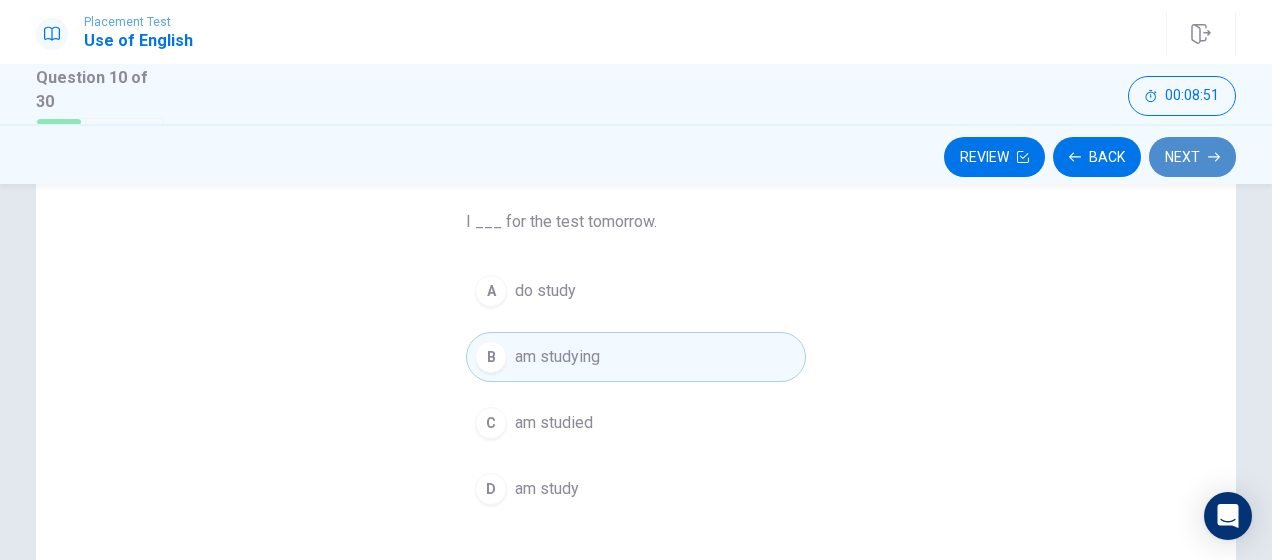 click on "Next" at bounding box center (1192, 157) 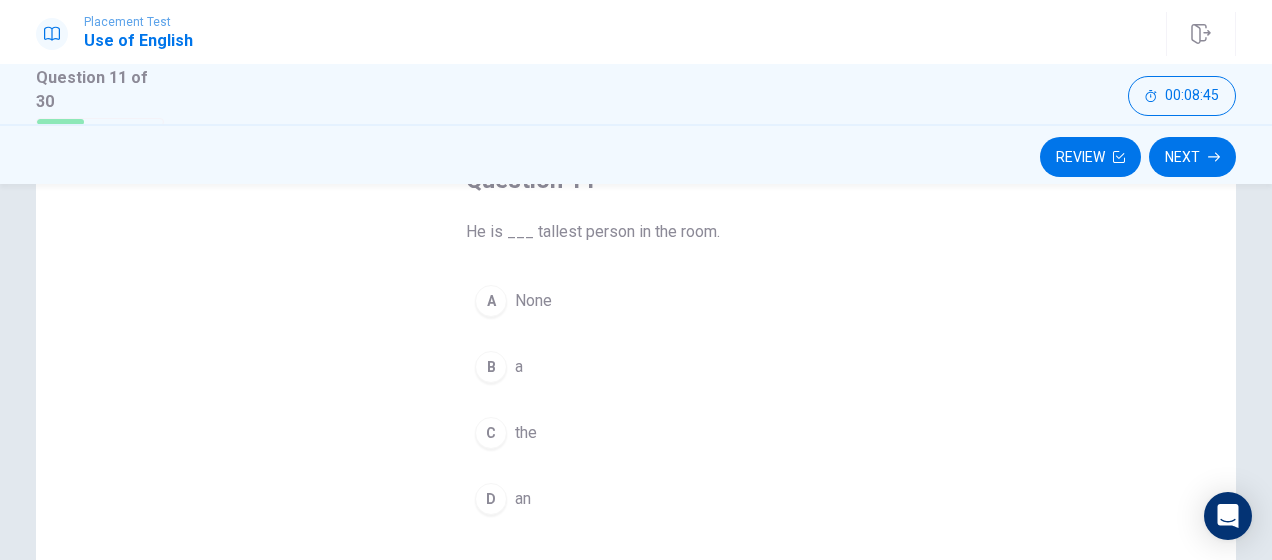 scroll, scrollTop: 144, scrollLeft: 0, axis: vertical 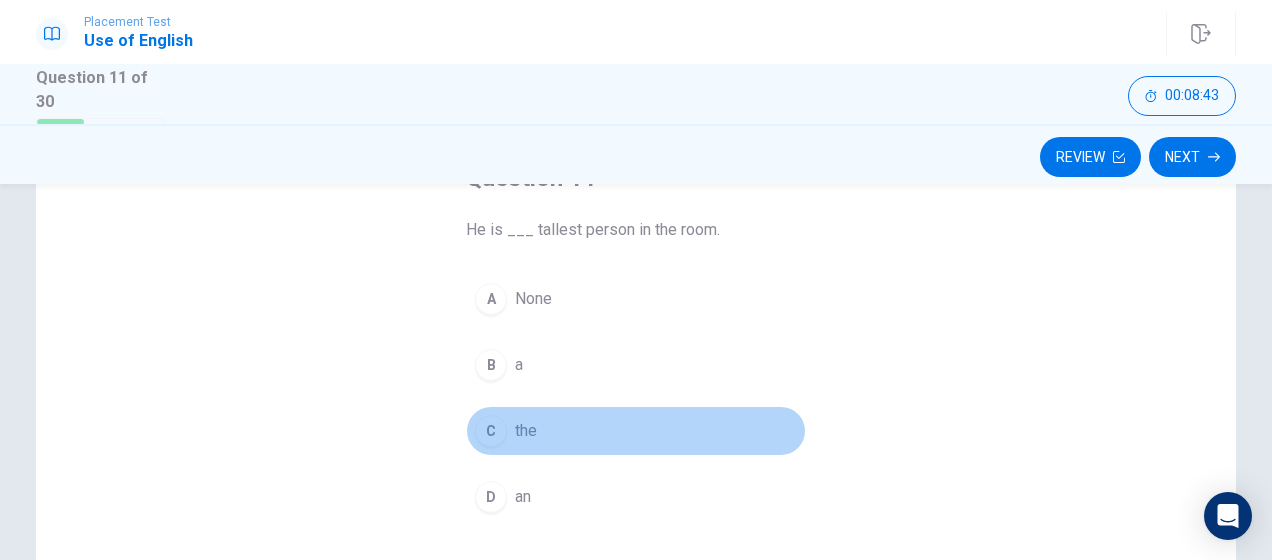 click on "C" at bounding box center [491, 431] 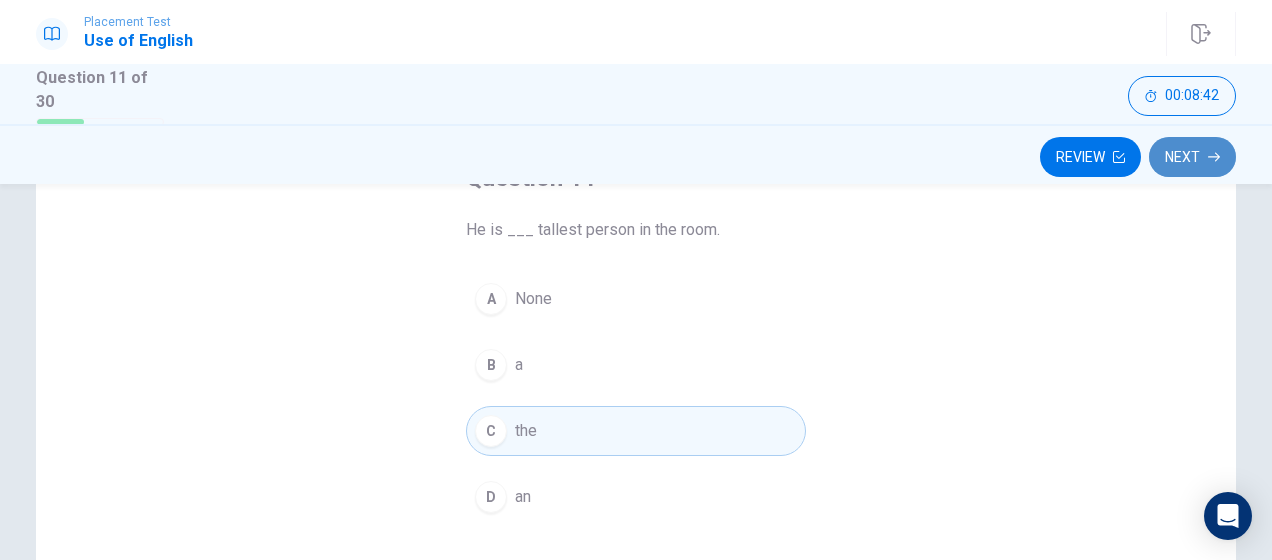 click on "Next" at bounding box center (1192, 157) 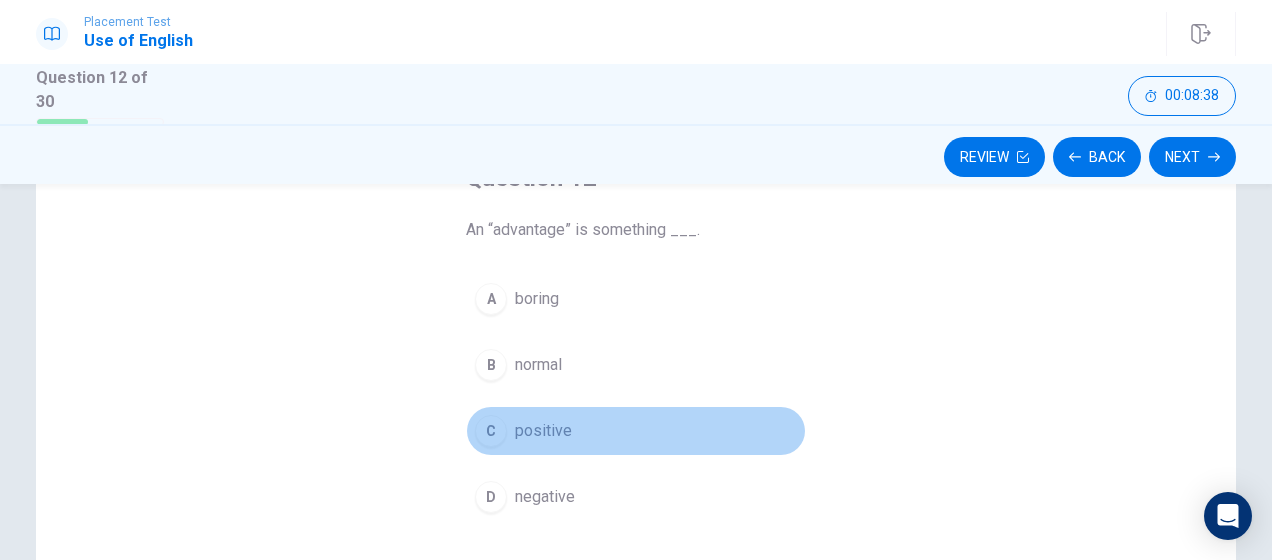 click on "C" at bounding box center (491, 431) 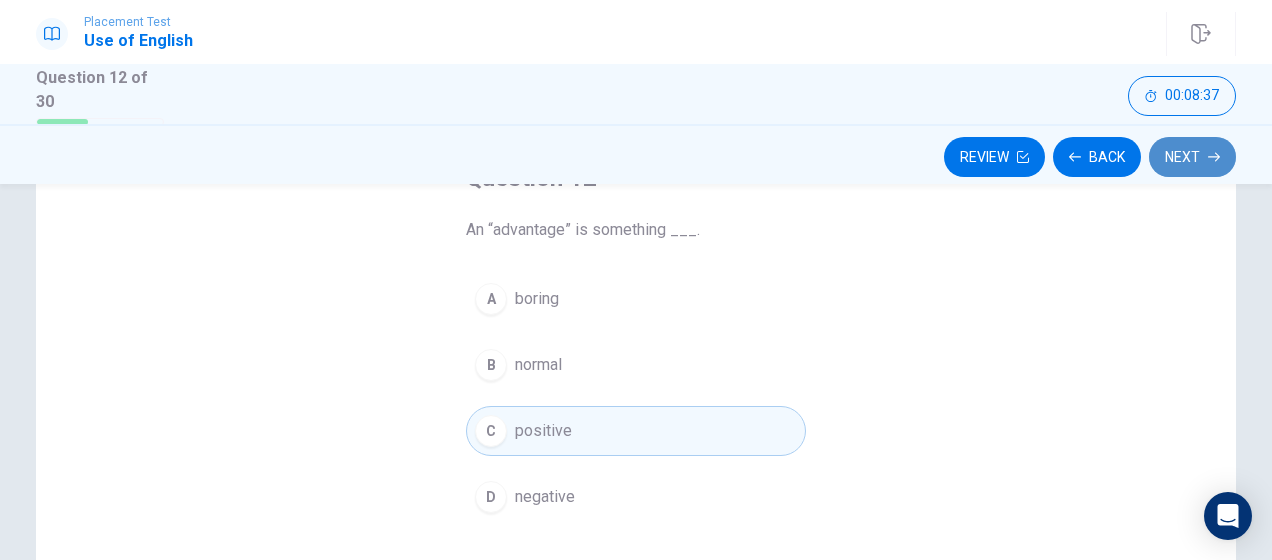 click on "Next" at bounding box center (1192, 157) 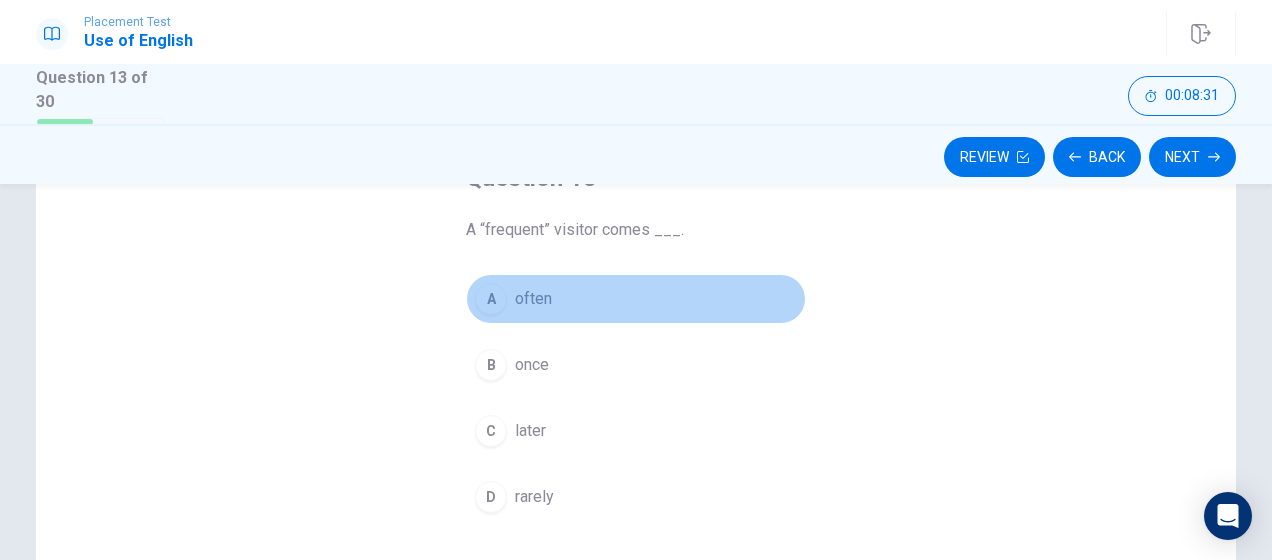click on "A often" at bounding box center (636, 299) 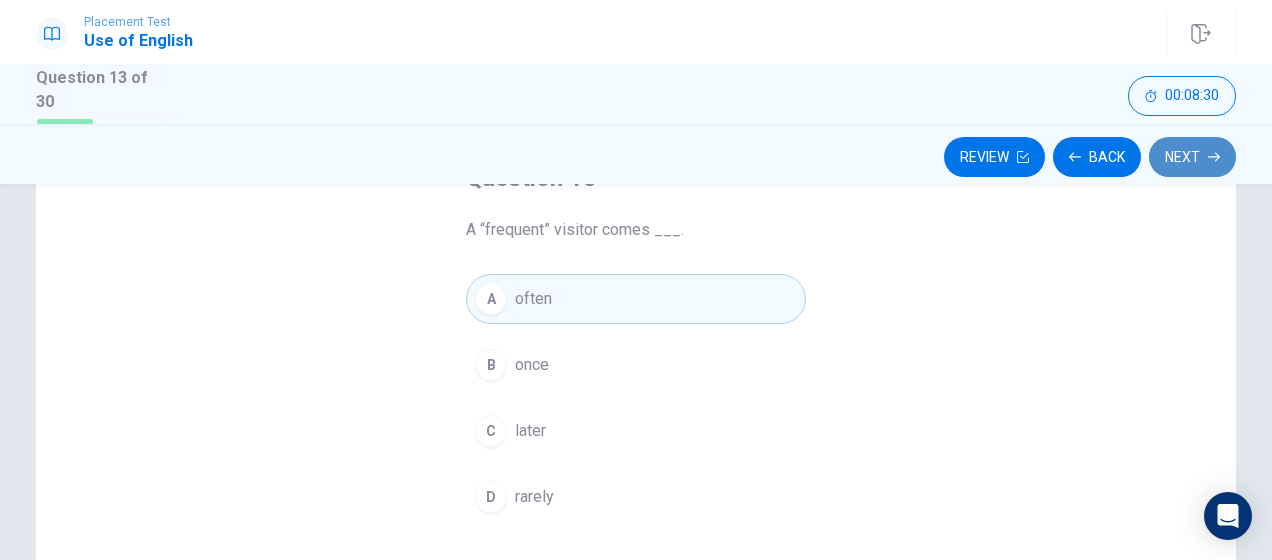 click on "Next" at bounding box center (1192, 157) 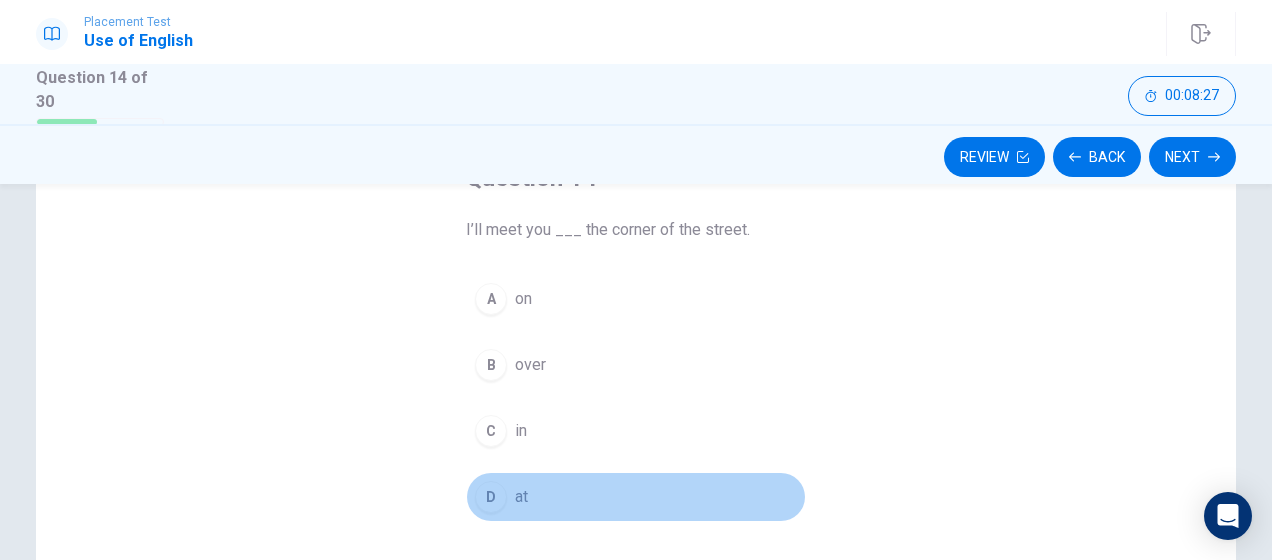 click on "D" at bounding box center (491, 497) 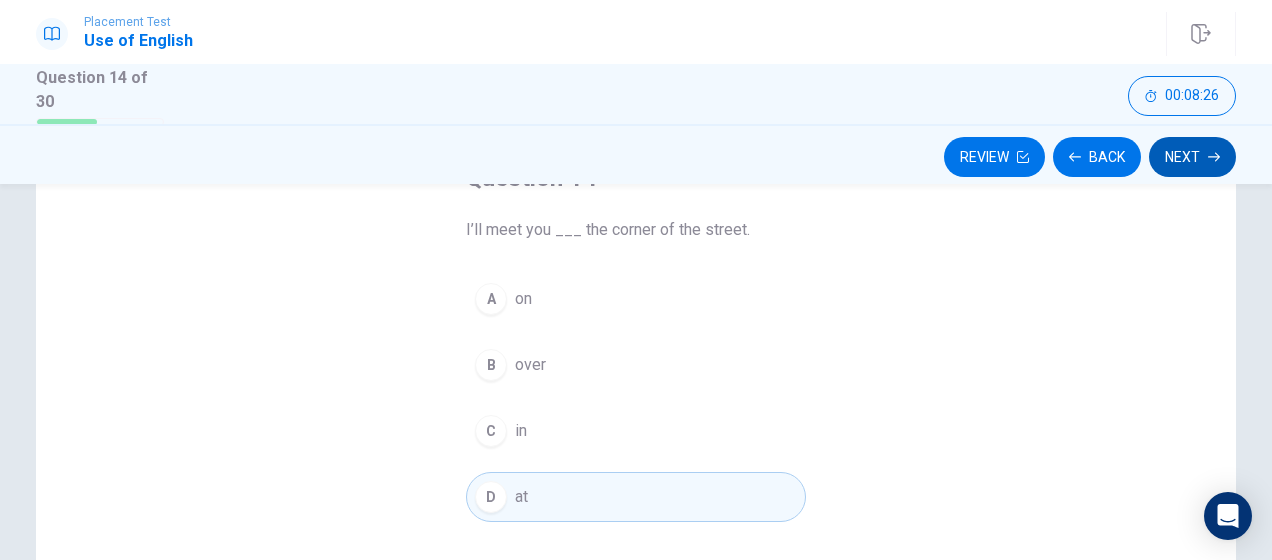 click on "Next" at bounding box center [1192, 157] 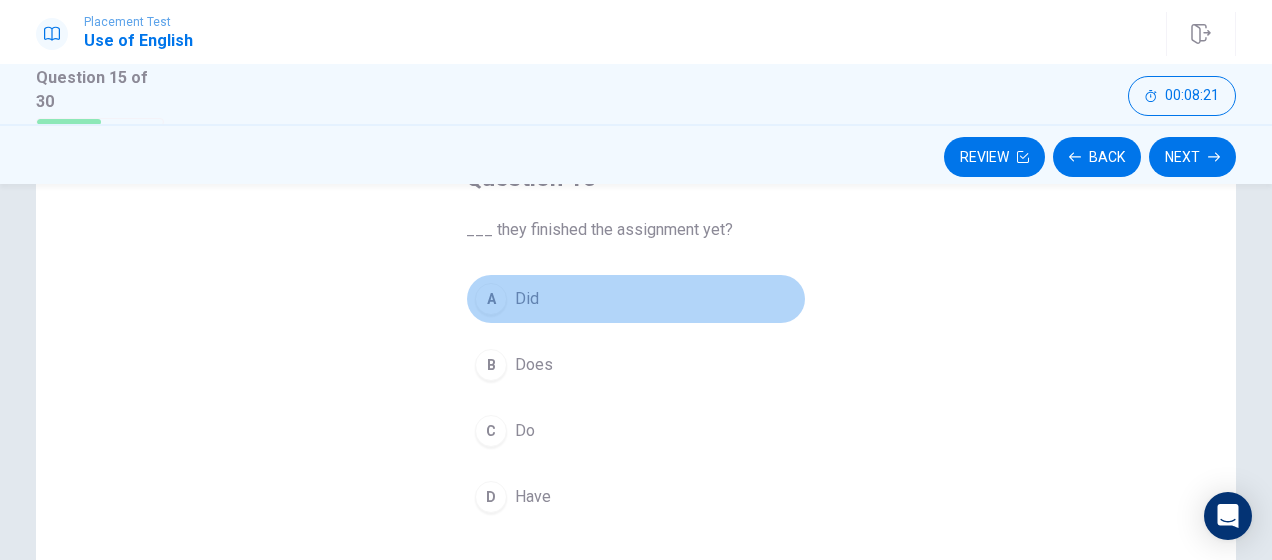 click on "A" at bounding box center [491, 299] 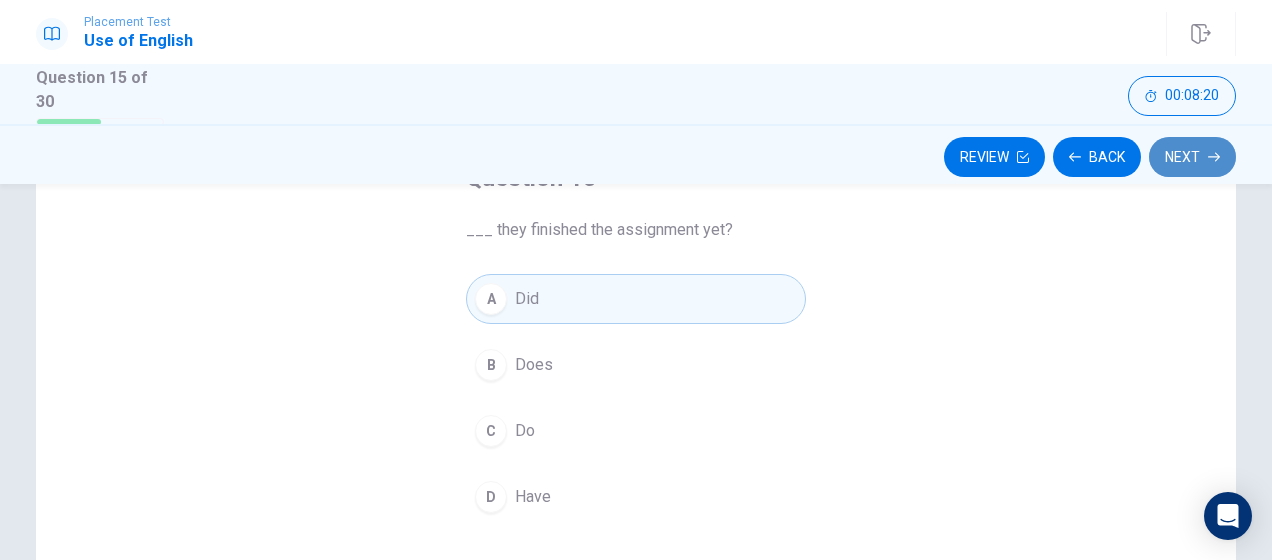 click on "Next" at bounding box center (1192, 157) 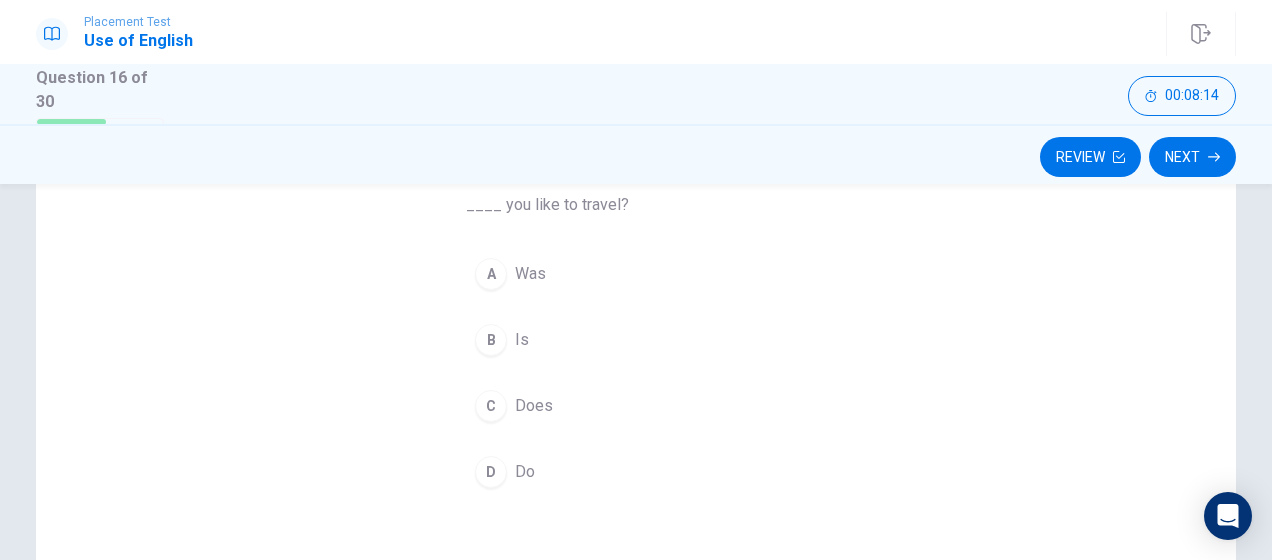 scroll, scrollTop: 177, scrollLeft: 0, axis: vertical 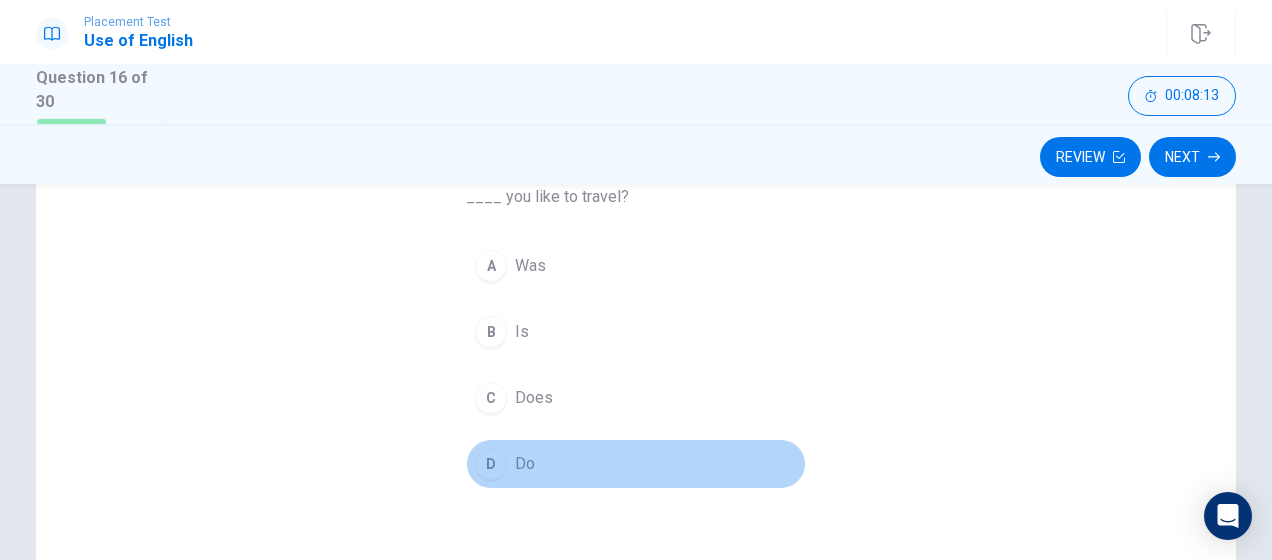 click on "D" at bounding box center [491, 464] 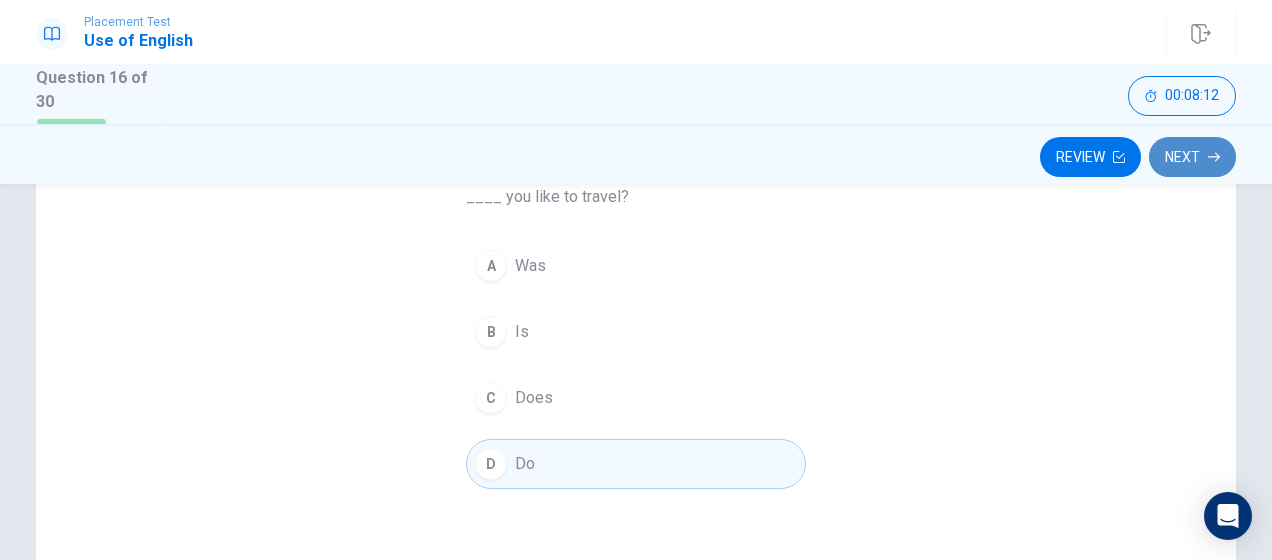 click on "Next" at bounding box center (1192, 157) 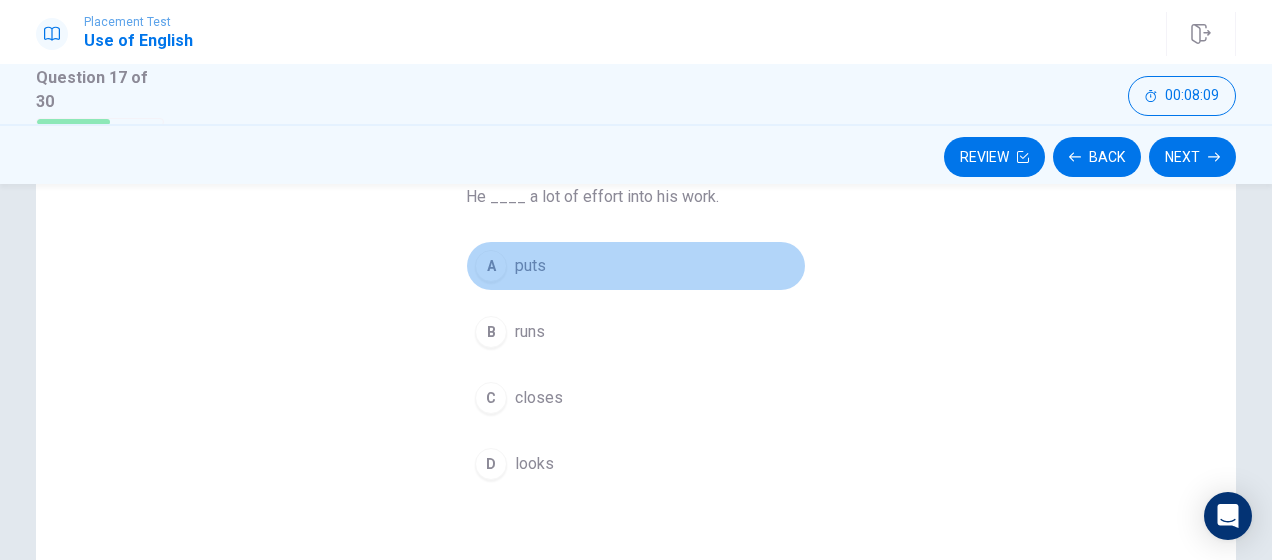 click on "A" at bounding box center [491, 266] 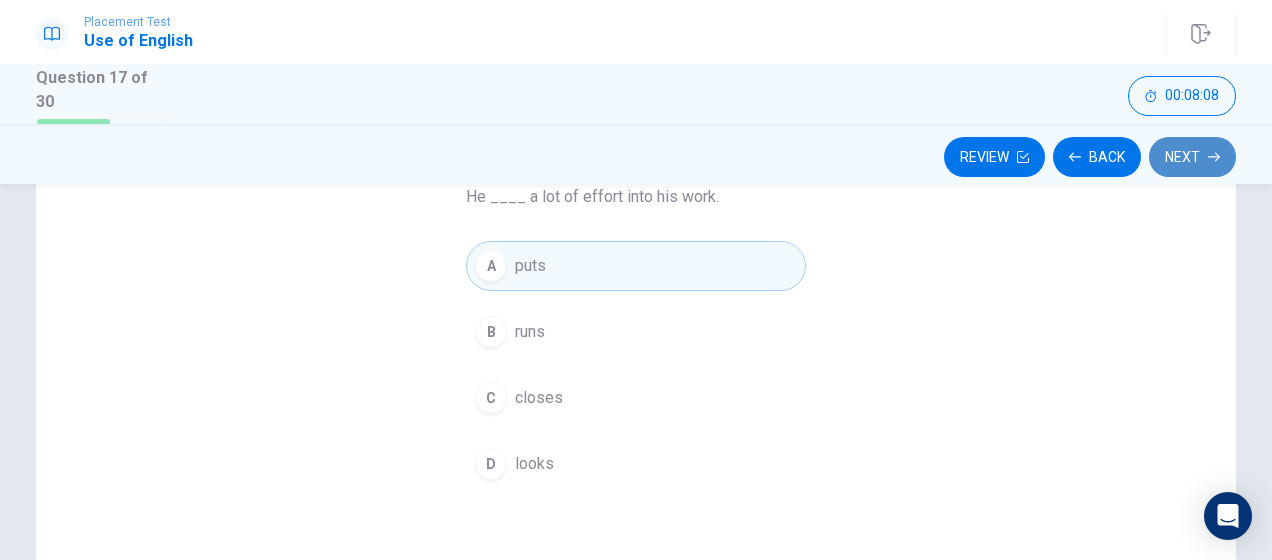 click on "Next" at bounding box center (1192, 157) 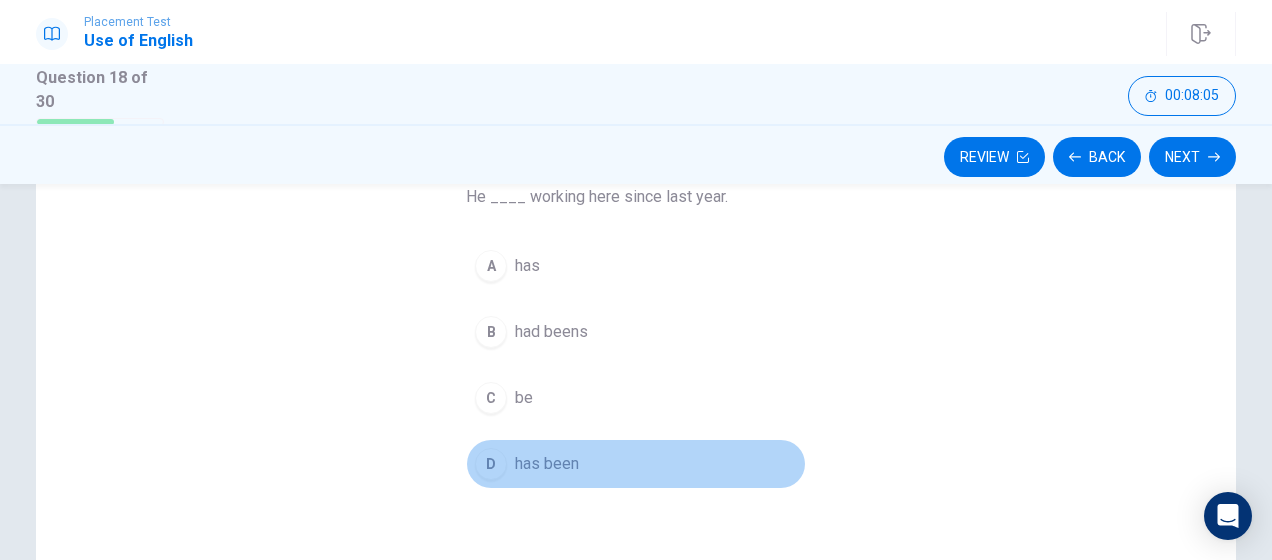 click on "D" at bounding box center (491, 464) 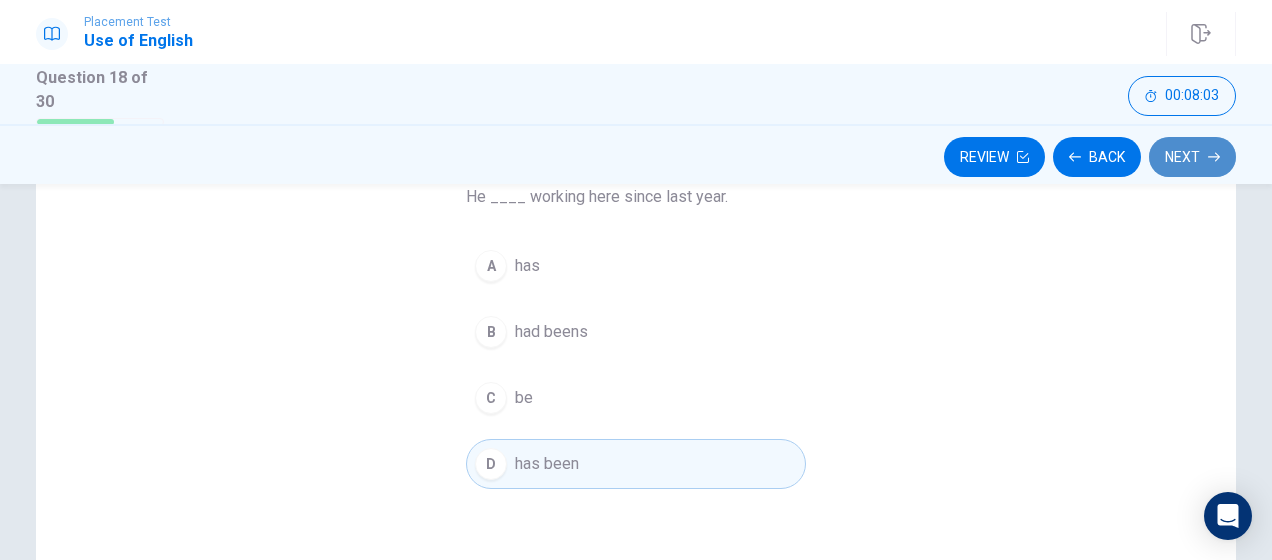 click on "Next" at bounding box center [1192, 157] 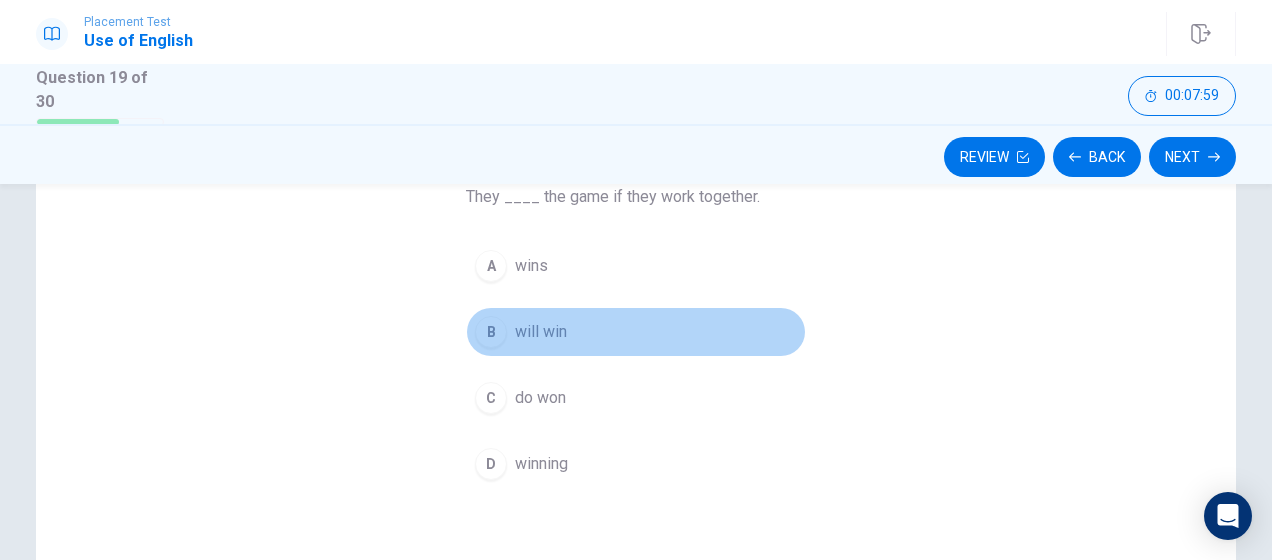 click on "B will win" at bounding box center [636, 332] 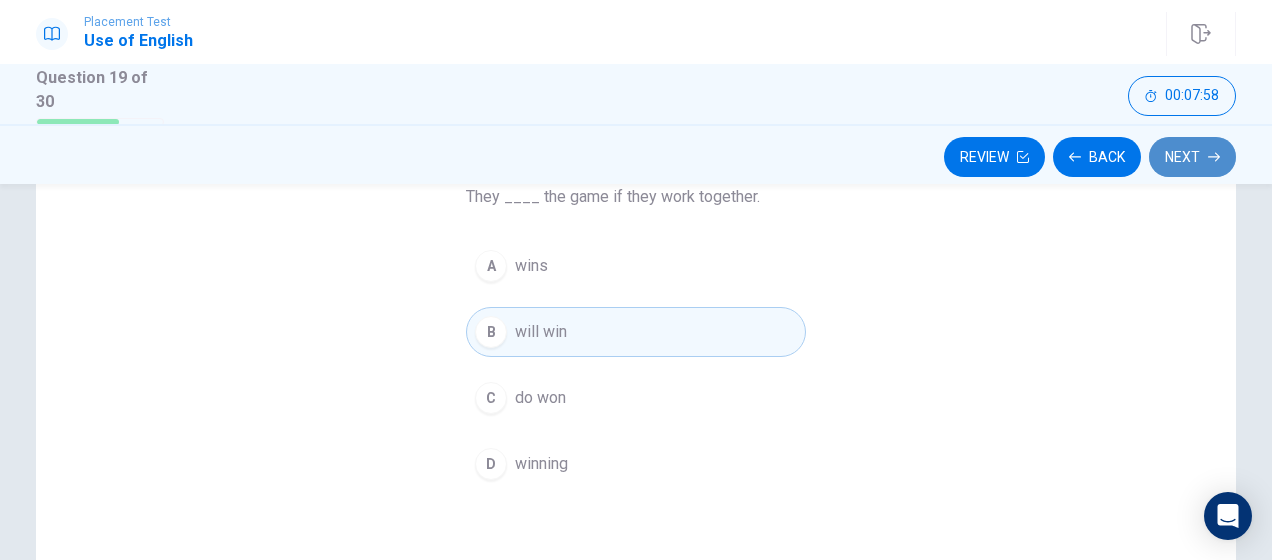 click on "Next" at bounding box center (1192, 157) 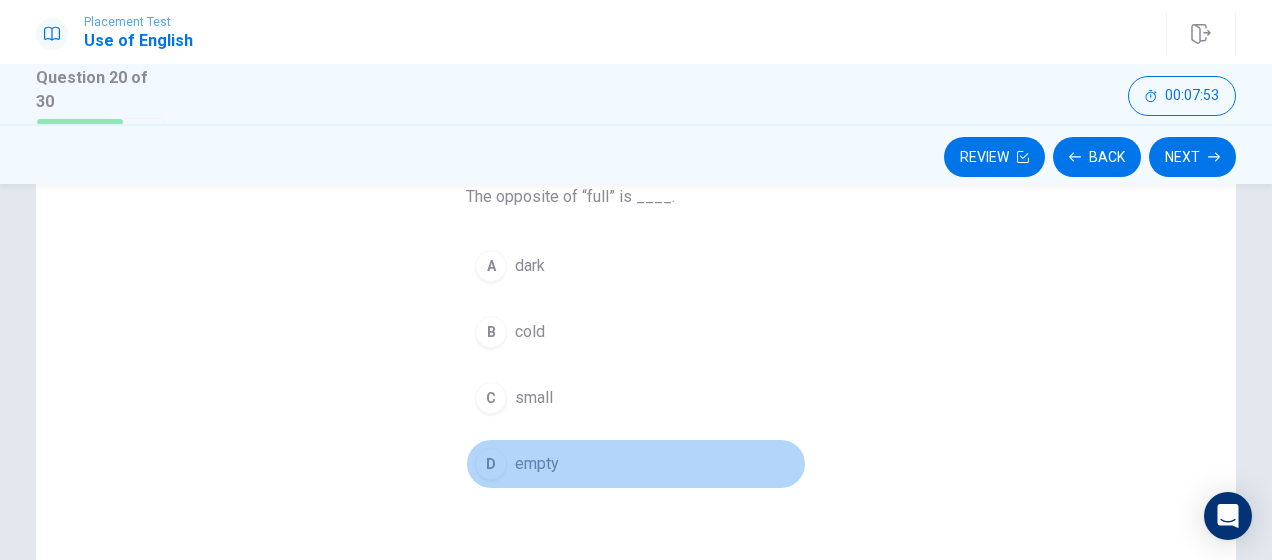 click on "D empty" at bounding box center (636, 464) 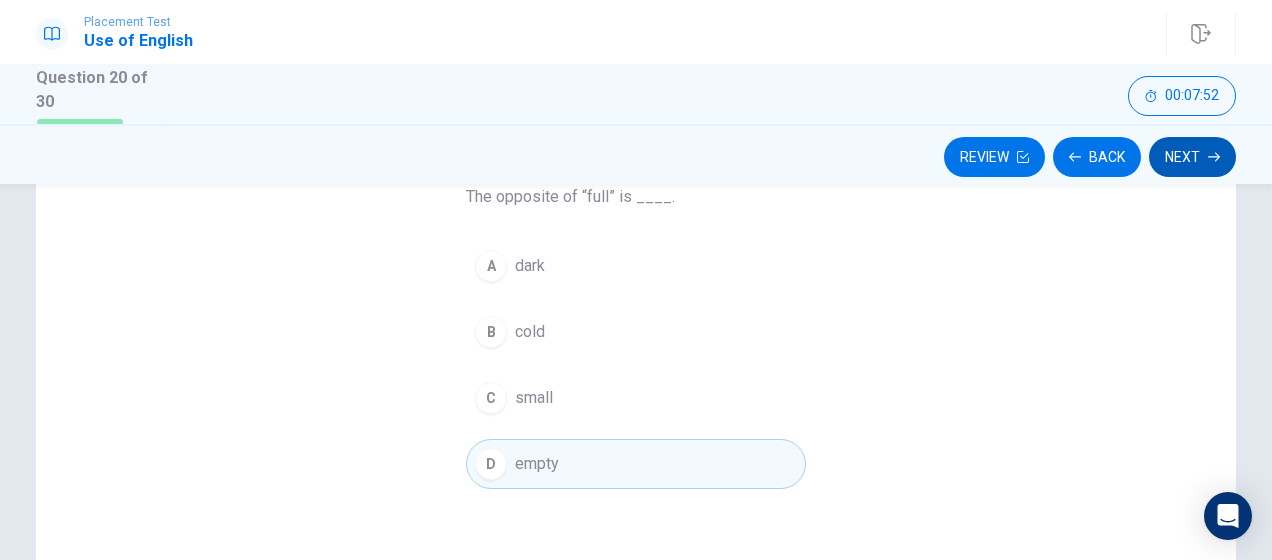 click on "Next" at bounding box center (1192, 157) 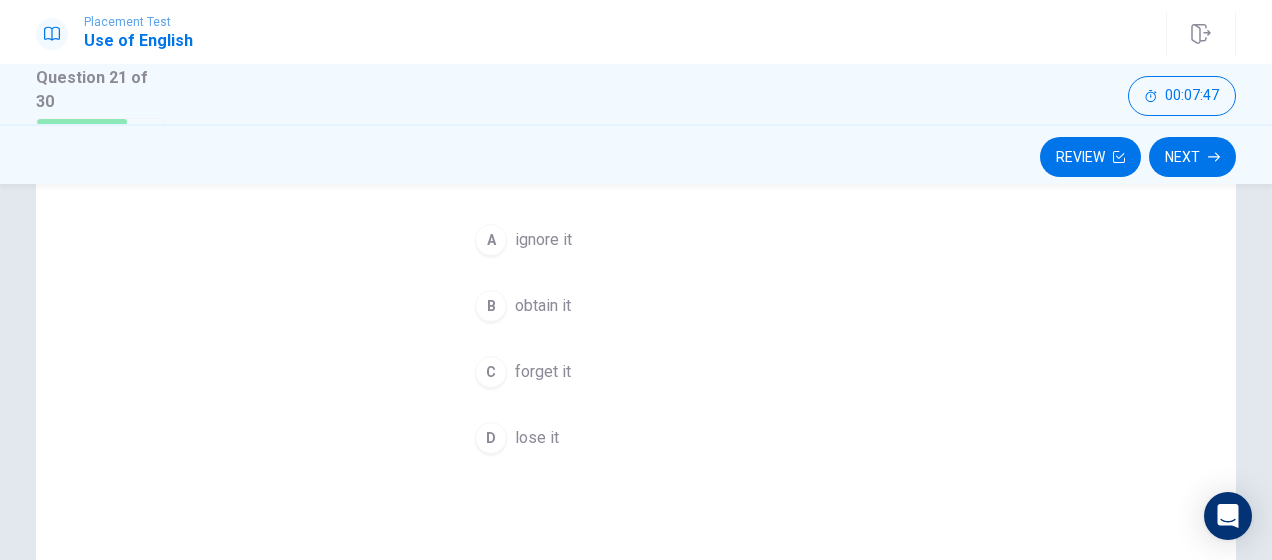 scroll, scrollTop: 206, scrollLeft: 0, axis: vertical 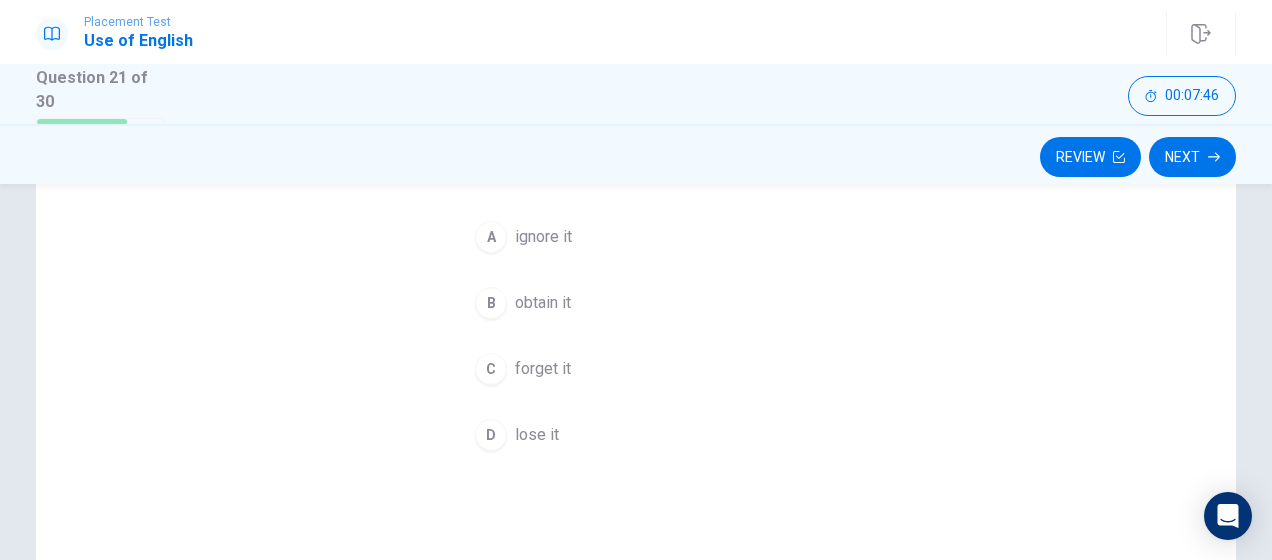 click on "B" at bounding box center [491, 303] 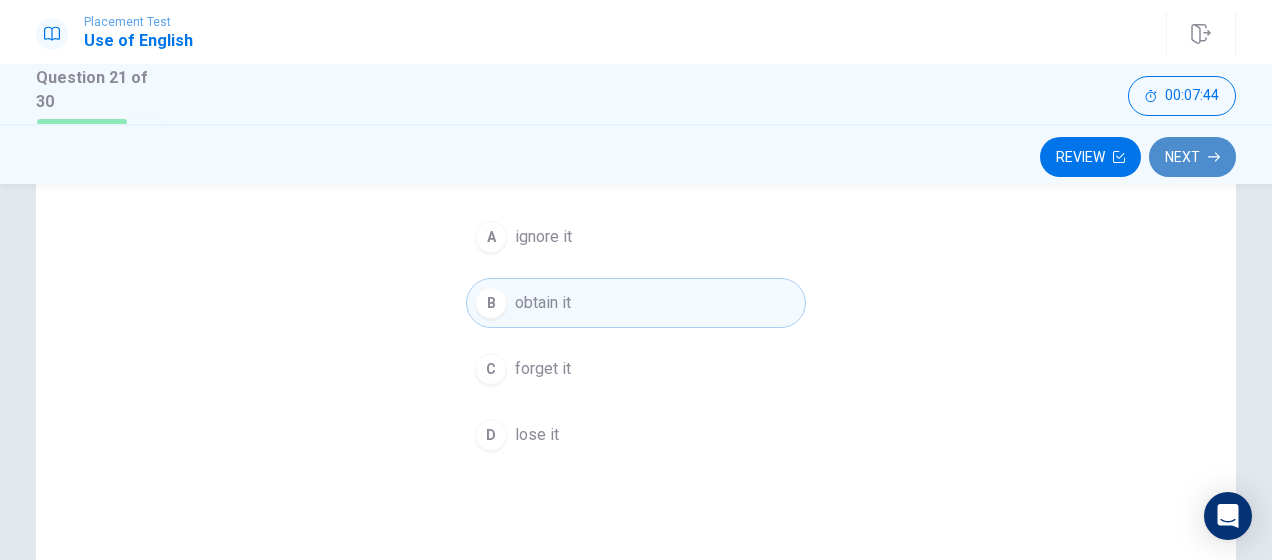 click on "Next" at bounding box center [1192, 157] 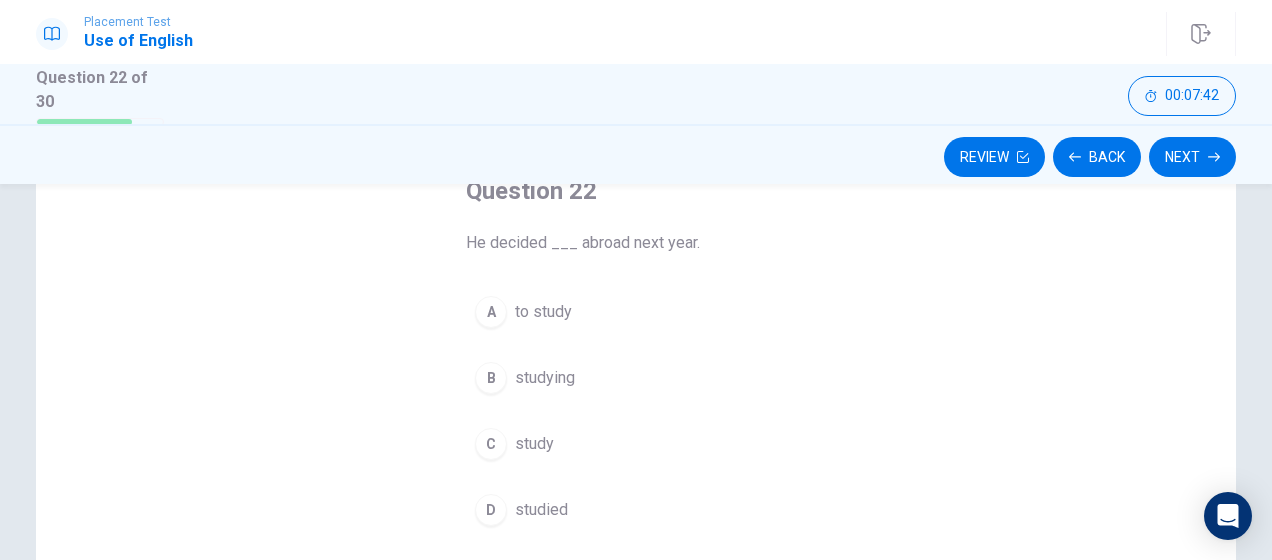 scroll, scrollTop: 132, scrollLeft: 0, axis: vertical 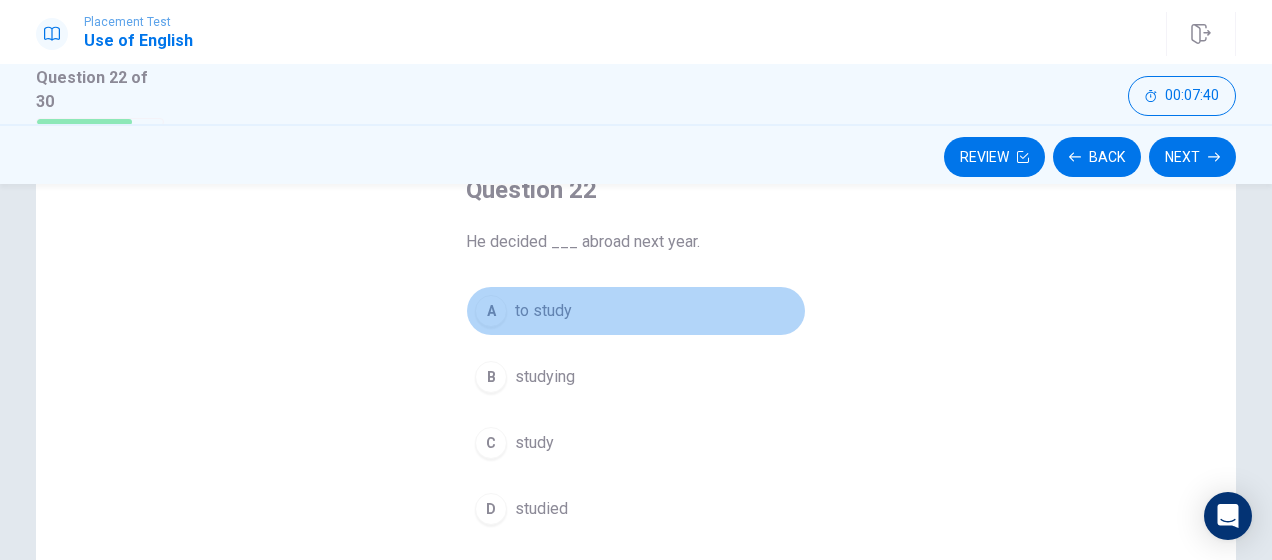 click on "A" at bounding box center [491, 311] 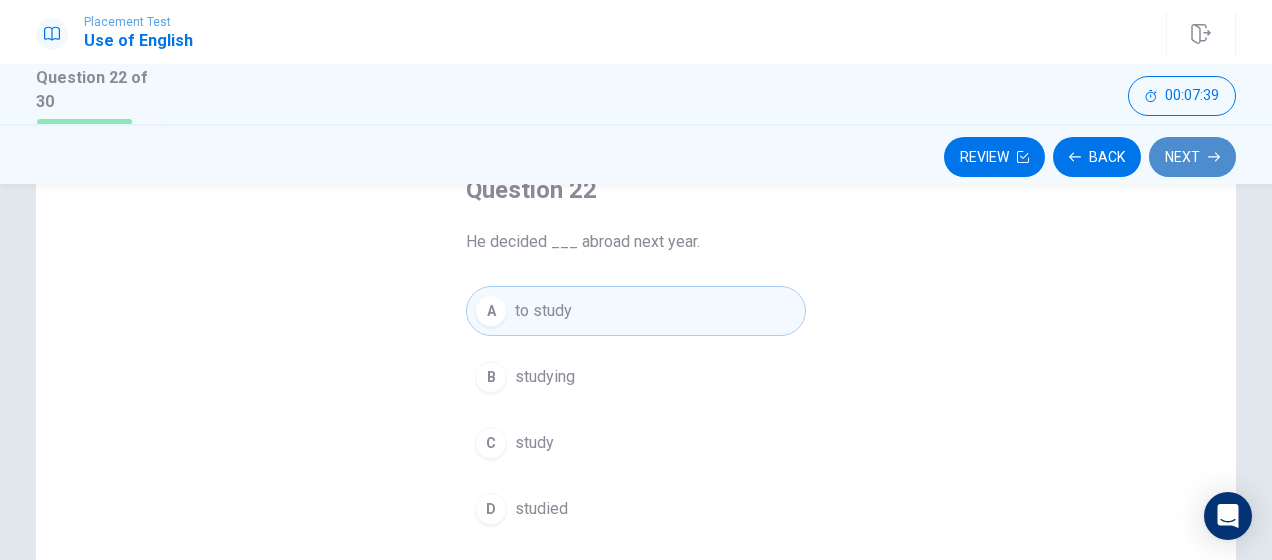 click on "Next" at bounding box center [1192, 157] 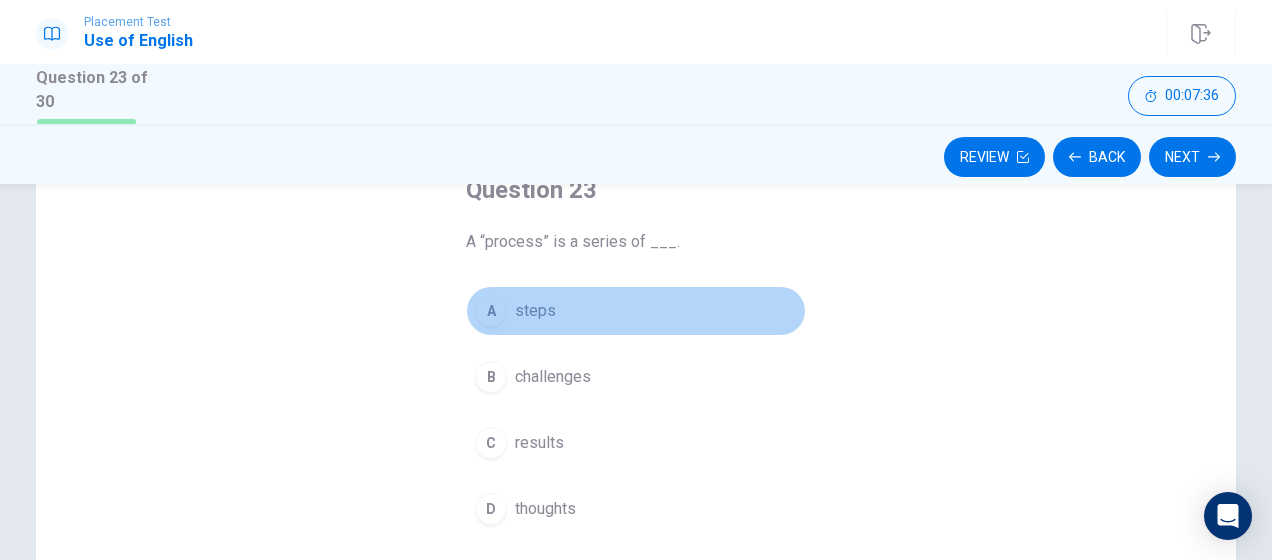 click on "A" at bounding box center (491, 311) 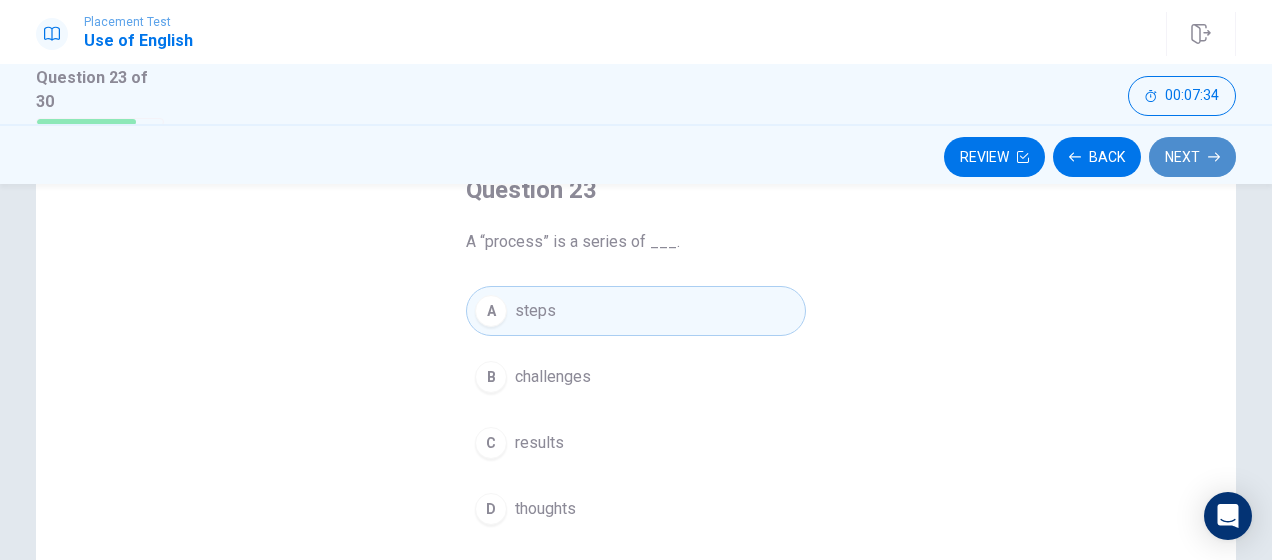 click on "Next" at bounding box center (1192, 157) 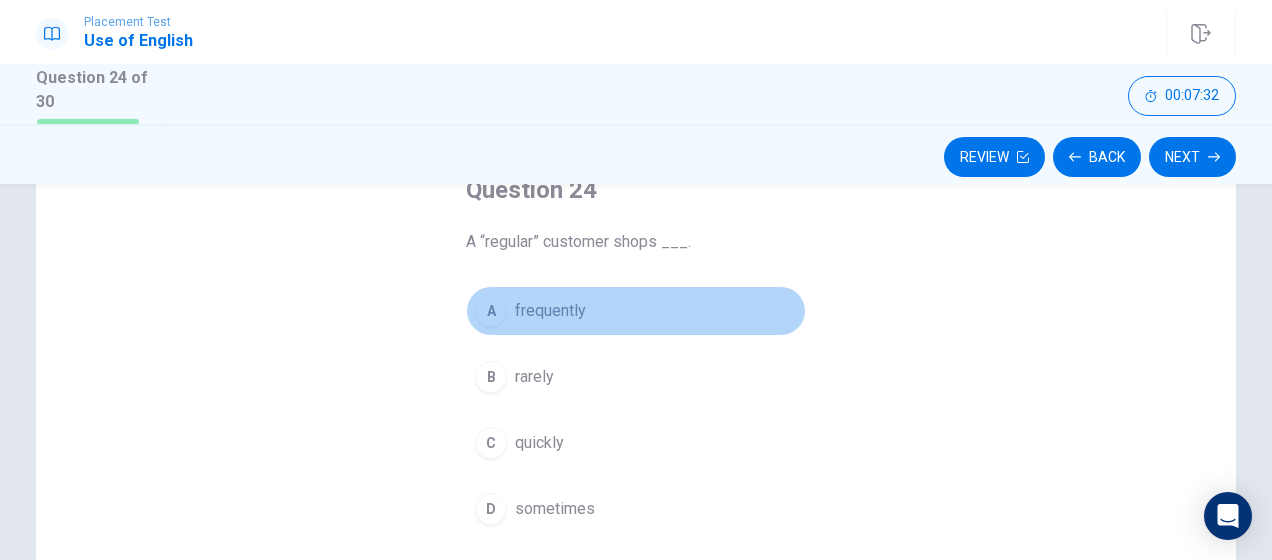 click on "A" at bounding box center (491, 311) 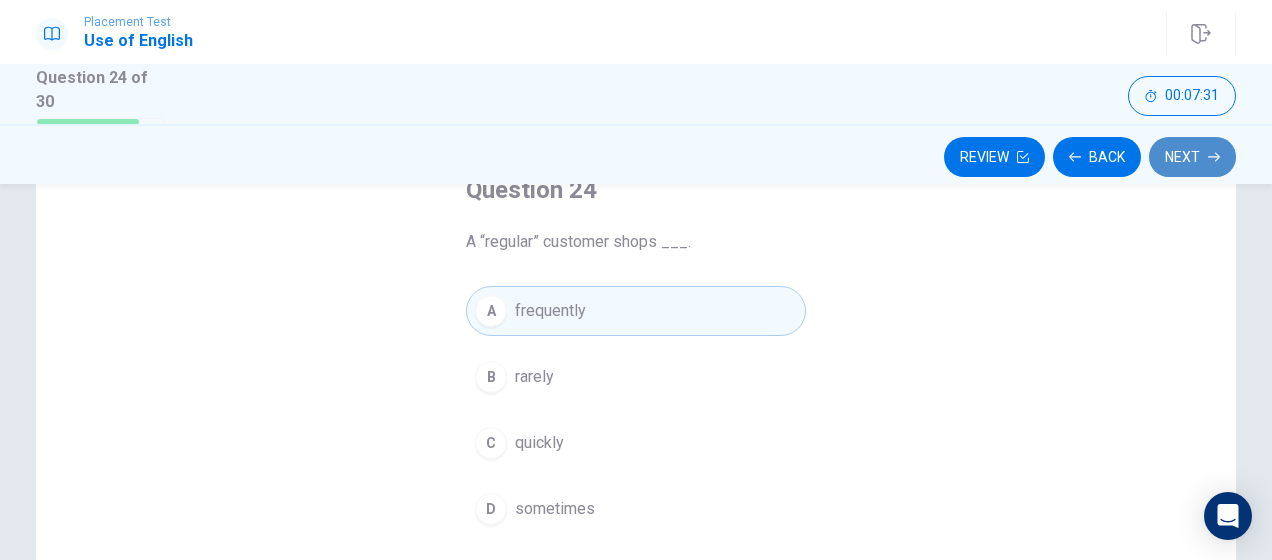 click on "Next" at bounding box center (1192, 157) 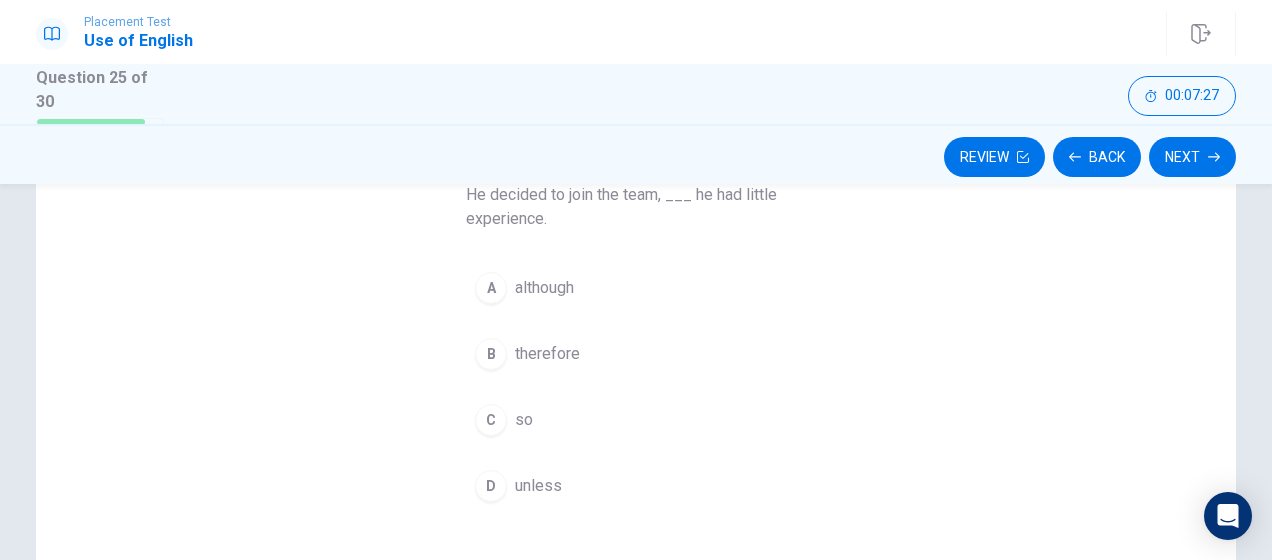 scroll, scrollTop: 180, scrollLeft: 0, axis: vertical 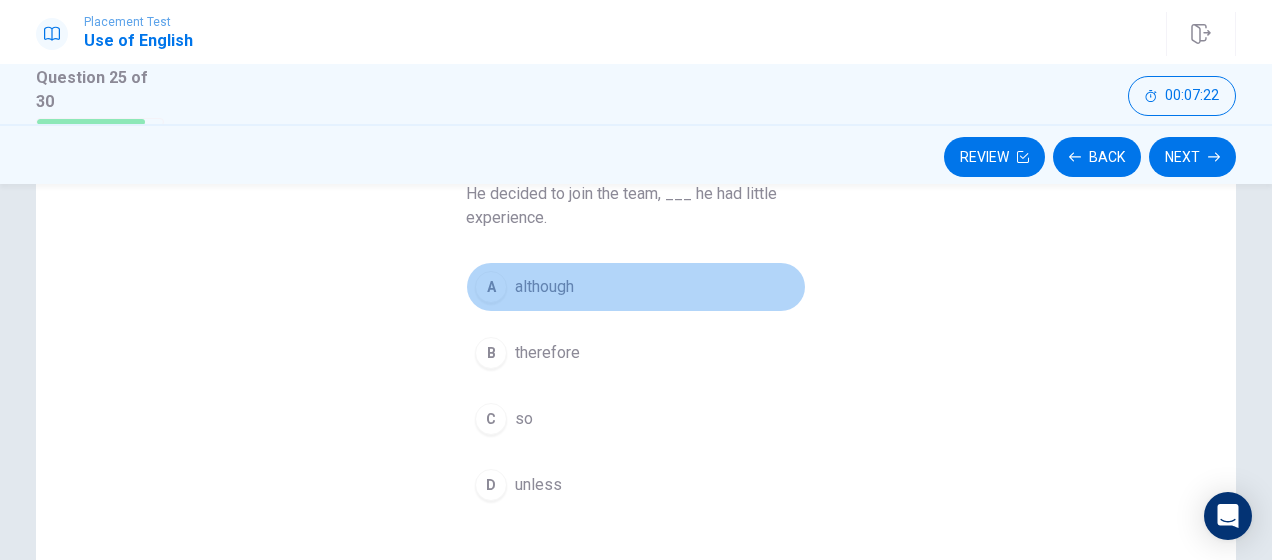 click on "A" at bounding box center [491, 287] 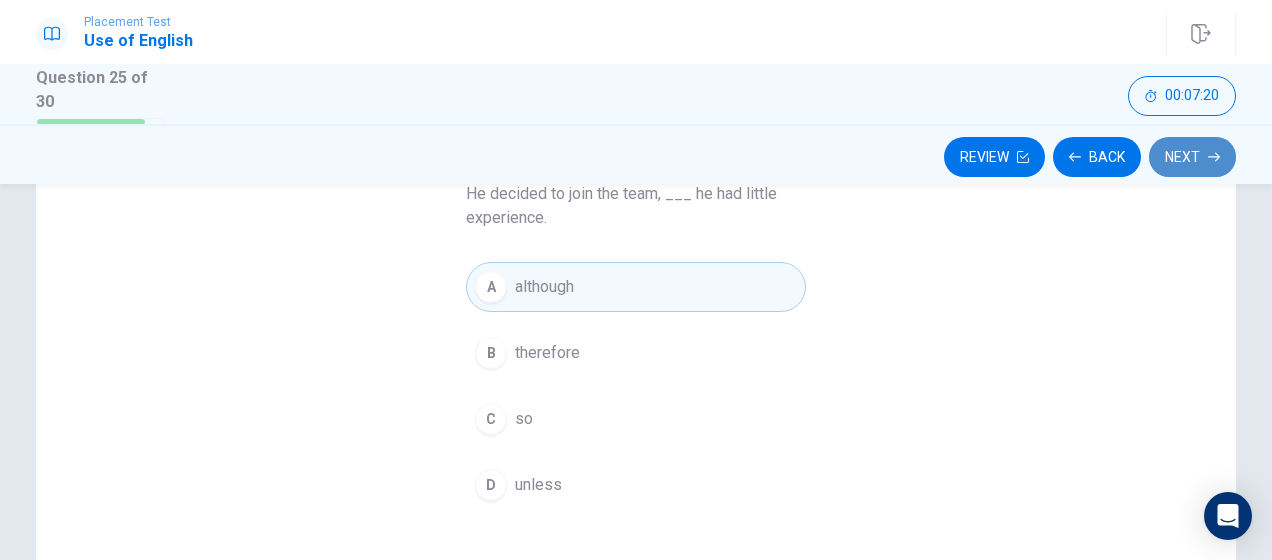 click on "Next" at bounding box center (1192, 157) 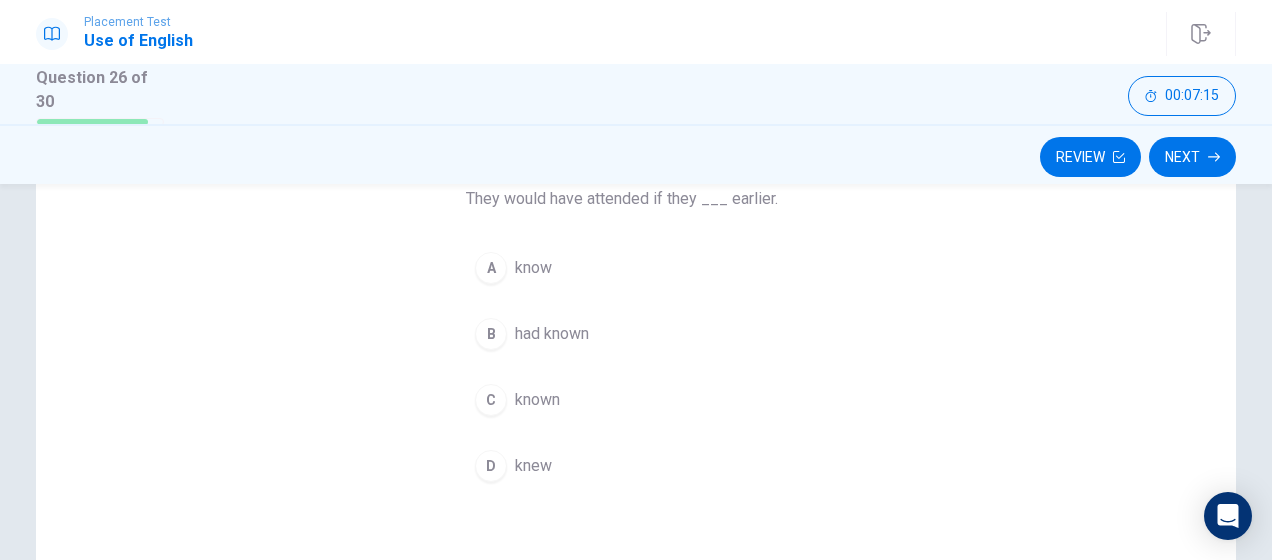 scroll, scrollTop: 161, scrollLeft: 0, axis: vertical 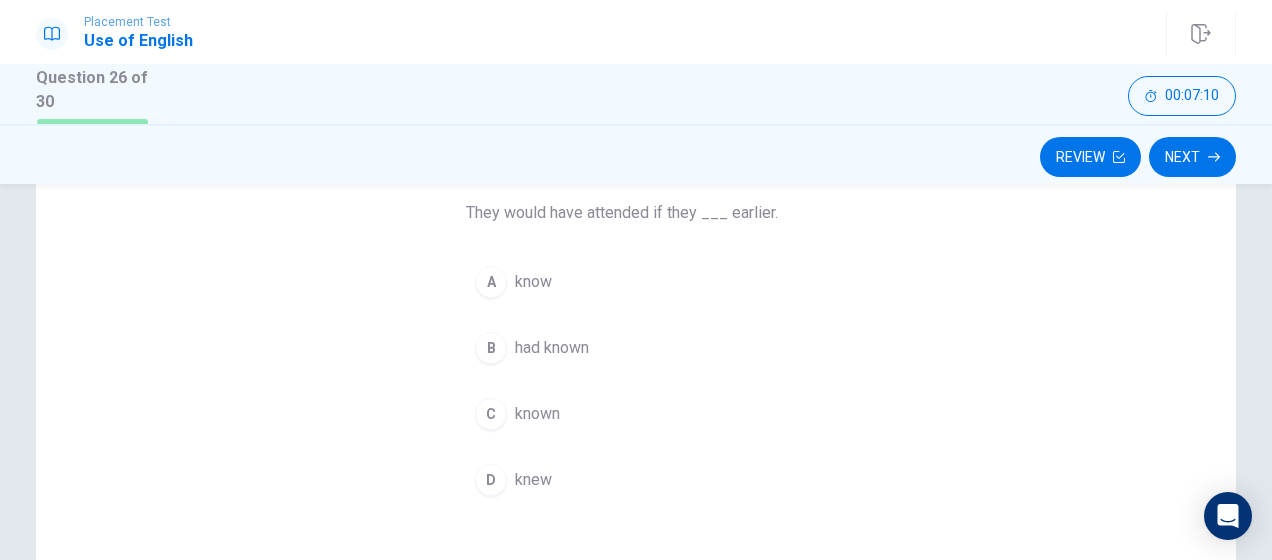 click on "A know B had known C known D knew" at bounding box center (636, 381) 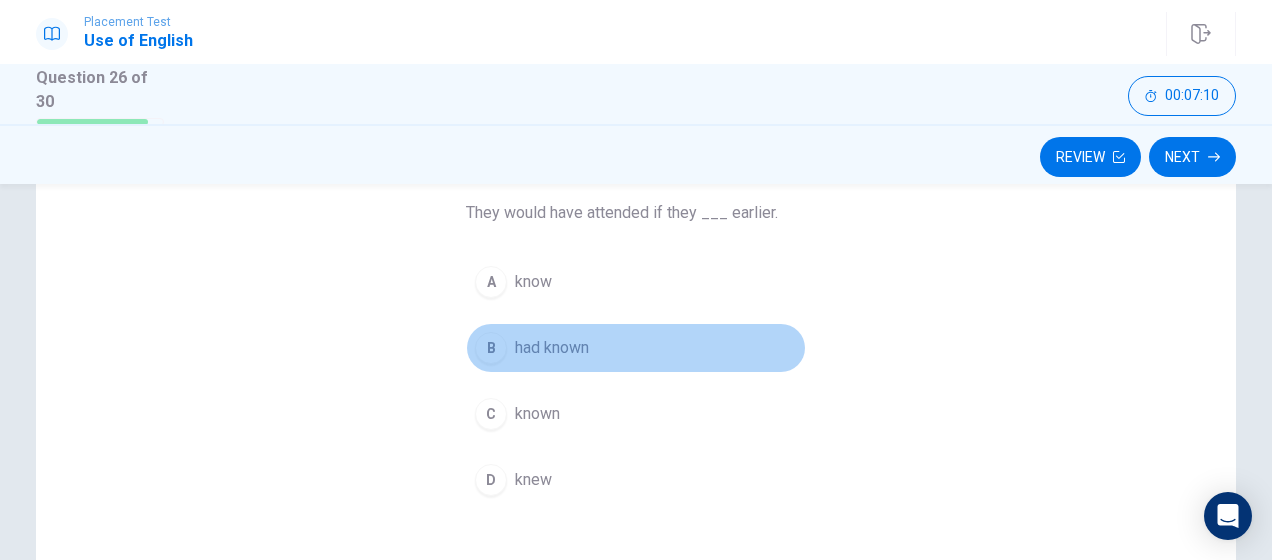 click on "B had known" at bounding box center [636, 348] 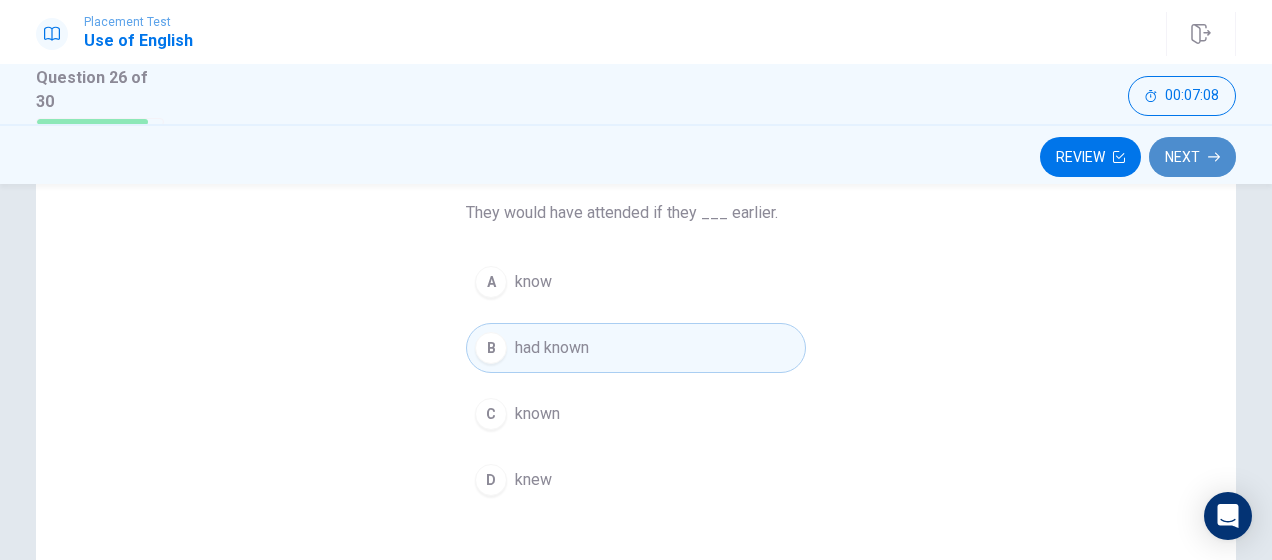 click on "Next" at bounding box center (1192, 157) 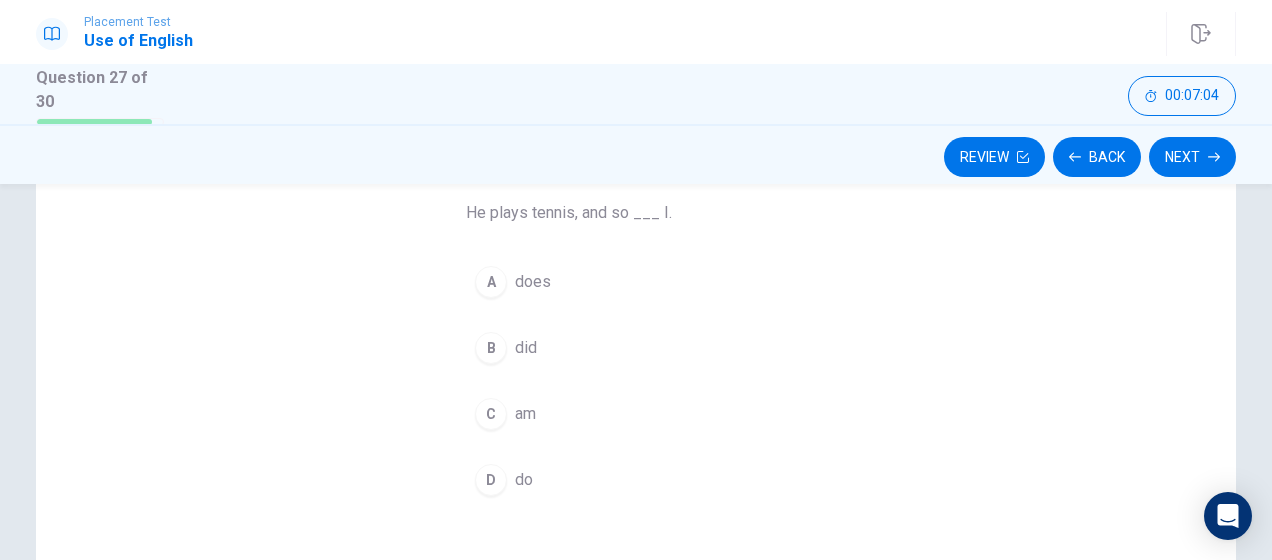 click on "D" at bounding box center [491, 480] 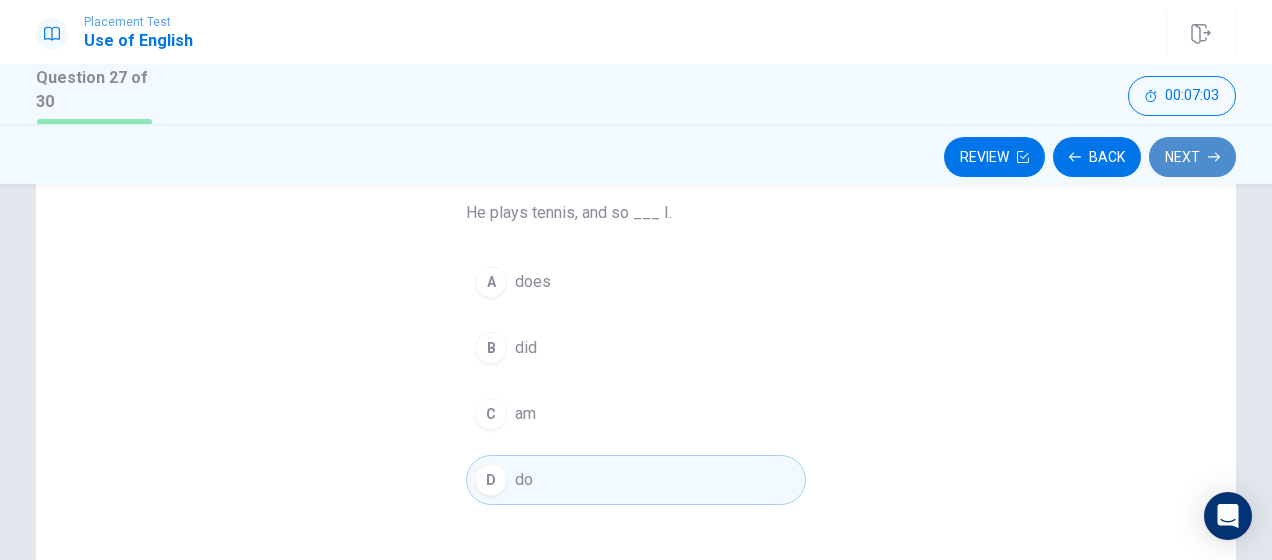click on "Next" at bounding box center (1192, 157) 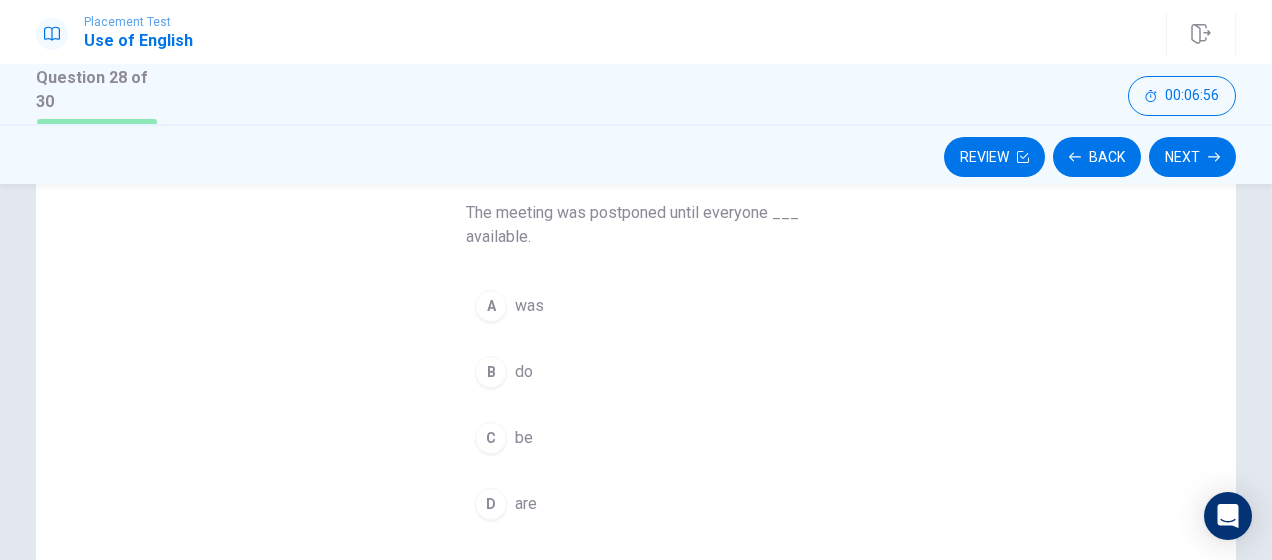 click on "A was" at bounding box center (636, 306) 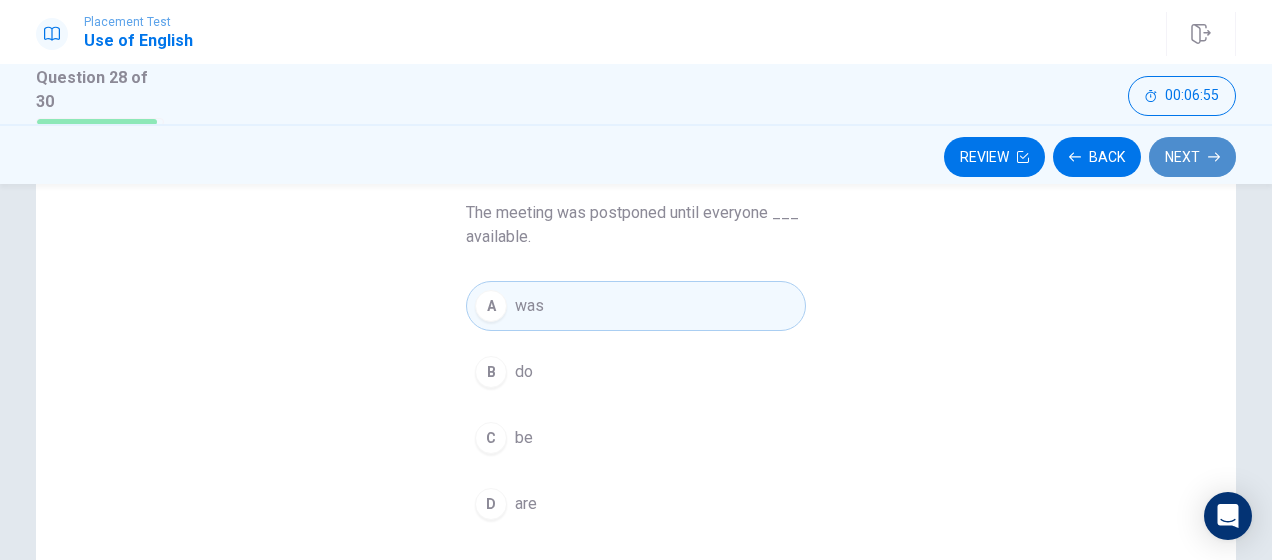 click on "Next" at bounding box center [1192, 157] 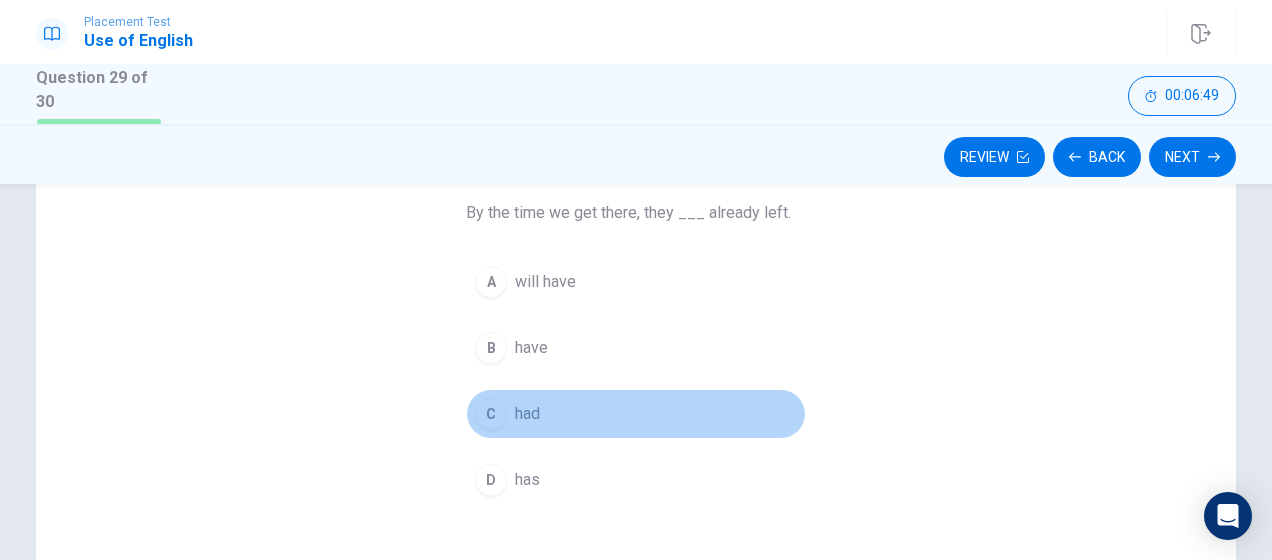 click on "C" at bounding box center (491, 414) 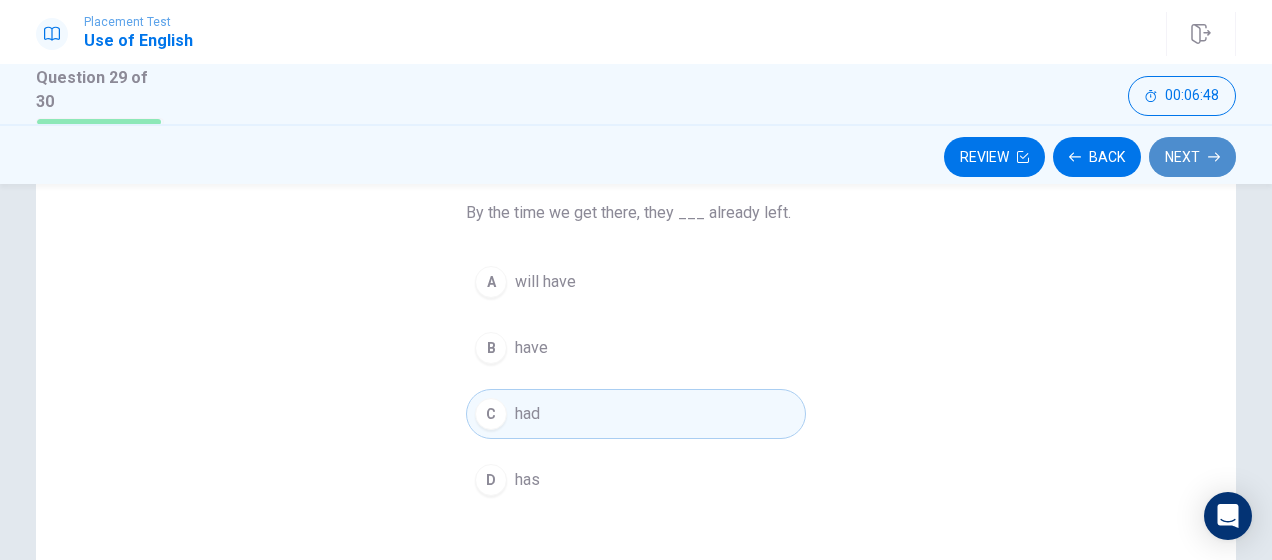 click 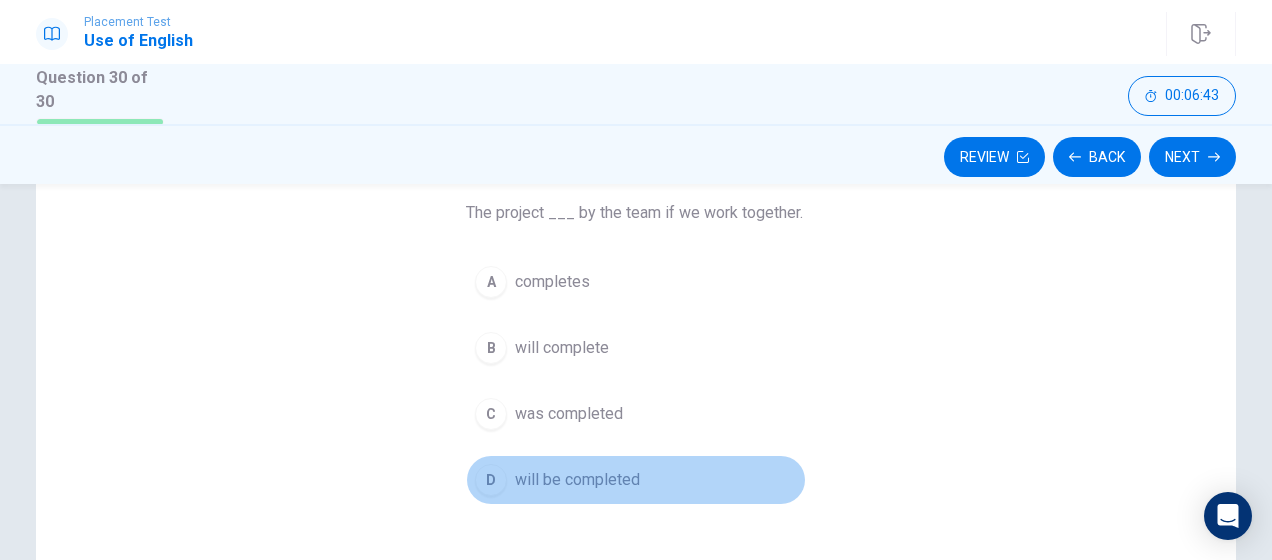 click on "D" at bounding box center (491, 480) 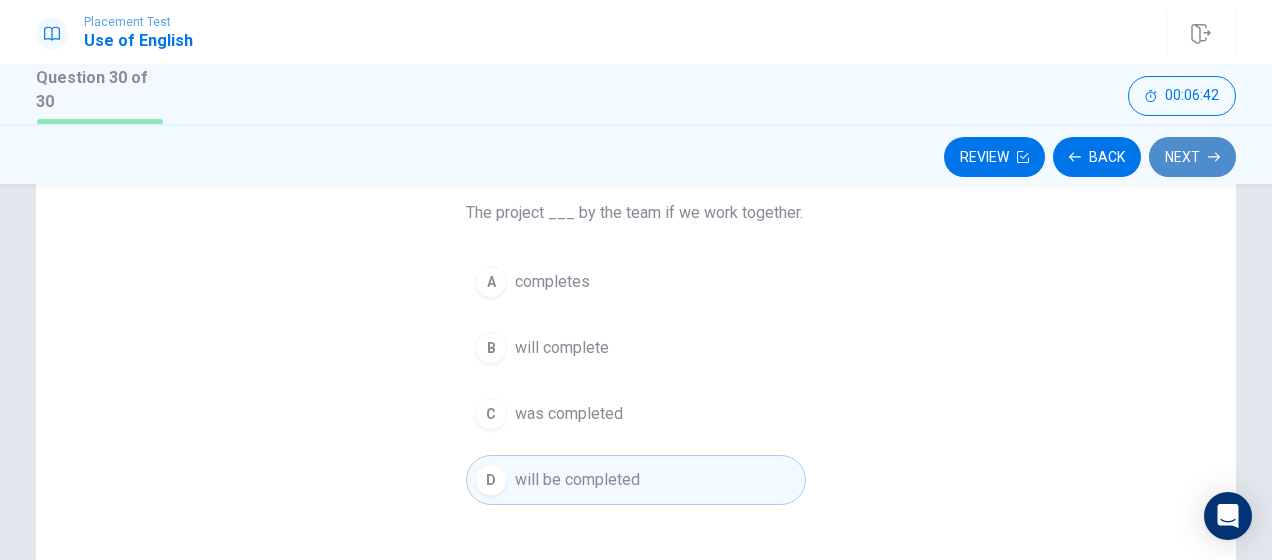 click on "Next" at bounding box center (1192, 157) 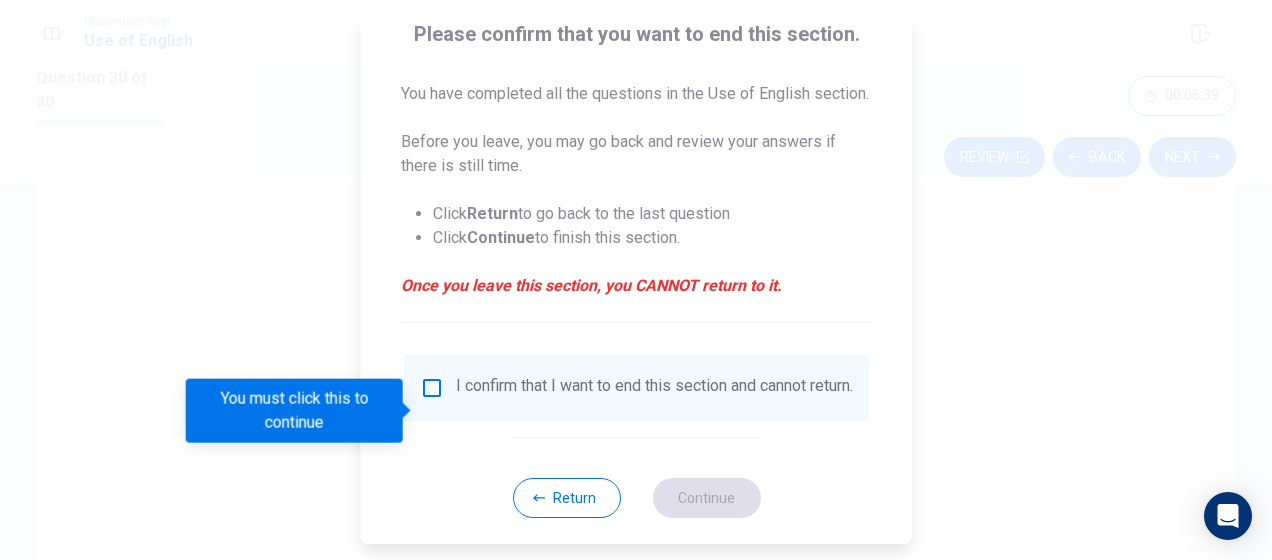scroll, scrollTop: 160, scrollLeft: 0, axis: vertical 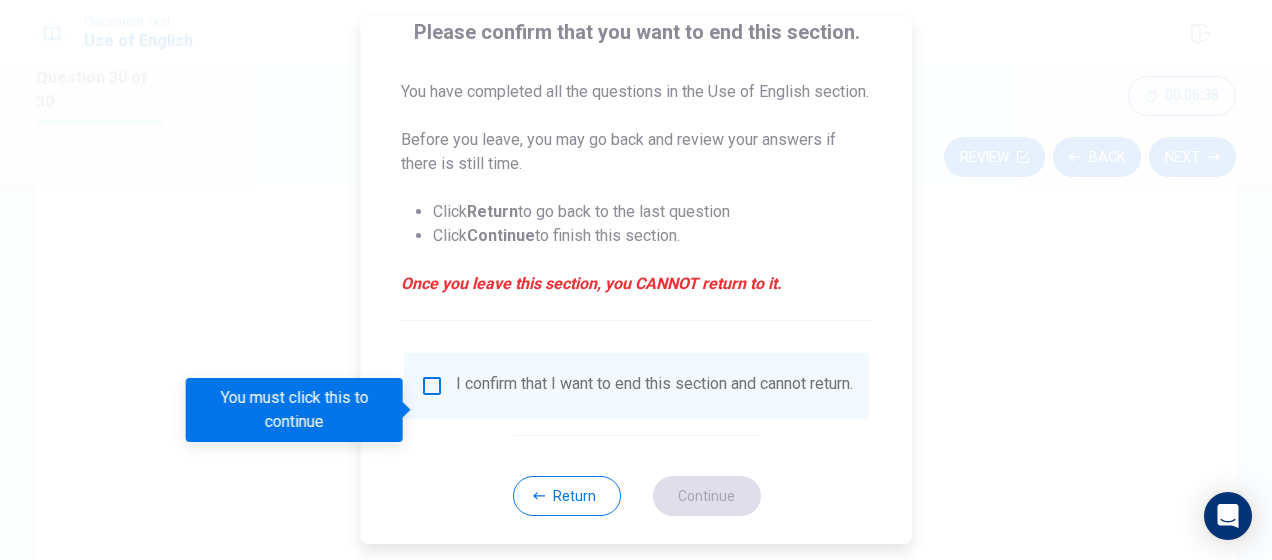 click on "I confirm that I want to end this section and cannot return." at bounding box center [636, 386] 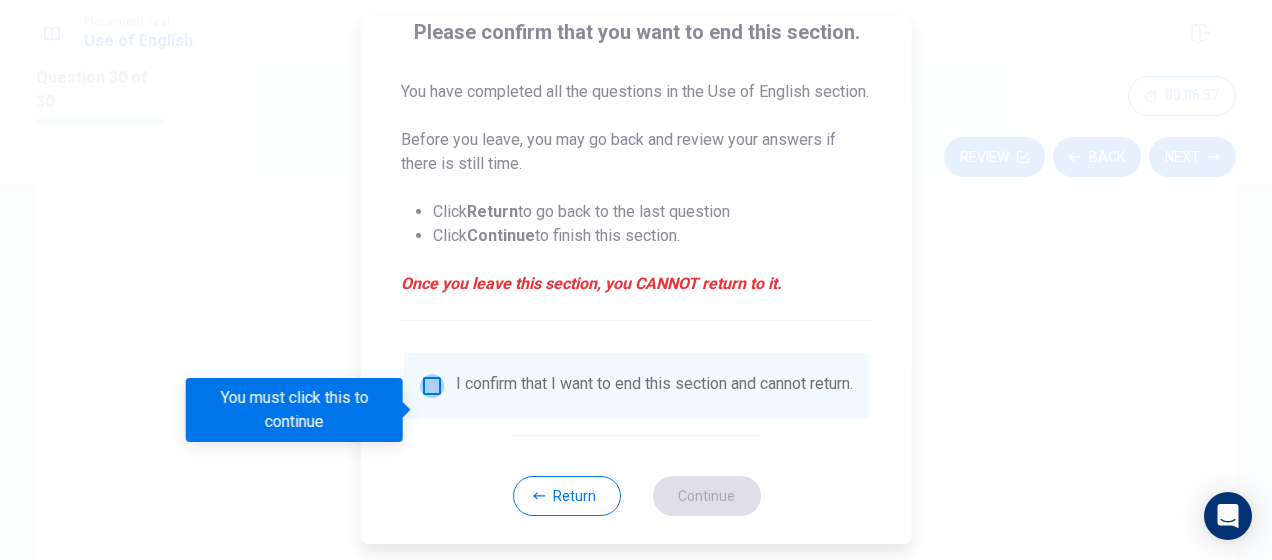 click at bounding box center (432, 386) 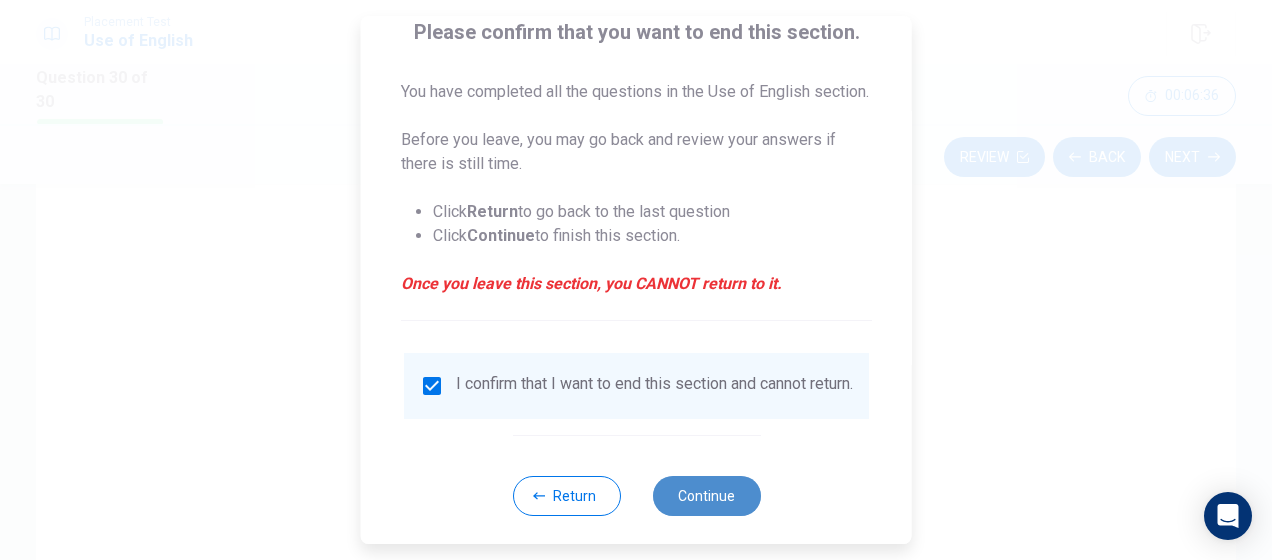 click on "Continue" at bounding box center (706, 496) 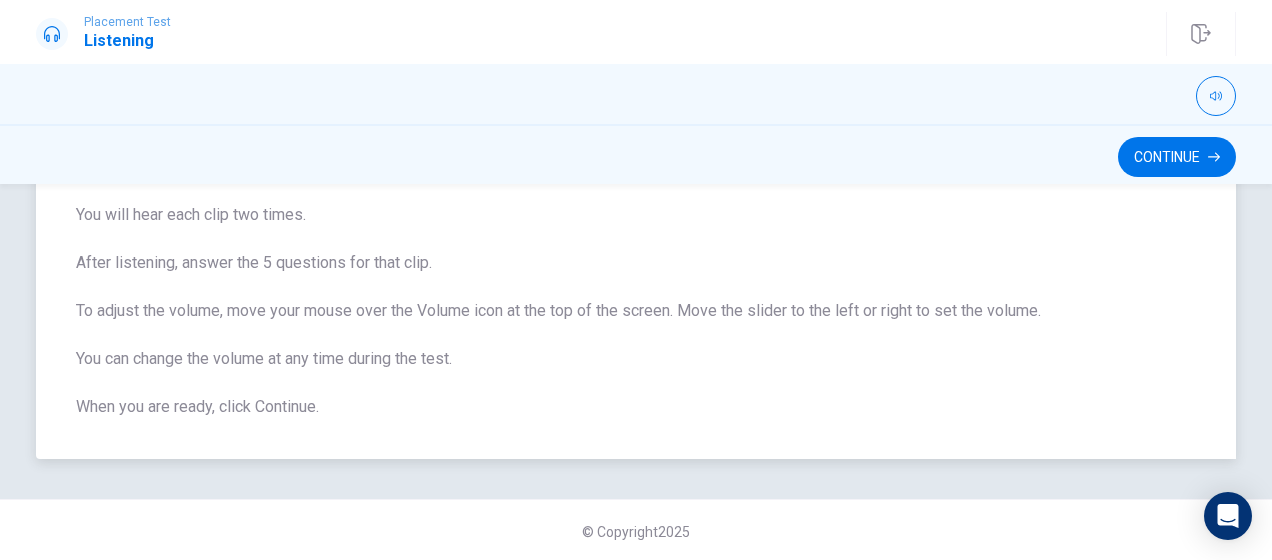 scroll, scrollTop: 232, scrollLeft: 0, axis: vertical 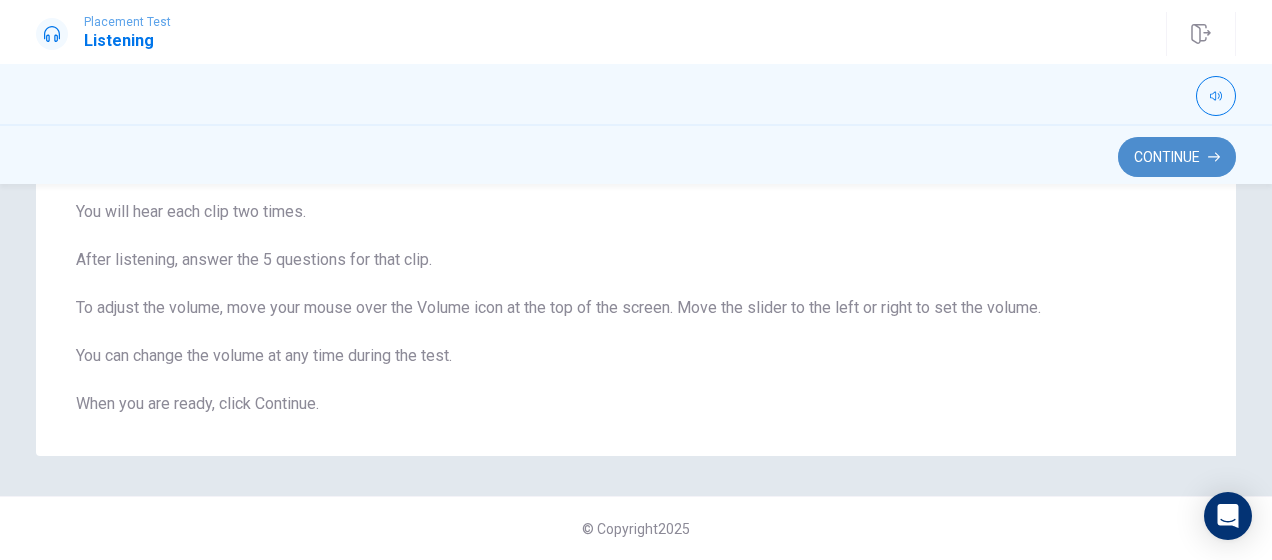 click on "Continue" at bounding box center (1177, 157) 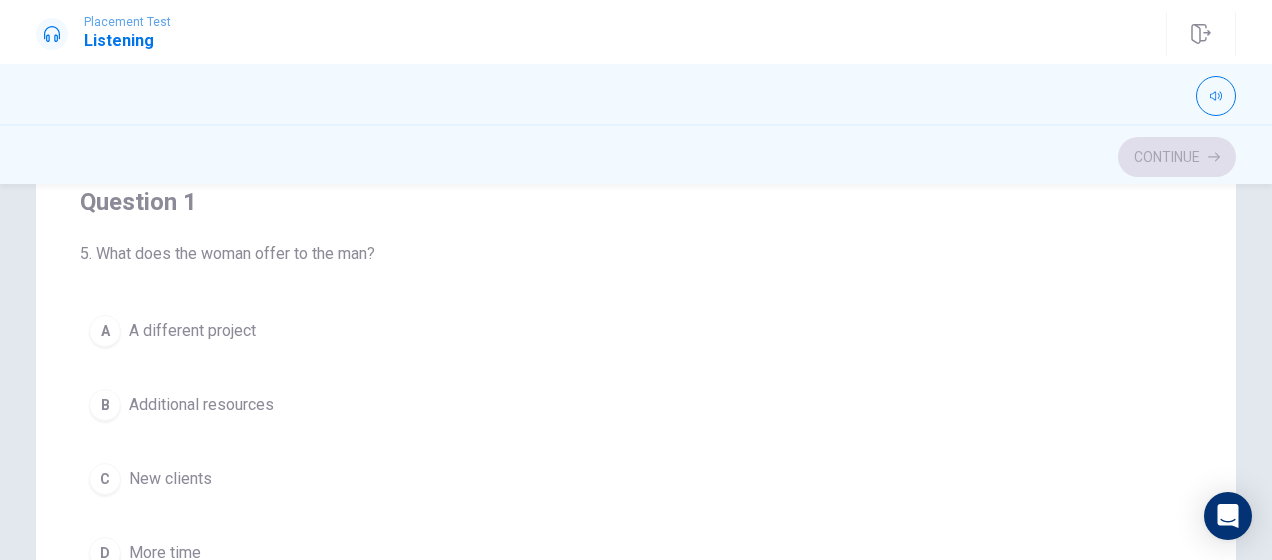 scroll, scrollTop: 170, scrollLeft: 0, axis: vertical 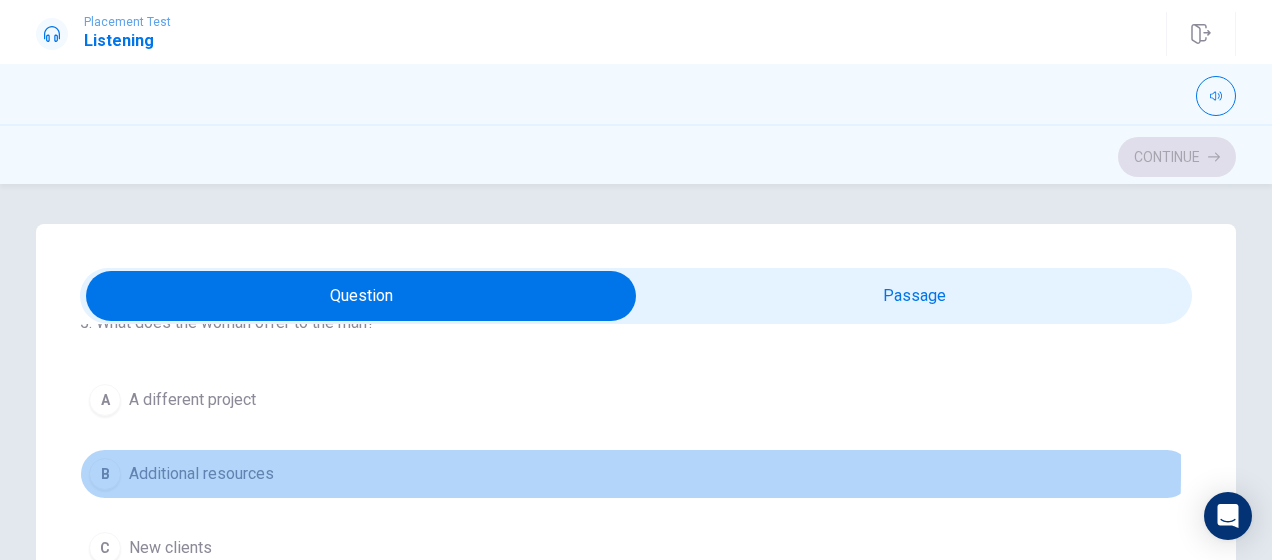 click on "B" at bounding box center (105, 474) 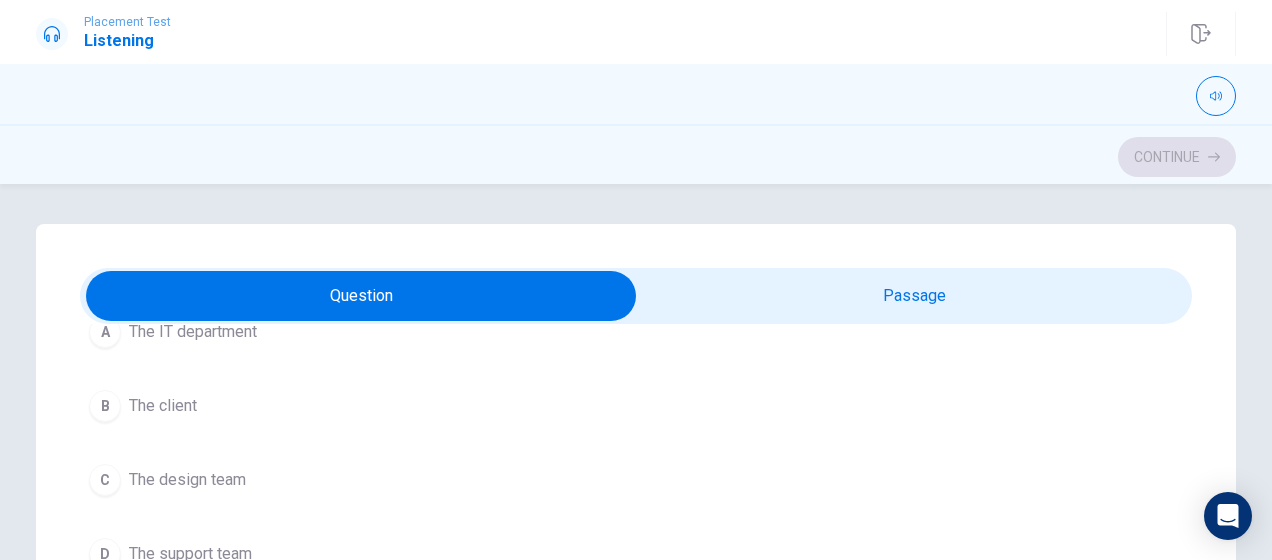 scroll, scrollTop: 625, scrollLeft: 0, axis: vertical 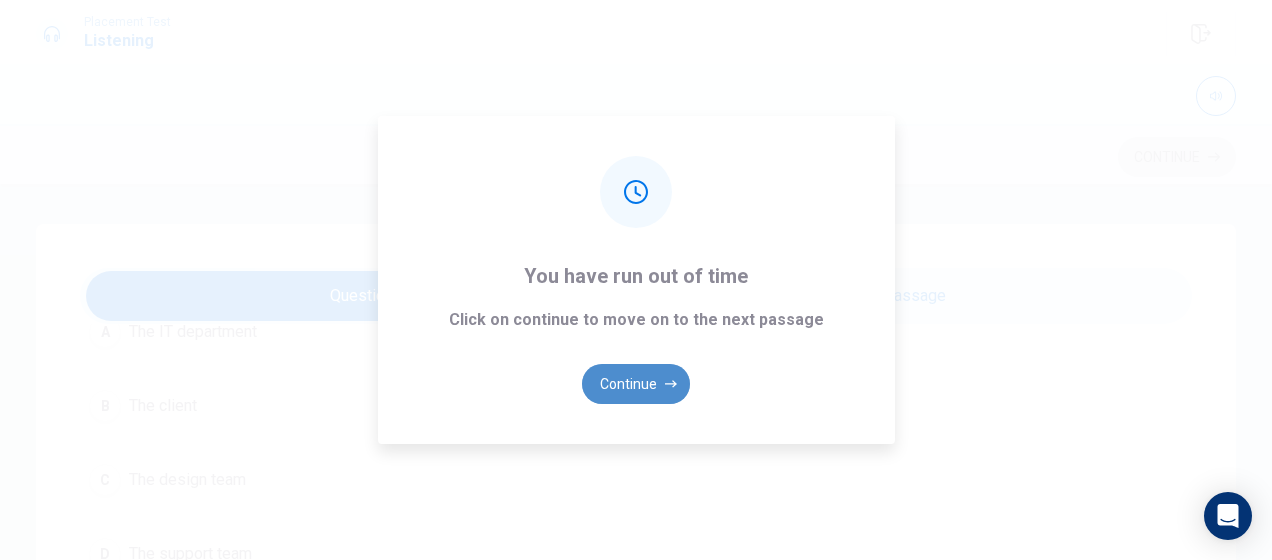 click on "Continue" at bounding box center [636, 384] 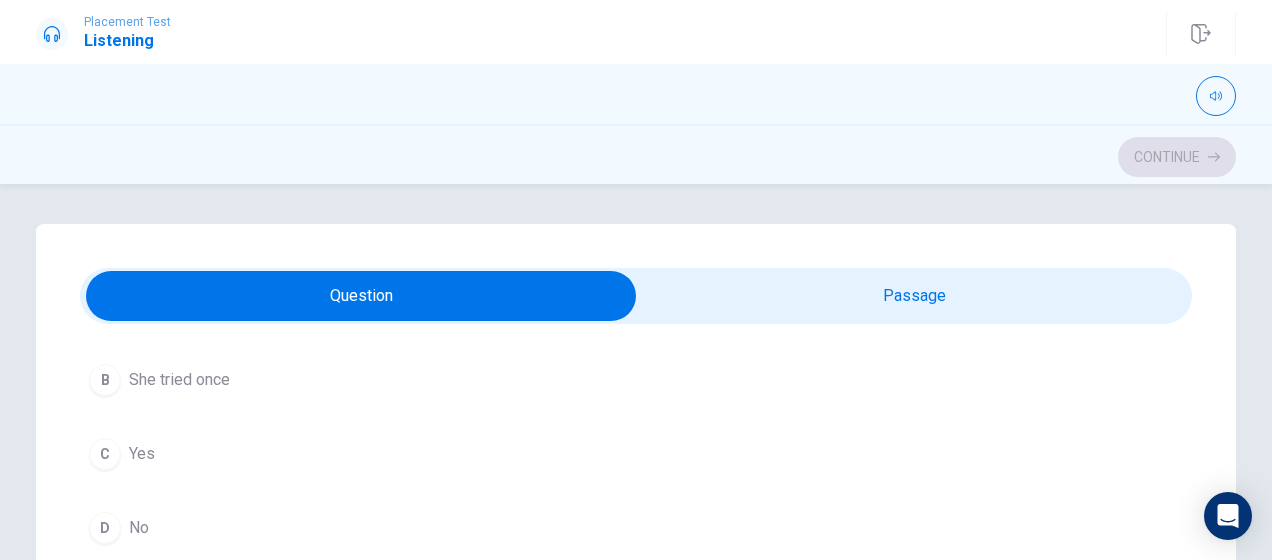 scroll, scrollTop: 258, scrollLeft: 0, axis: vertical 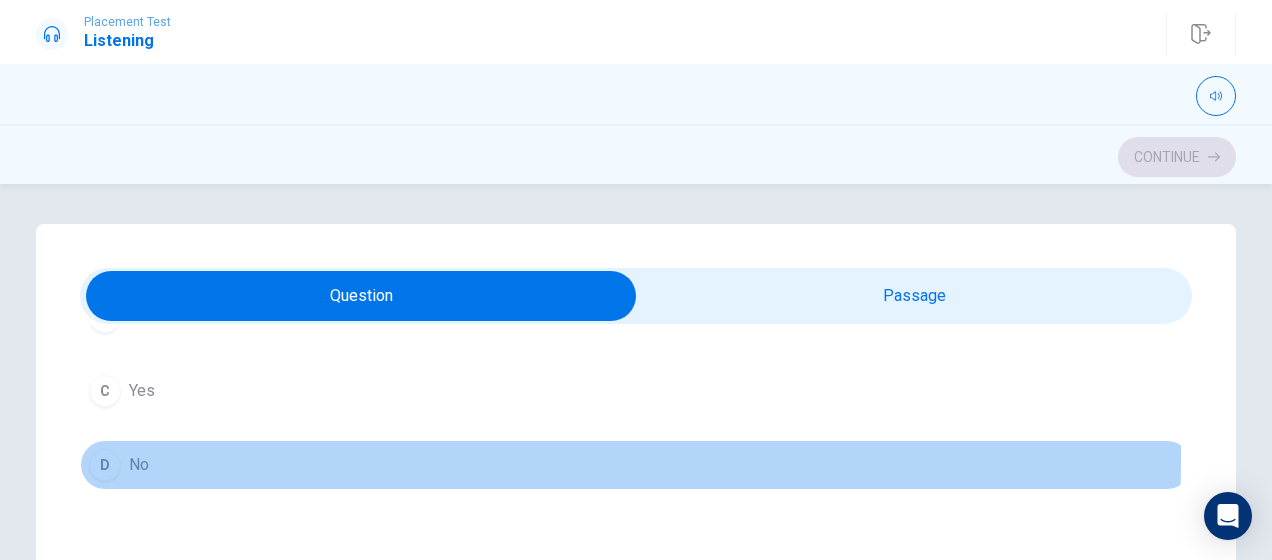 click on "D" at bounding box center [105, 465] 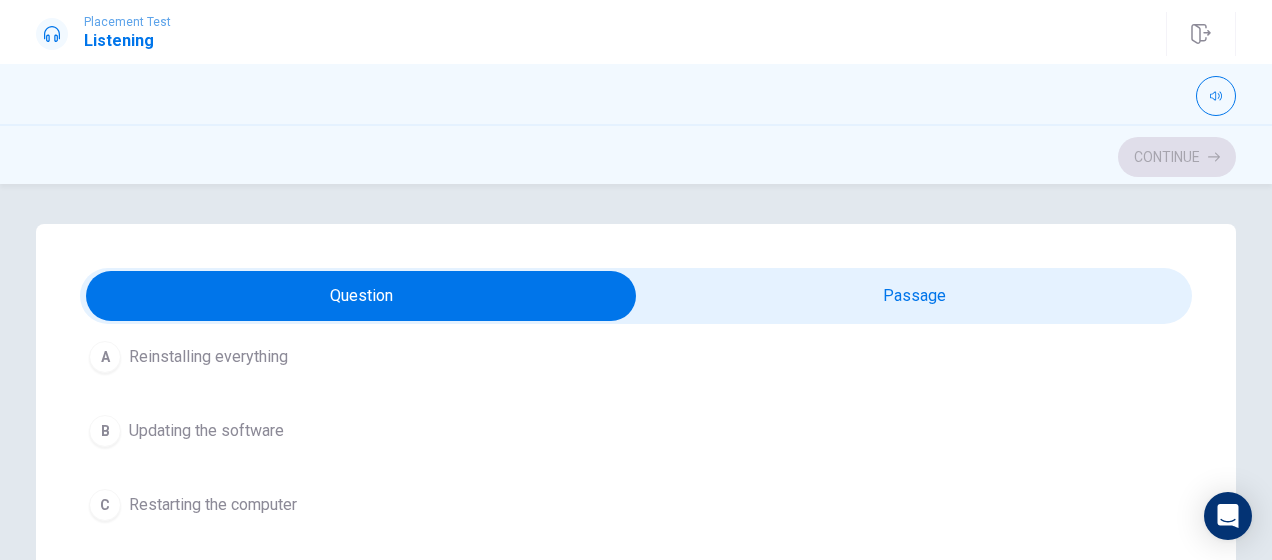 scroll, scrollTop: 603, scrollLeft: 0, axis: vertical 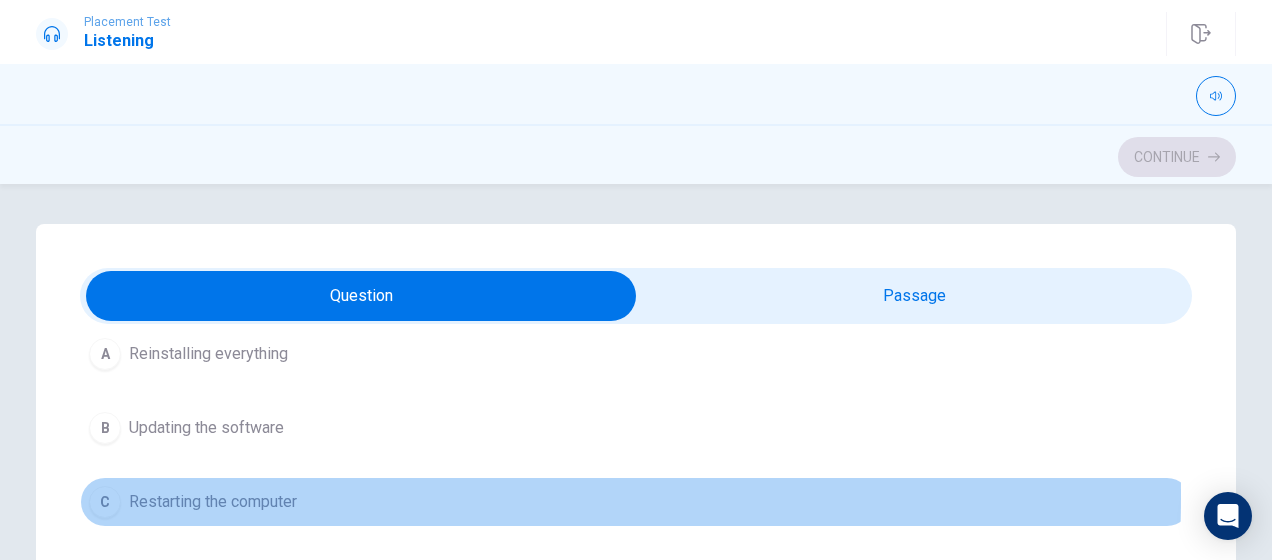 click on "C" at bounding box center [105, 502] 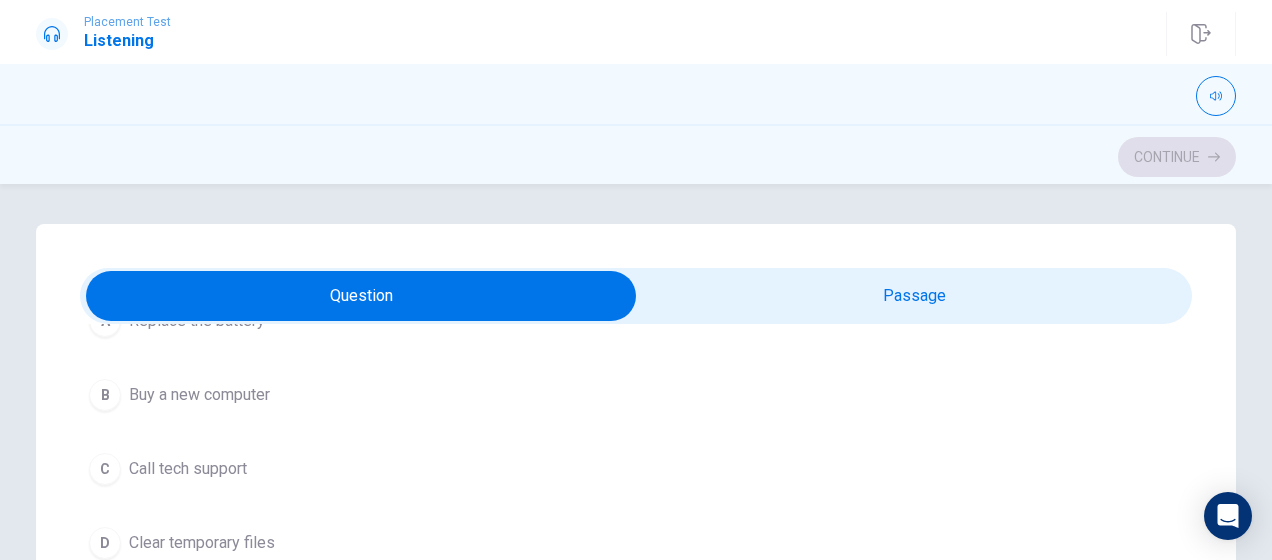scroll, scrollTop: 1103, scrollLeft: 0, axis: vertical 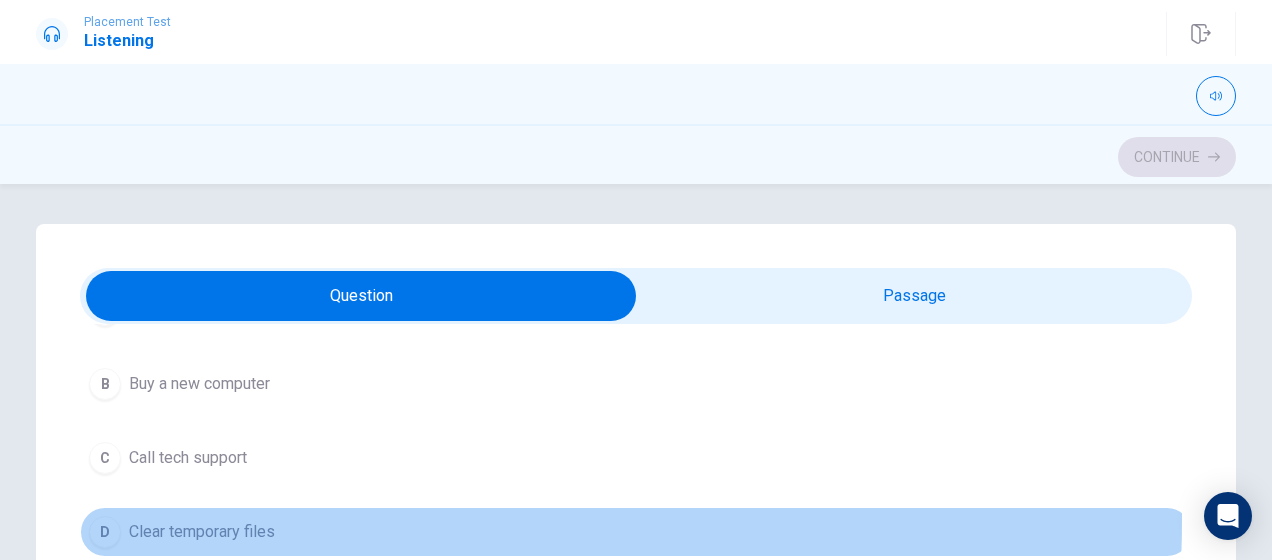 click on "D" at bounding box center (105, 532) 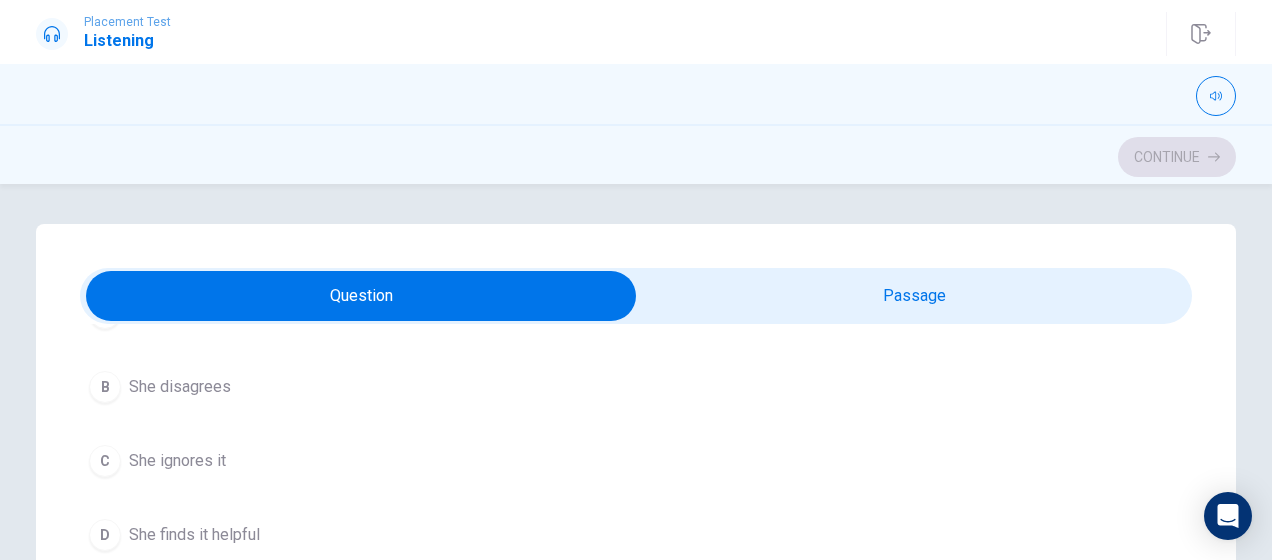 scroll, scrollTop: 1557, scrollLeft: 0, axis: vertical 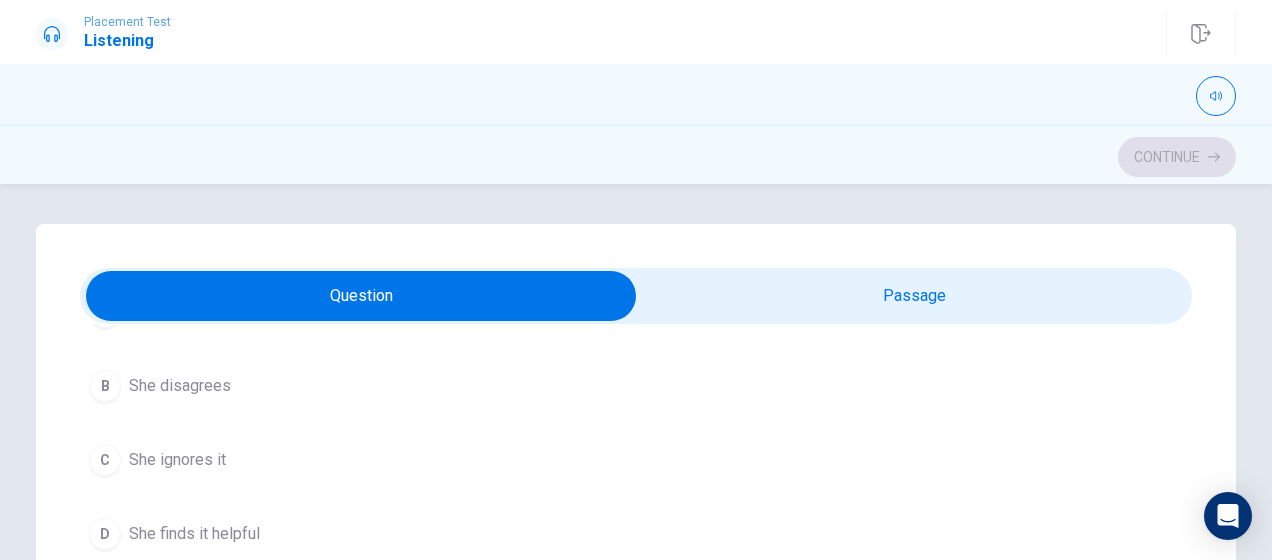 click on "D" at bounding box center [105, 534] 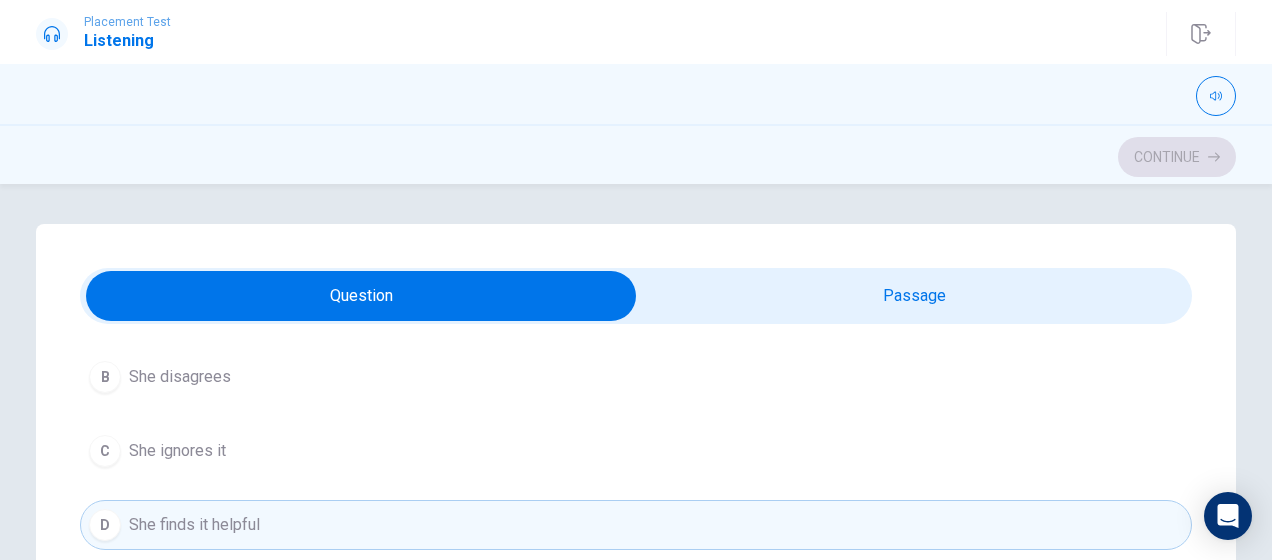 scroll, scrollTop: 1606, scrollLeft: 0, axis: vertical 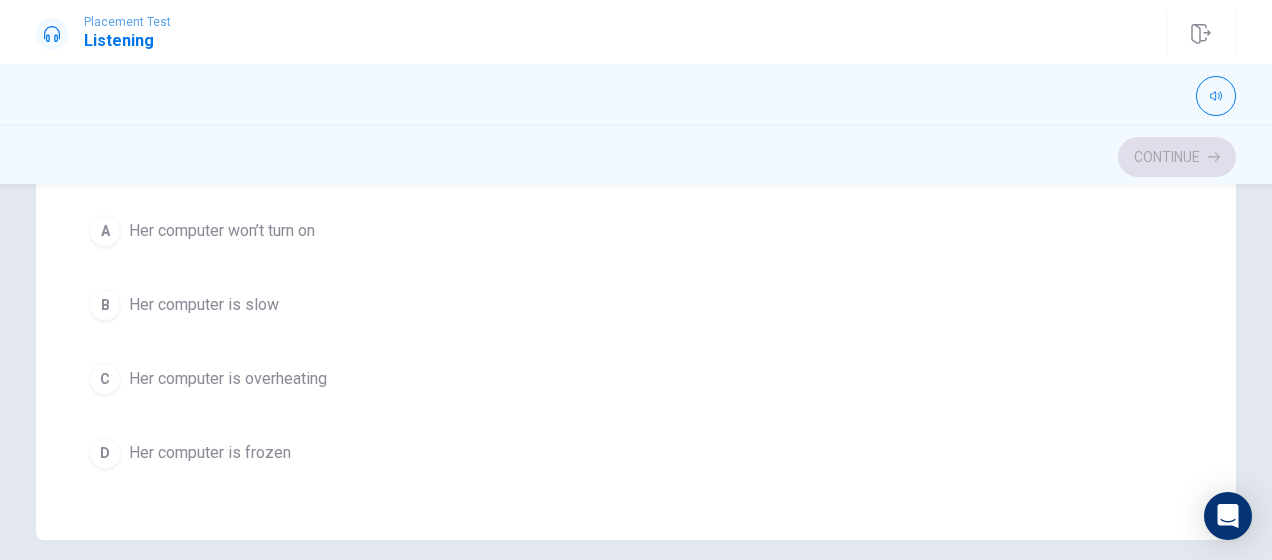 click on "C" at bounding box center [105, 379] 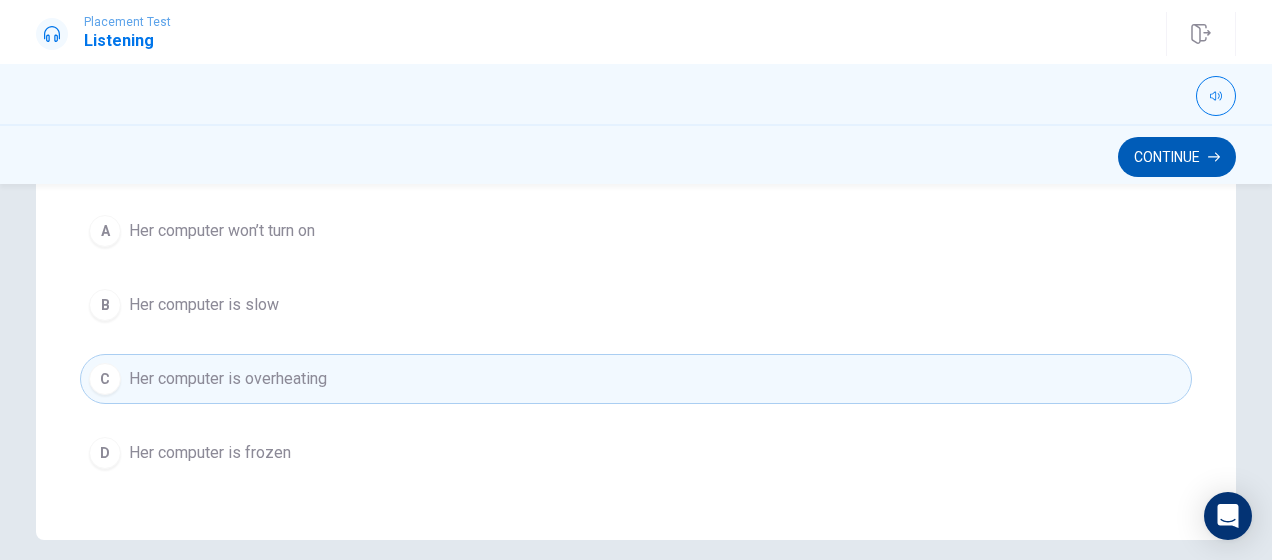 click on "Continue" at bounding box center [1177, 157] 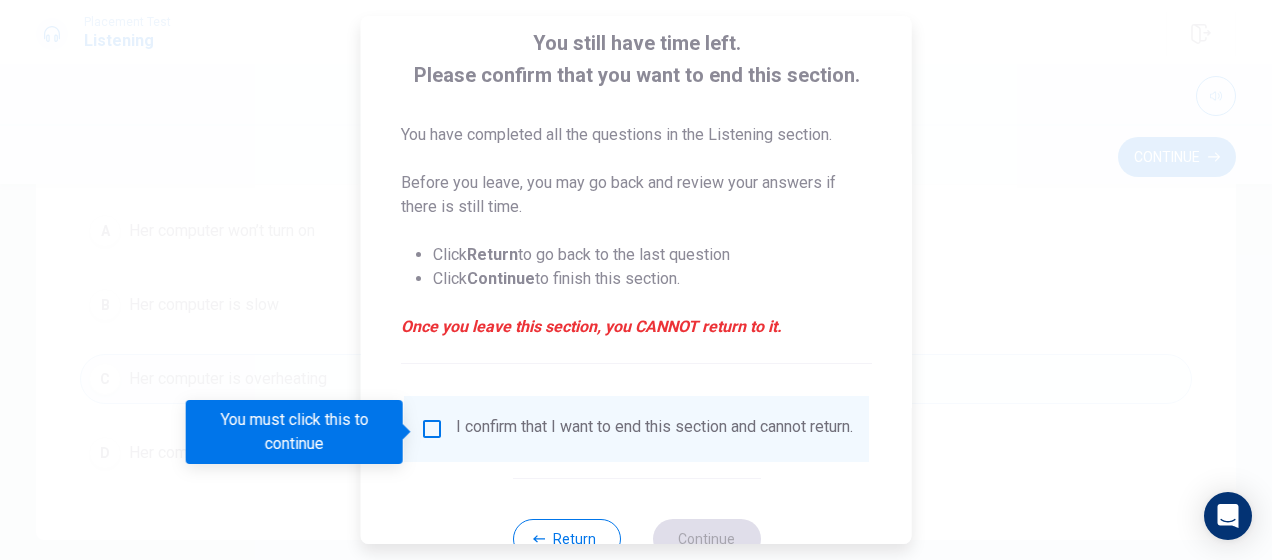 scroll, scrollTop: 118, scrollLeft: 0, axis: vertical 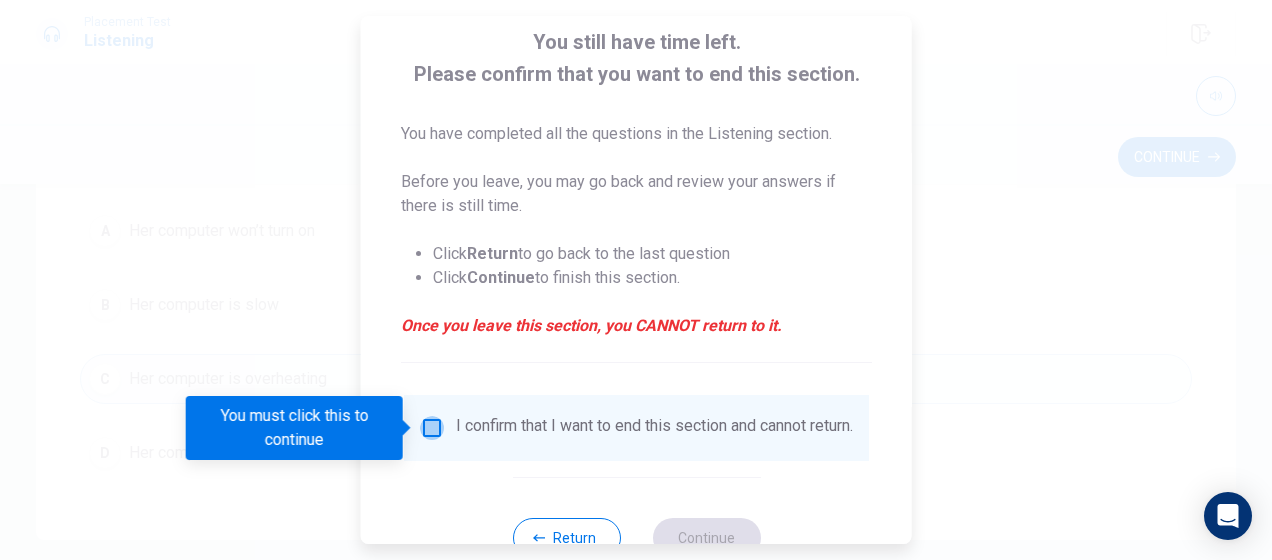 click at bounding box center (432, 428) 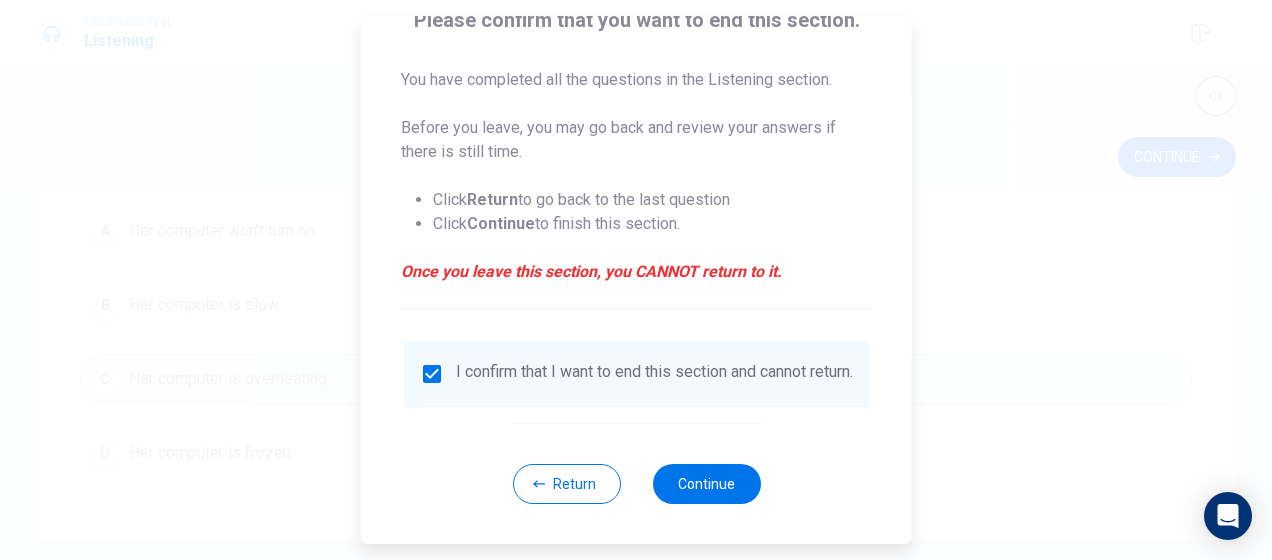 scroll, scrollTop: 186, scrollLeft: 0, axis: vertical 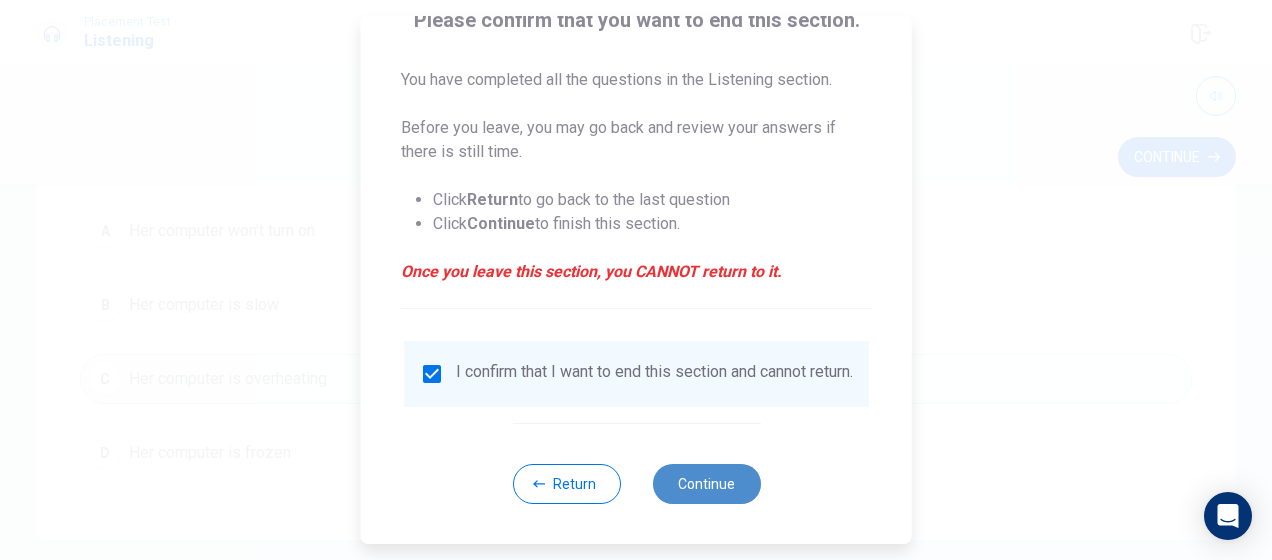 click on "Continue" at bounding box center (706, 484) 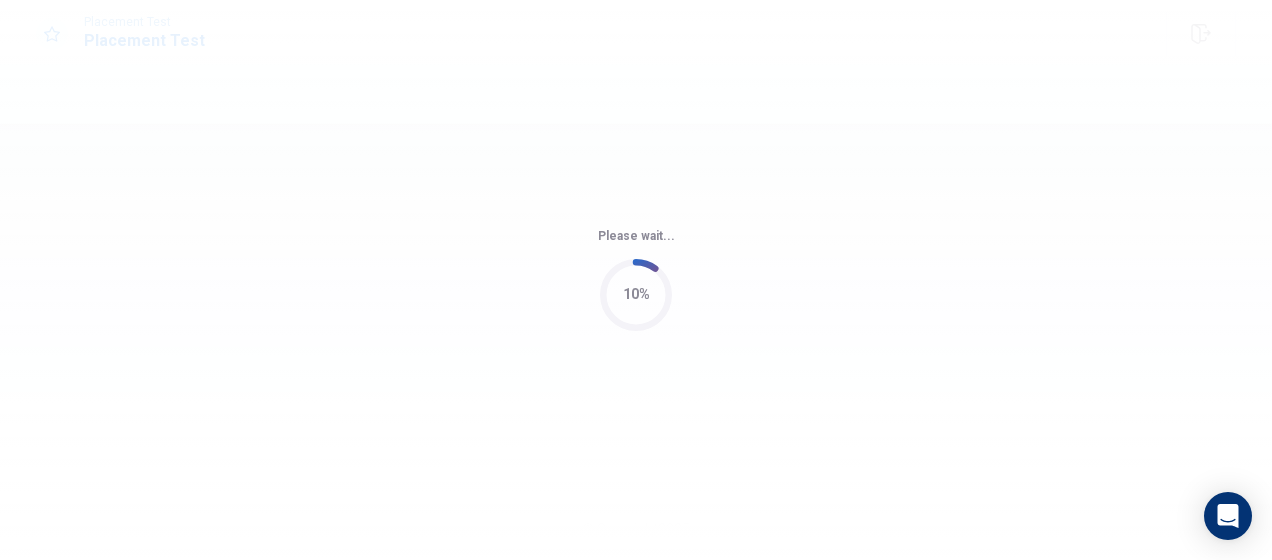 scroll, scrollTop: 0, scrollLeft: 0, axis: both 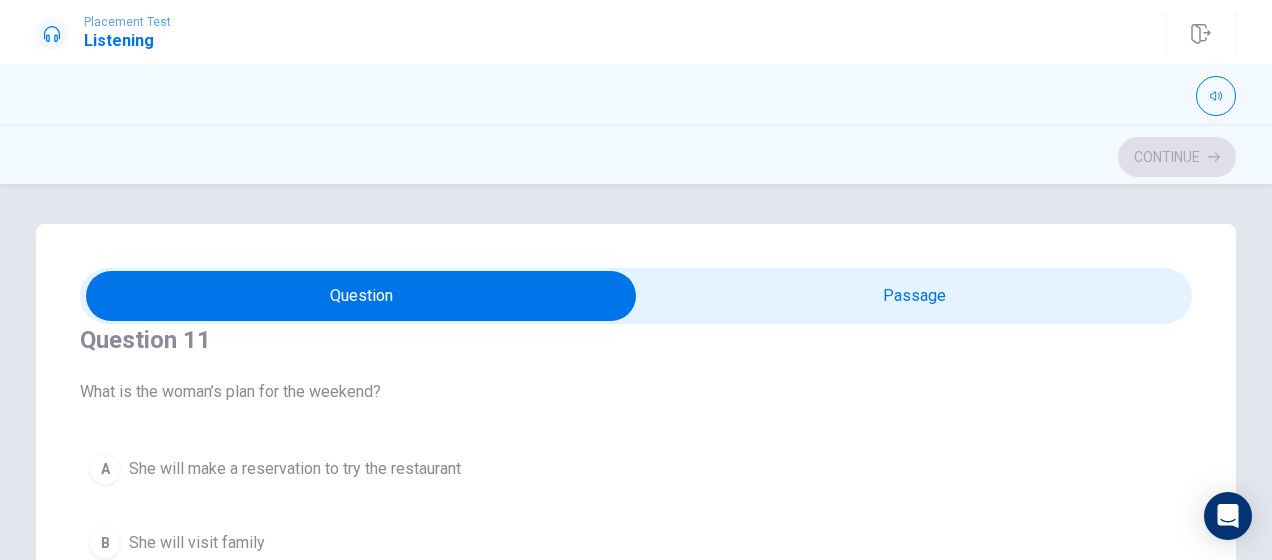 type on "32" 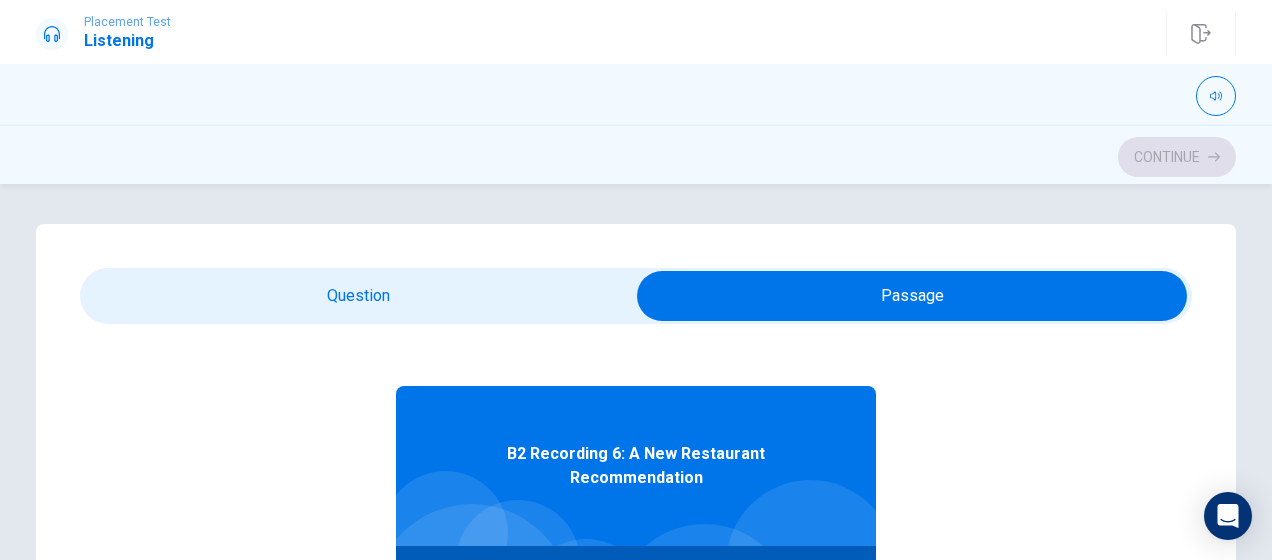scroll, scrollTop: 112, scrollLeft: 0, axis: vertical 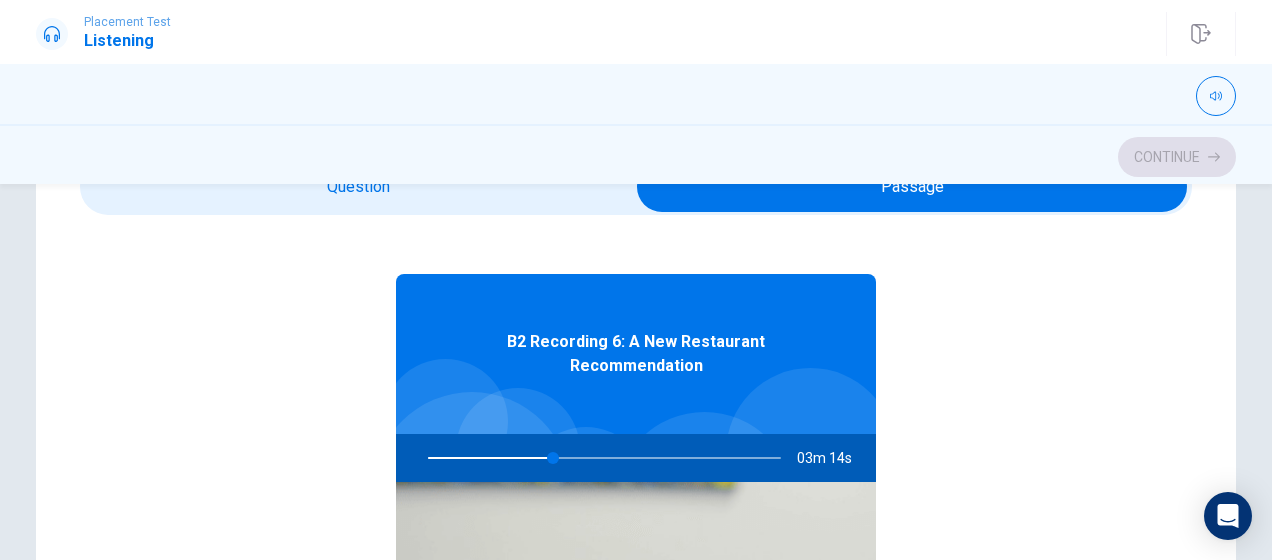 click at bounding box center (600, 458) 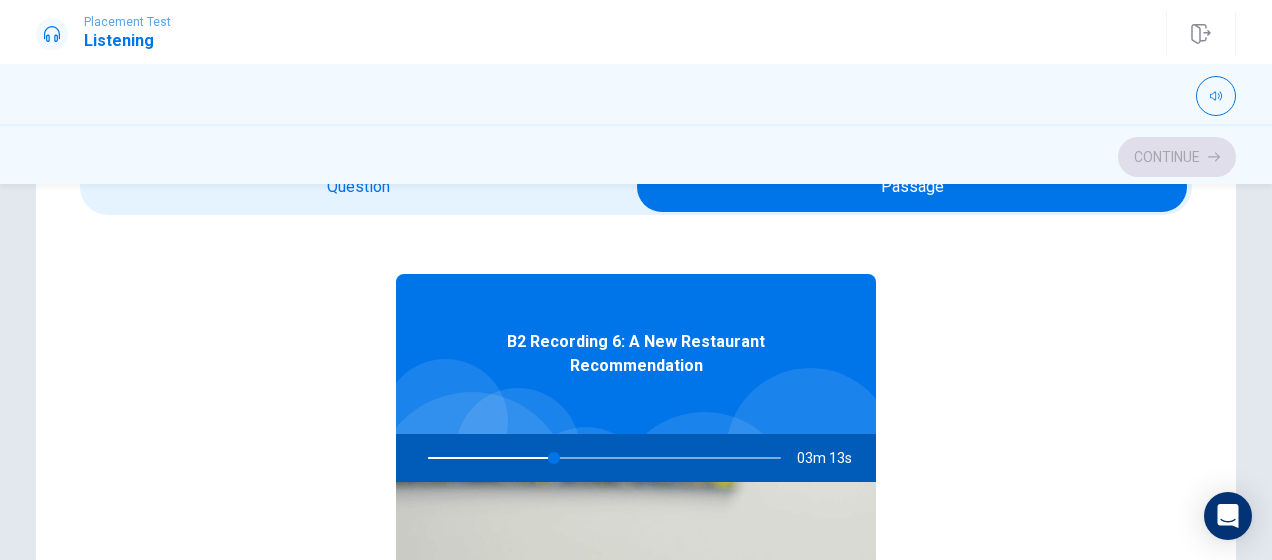click at bounding box center [600, 458] 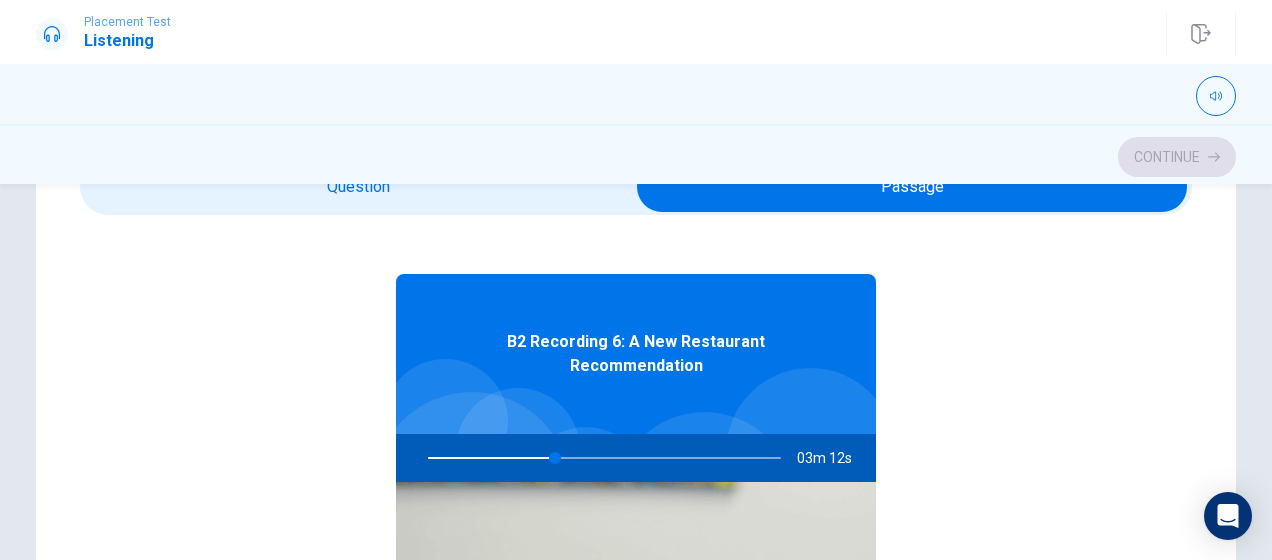 type on "36" 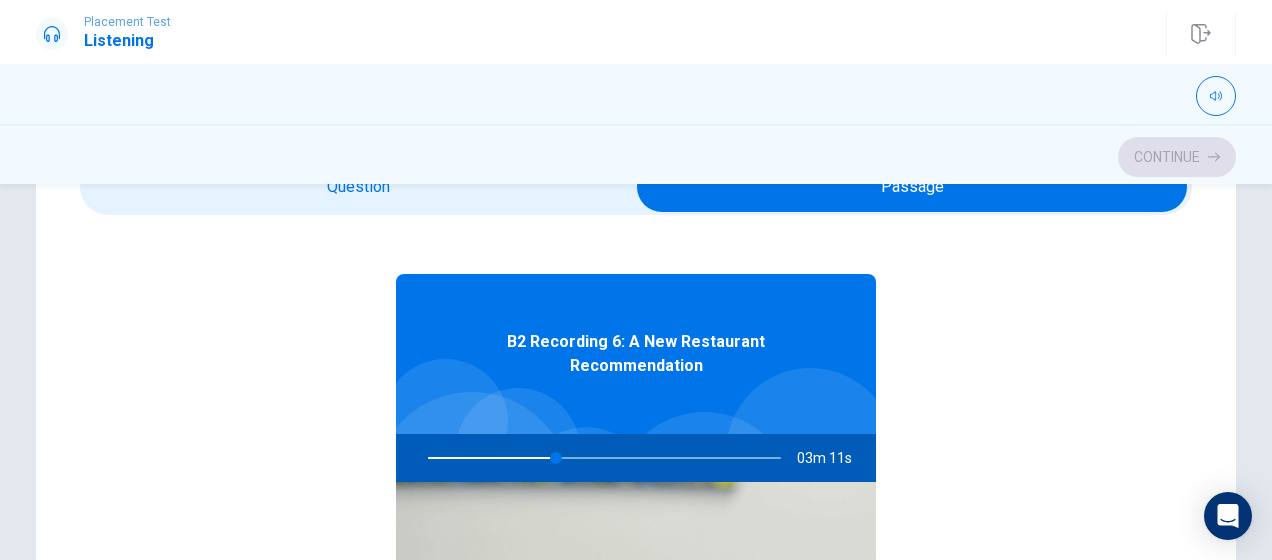 click at bounding box center [912, 187] 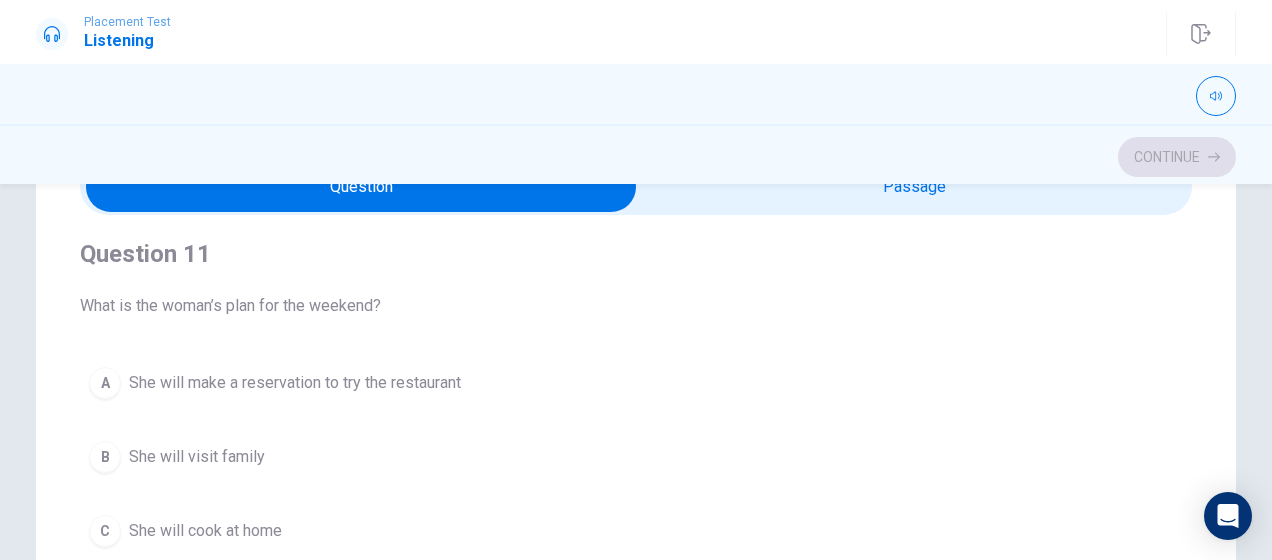 scroll, scrollTop: 8, scrollLeft: 0, axis: vertical 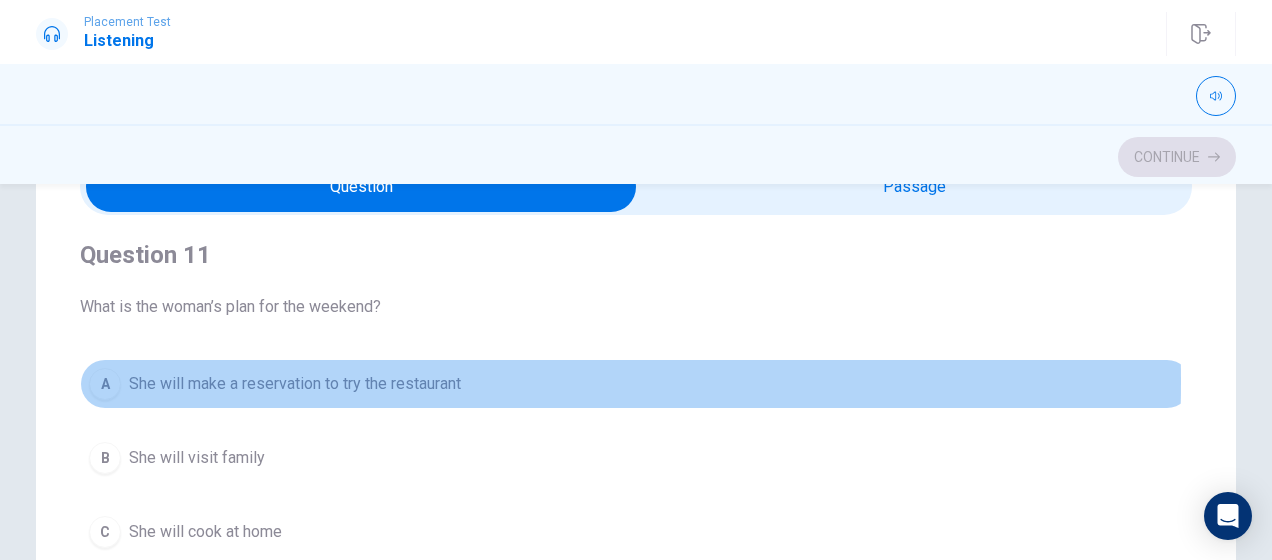 click on "A" at bounding box center [105, 384] 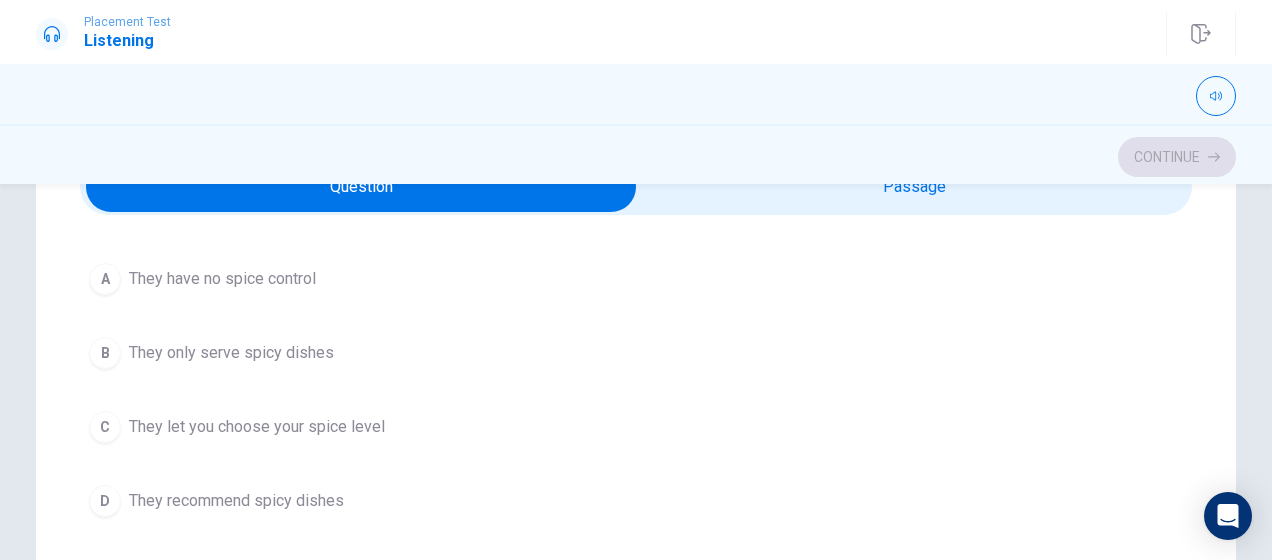 scroll, scrollTop: 570, scrollLeft: 0, axis: vertical 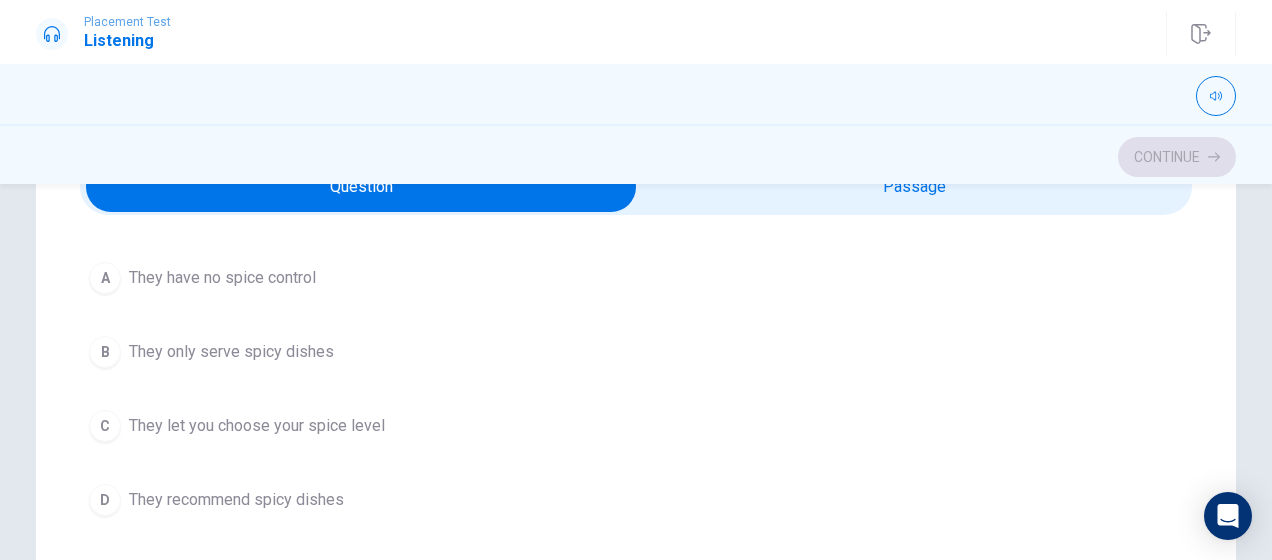 click on "C" at bounding box center [105, 426] 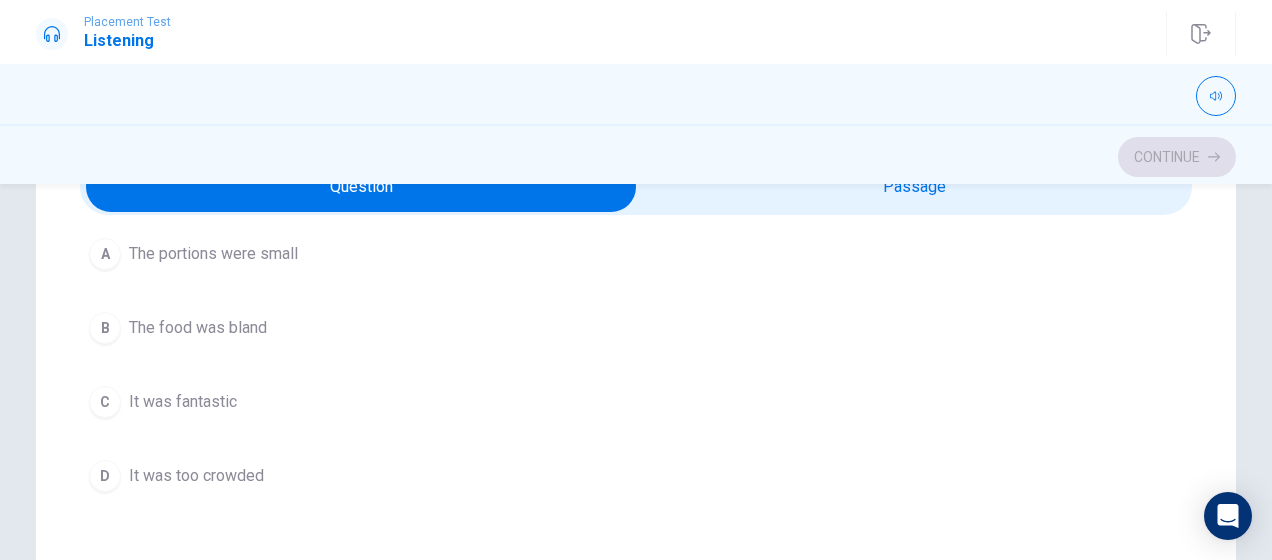 scroll, scrollTop: 1051, scrollLeft: 0, axis: vertical 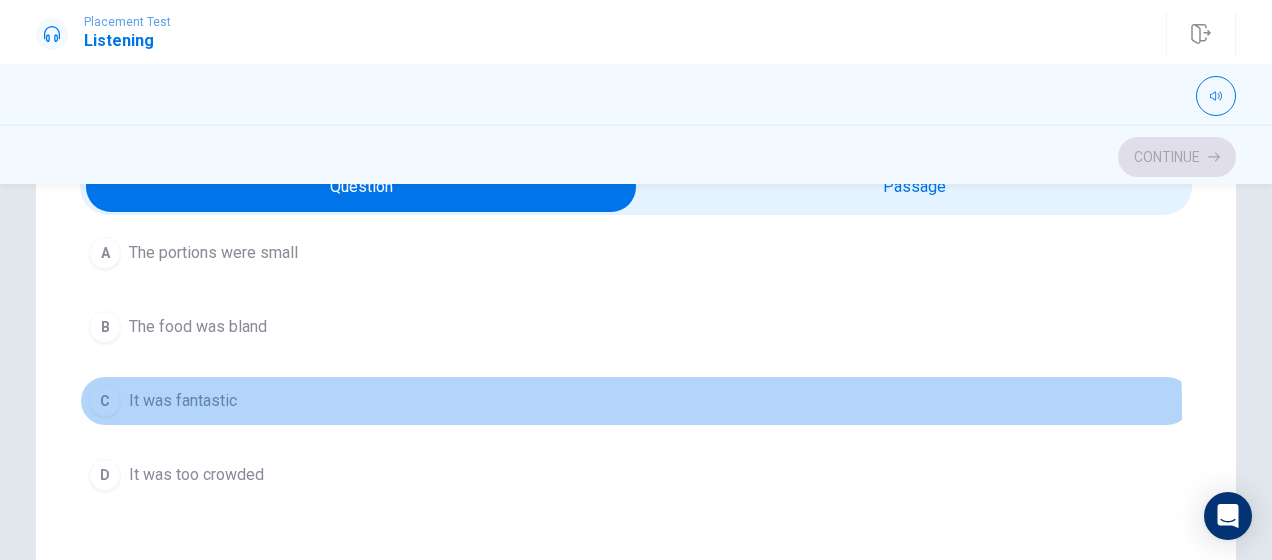 click on "C" at bounding box center (105, 401) 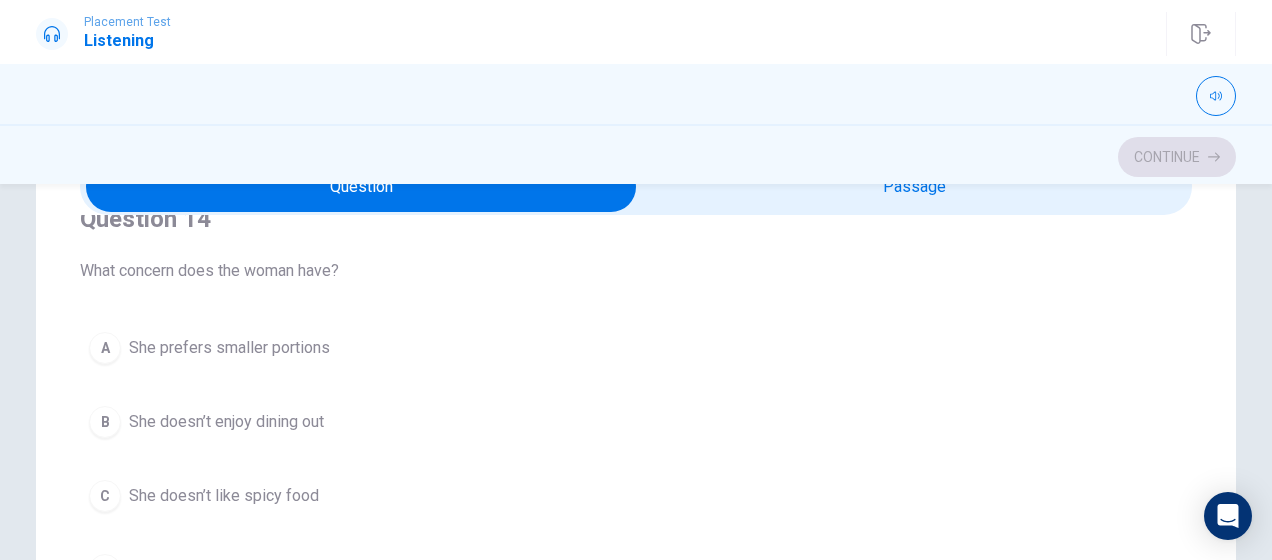scroll, scrollTop: 1411, scrollLeft: 0, axis: vertical 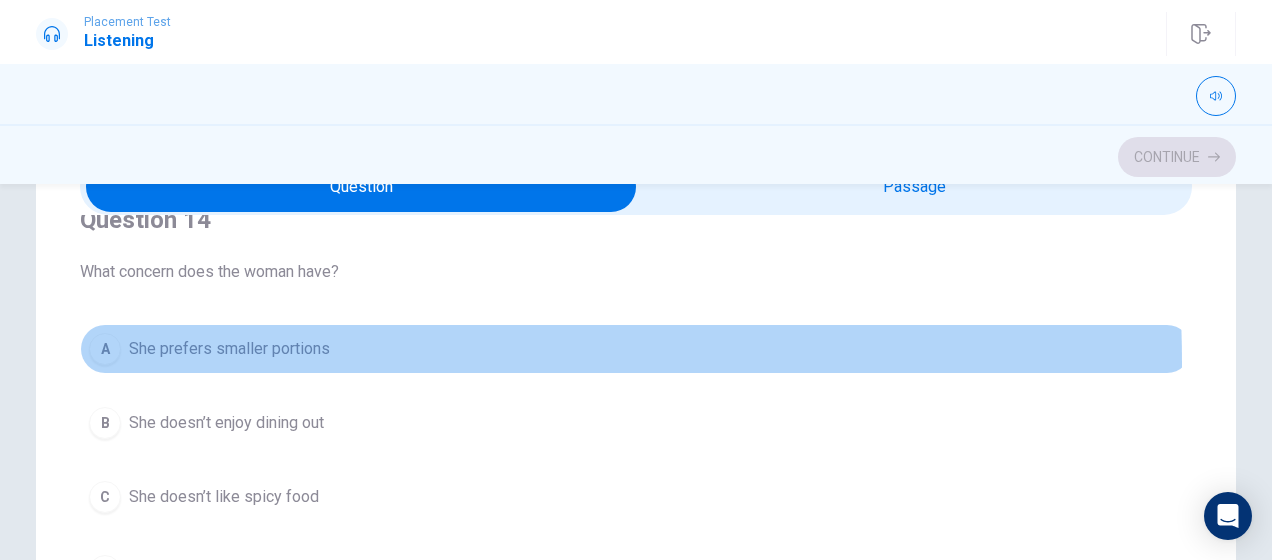 click on "A" at bounding box center (105, 349) 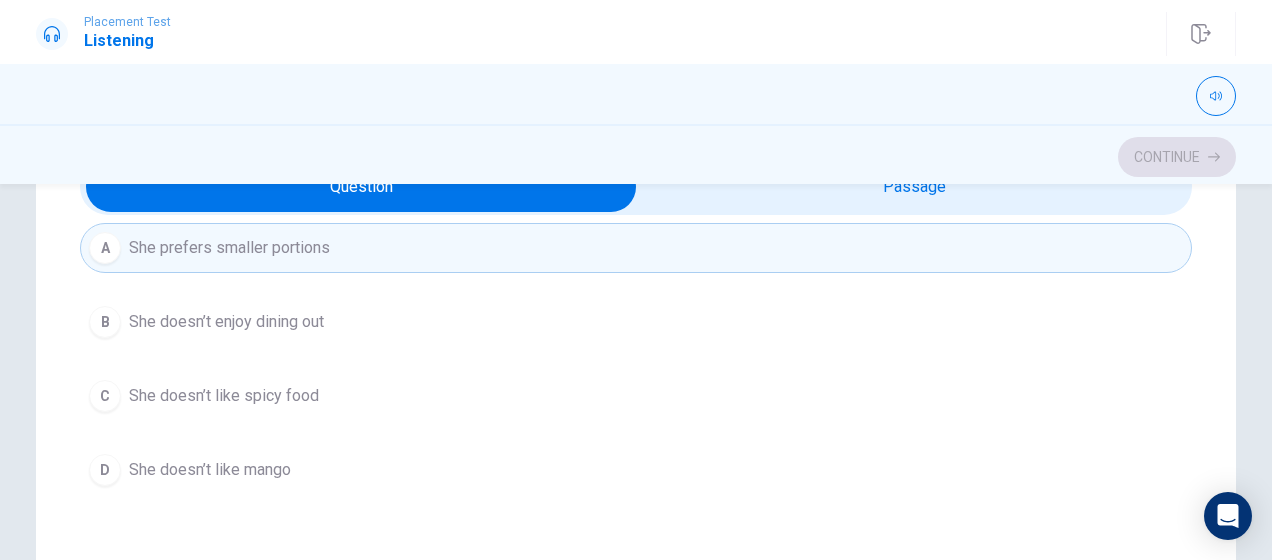scroll, scrollTop: 1606, scrollLeft: 0, axis: vertical 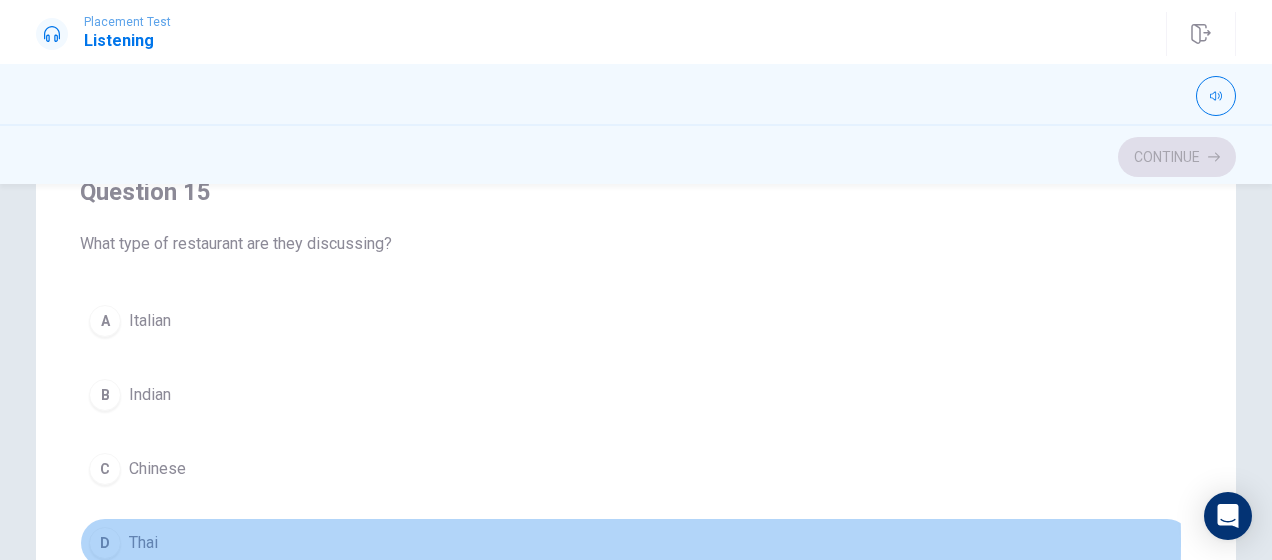 click on "D" at bounding box center (105, 543) 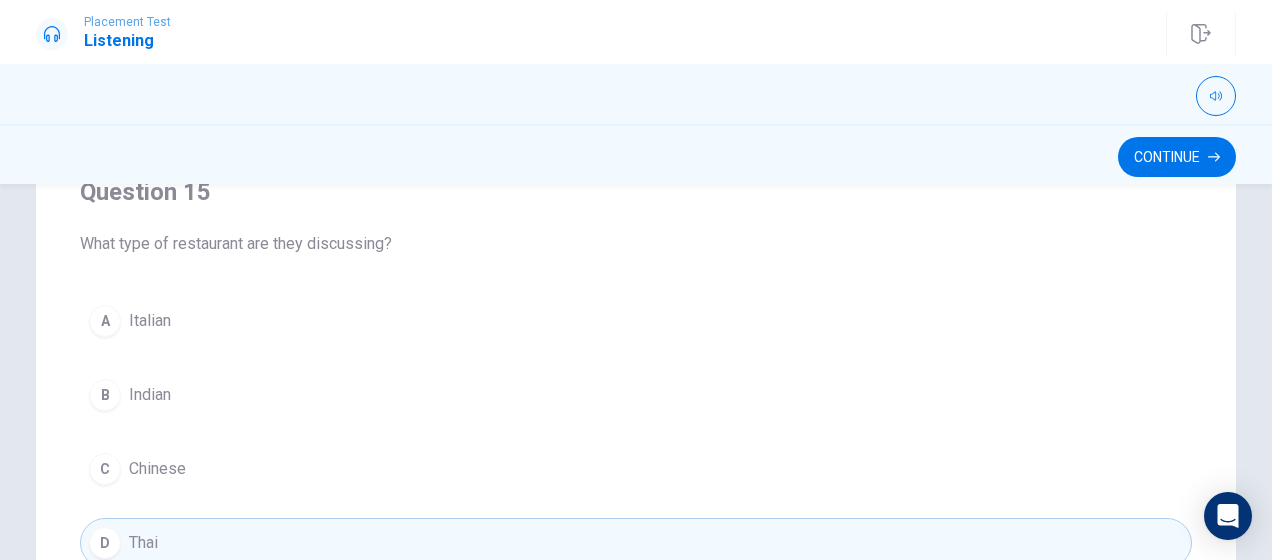 scroll, scrollTop: 572, scrollLeft: 0, axis: vertical 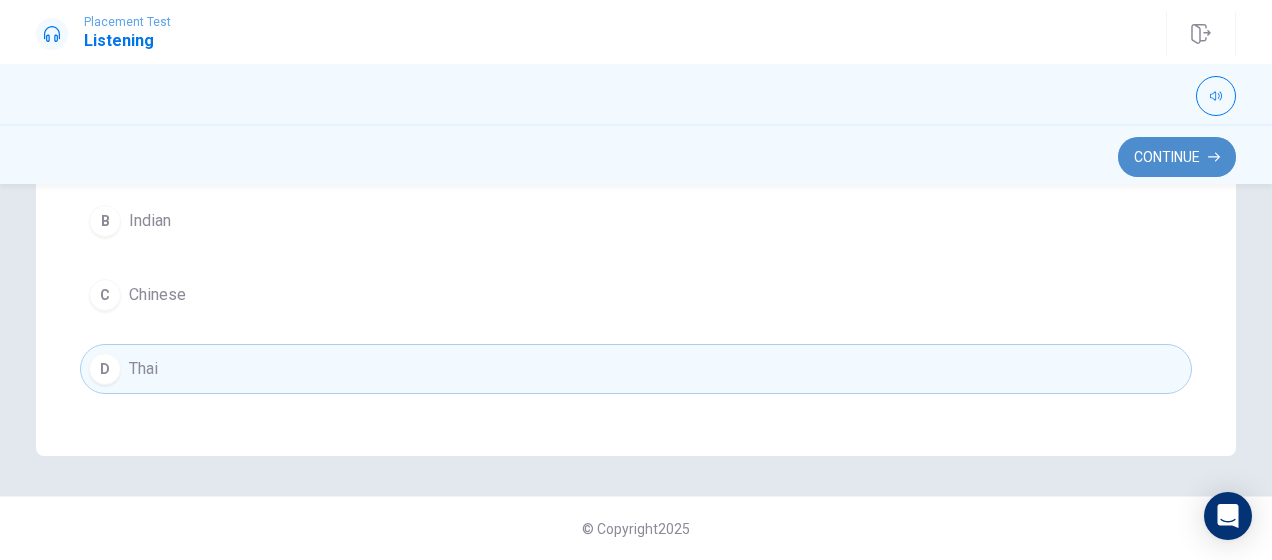click on "Continue" at bounding box center (1177, 157) 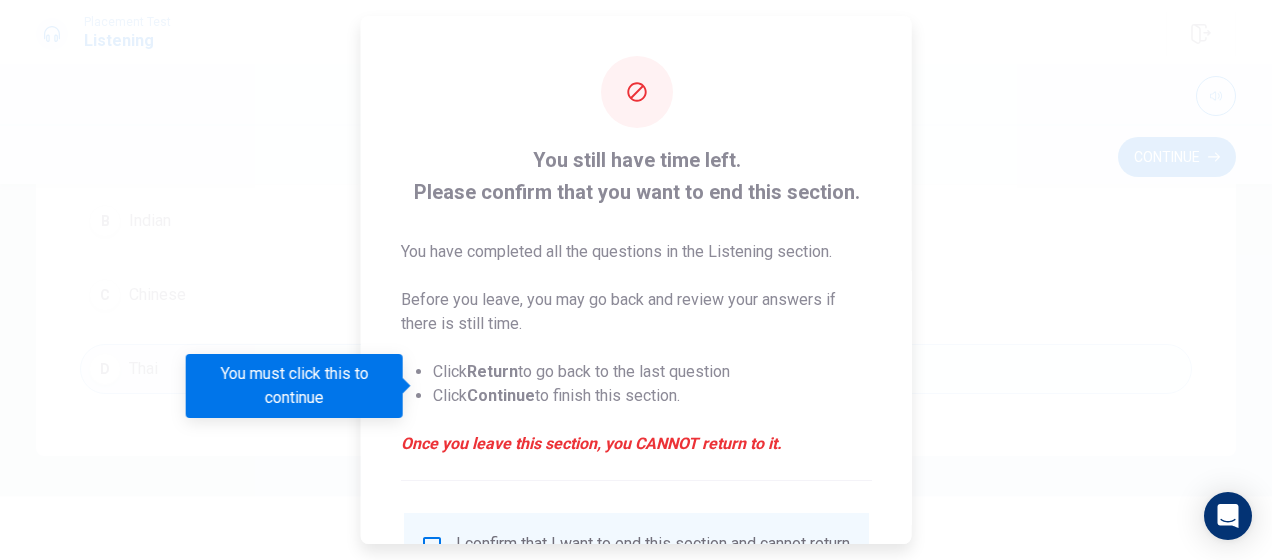 scroll, scrollTop: 182, scrollLeft: 0, axis: vertical 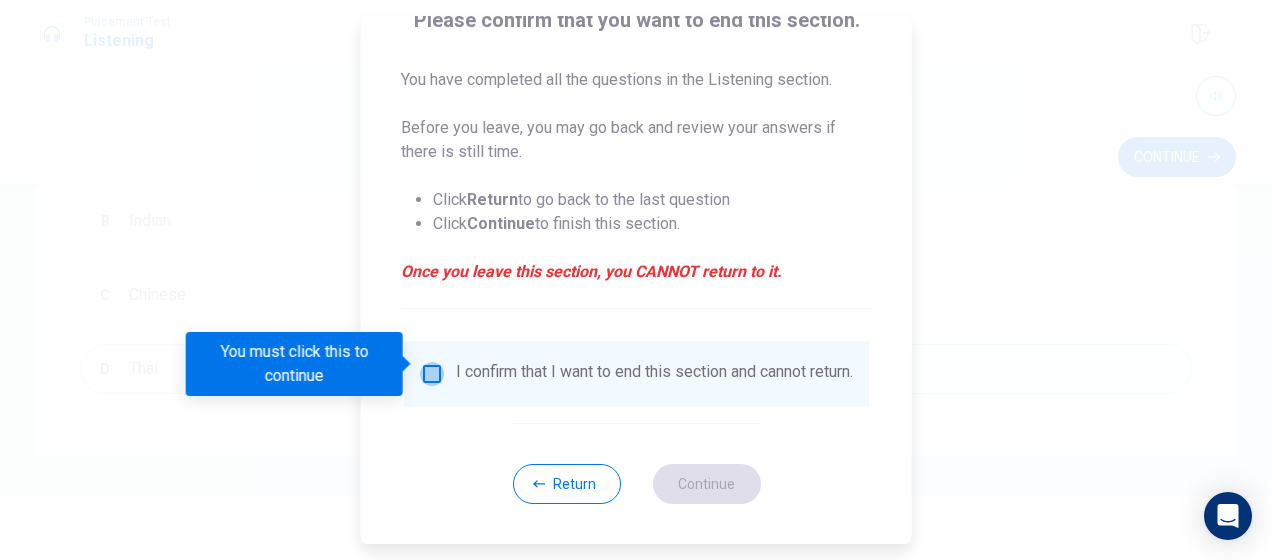 click at bounding box center [432, 374] 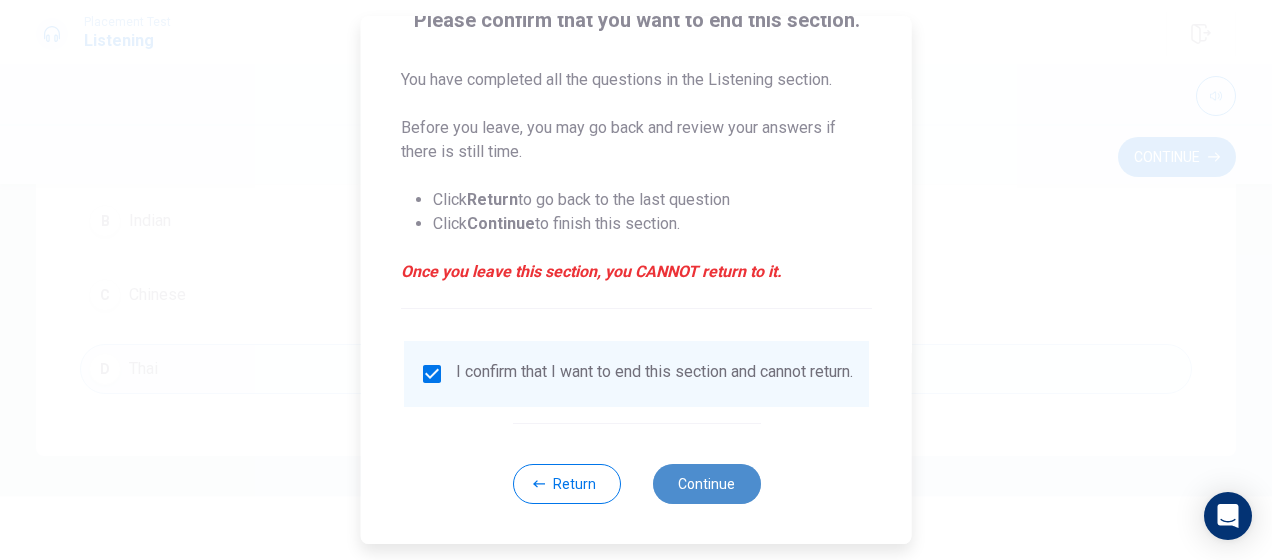 click on "Continue" at bounding box center [706, 484] 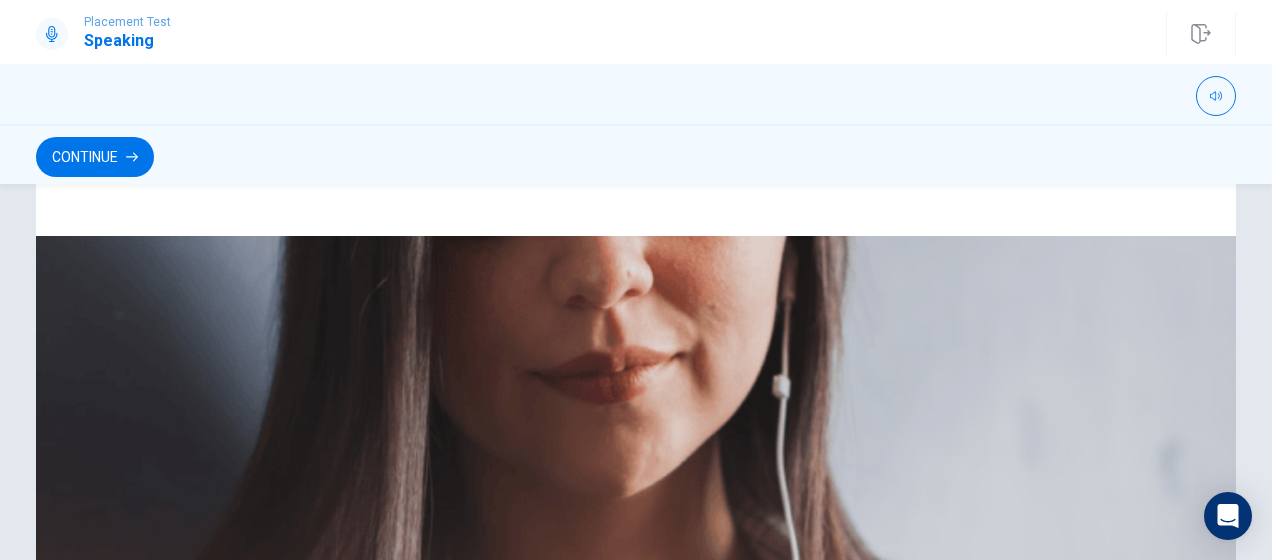scroll, scrollTop: 0, scrollLeft: 0, axis: both 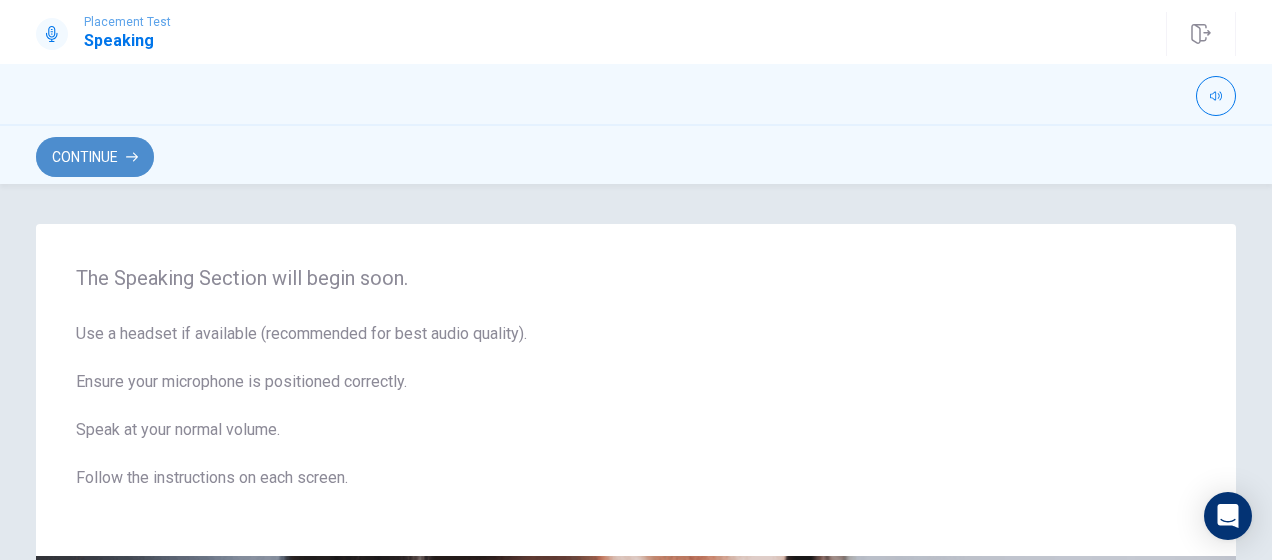 click on "Continue" at bounding box center [95, 157] 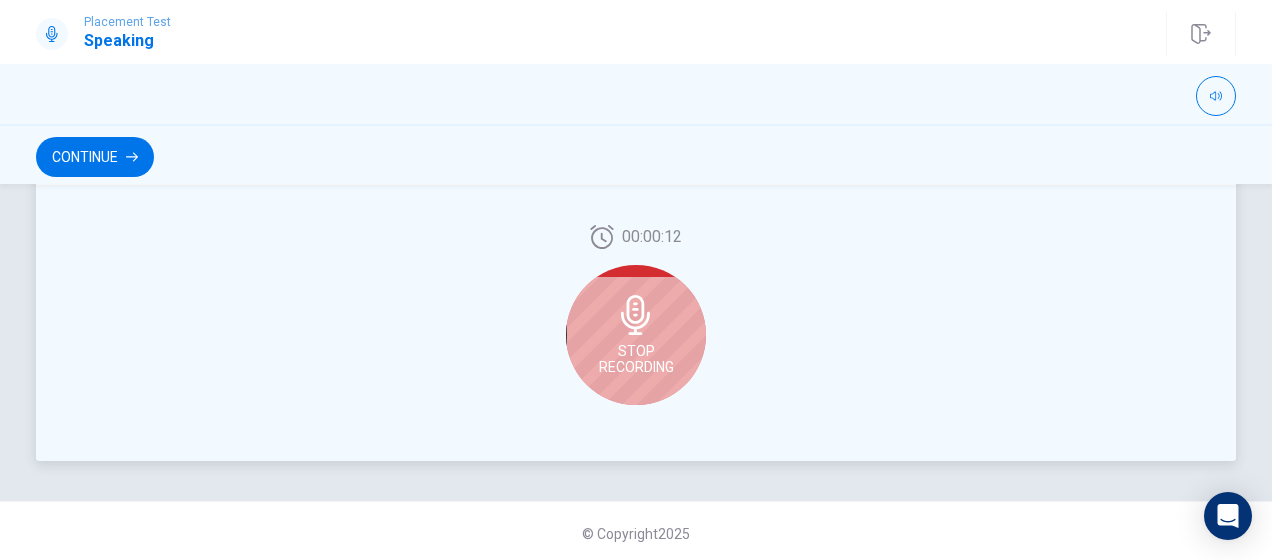 scroll, scrollTop: 637, scrollLeft: 0, axis: vertical 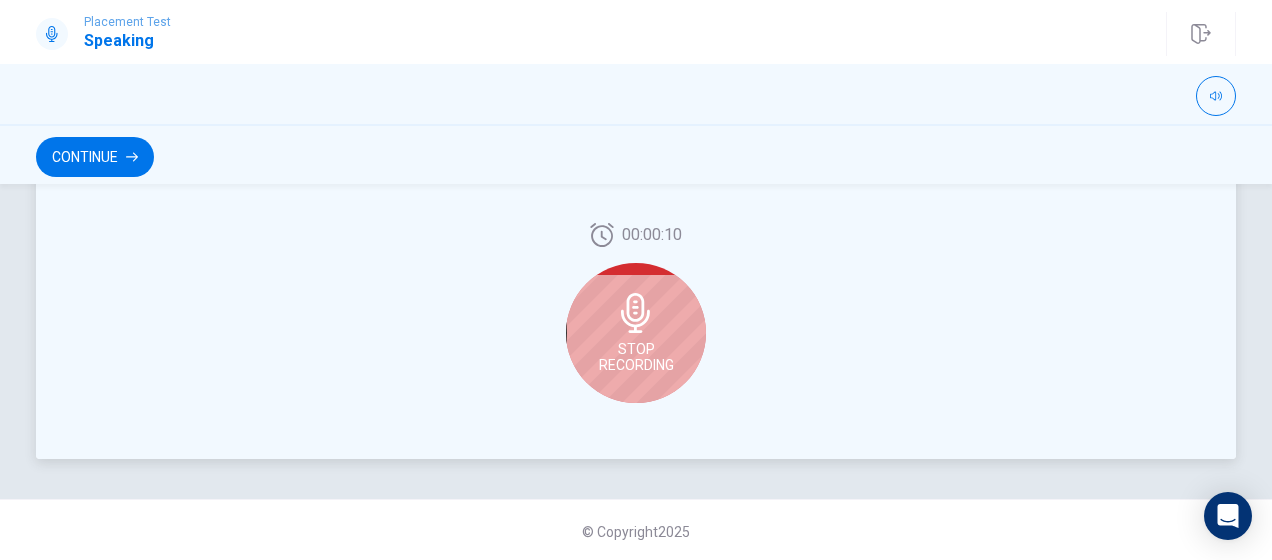 click on "Stop   Recording" at bounding box center (636, 357) 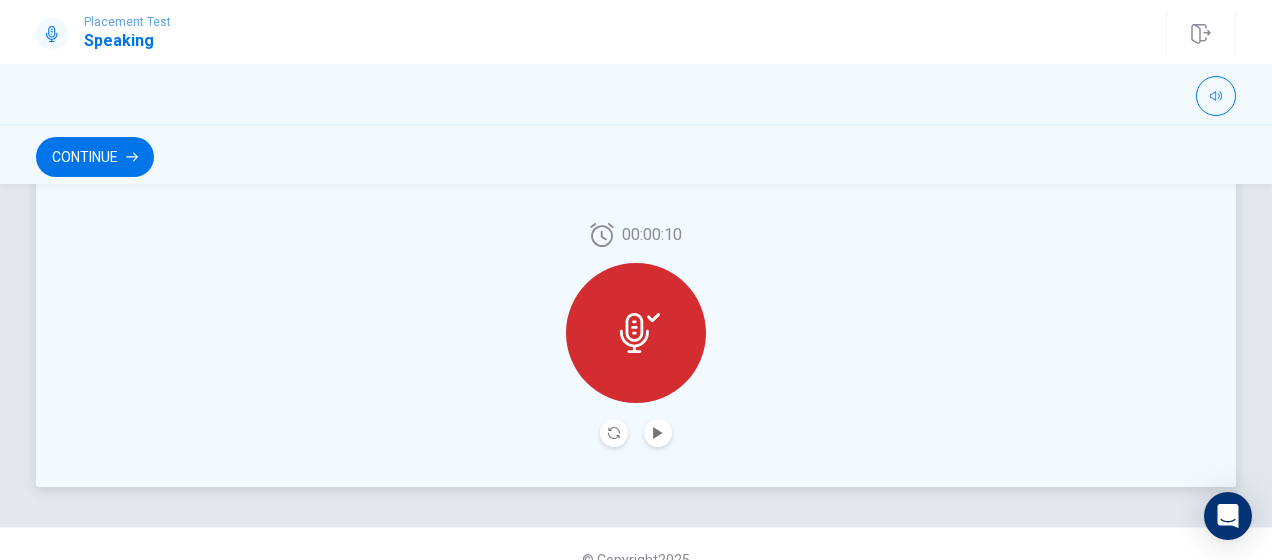 scroll, scrollTop: 640, scrollLeft: 0, axis: vertical 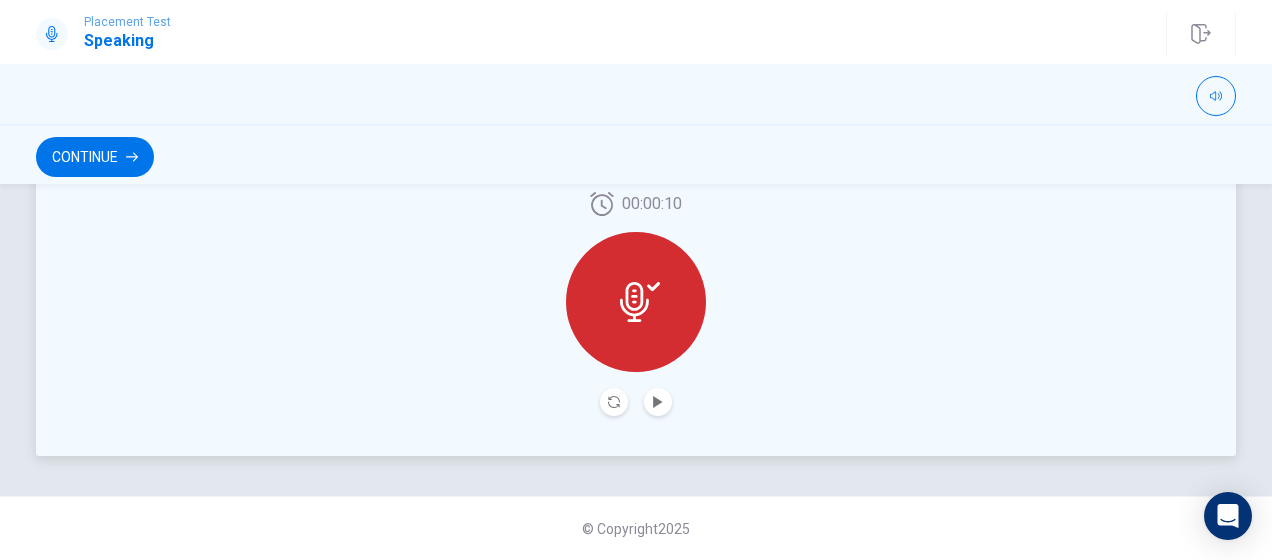 click at bounding box center (636, 402) 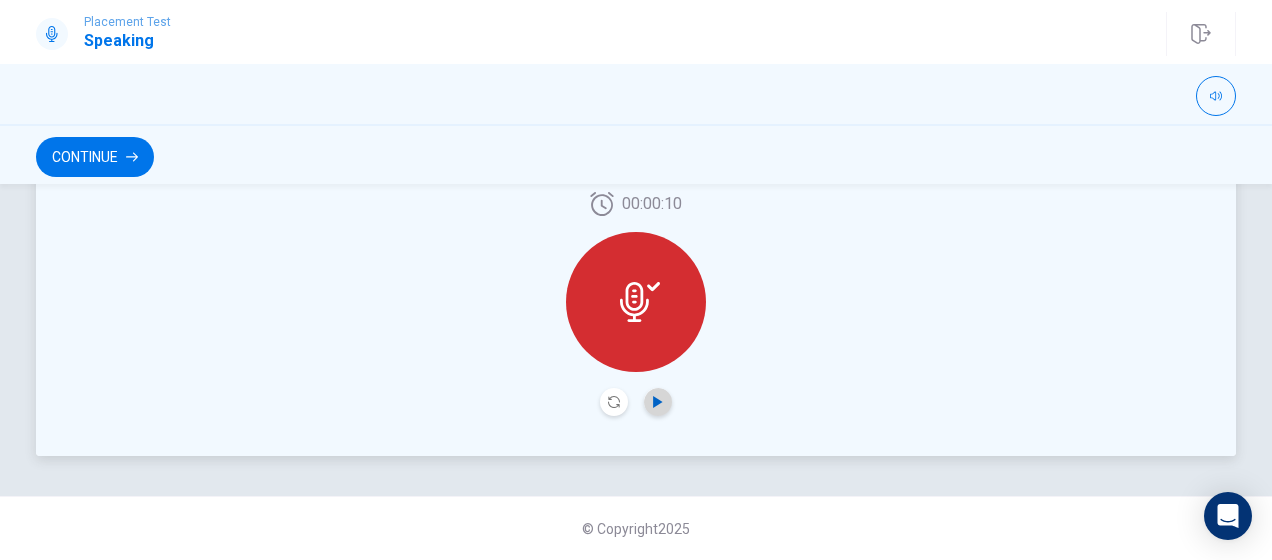 click 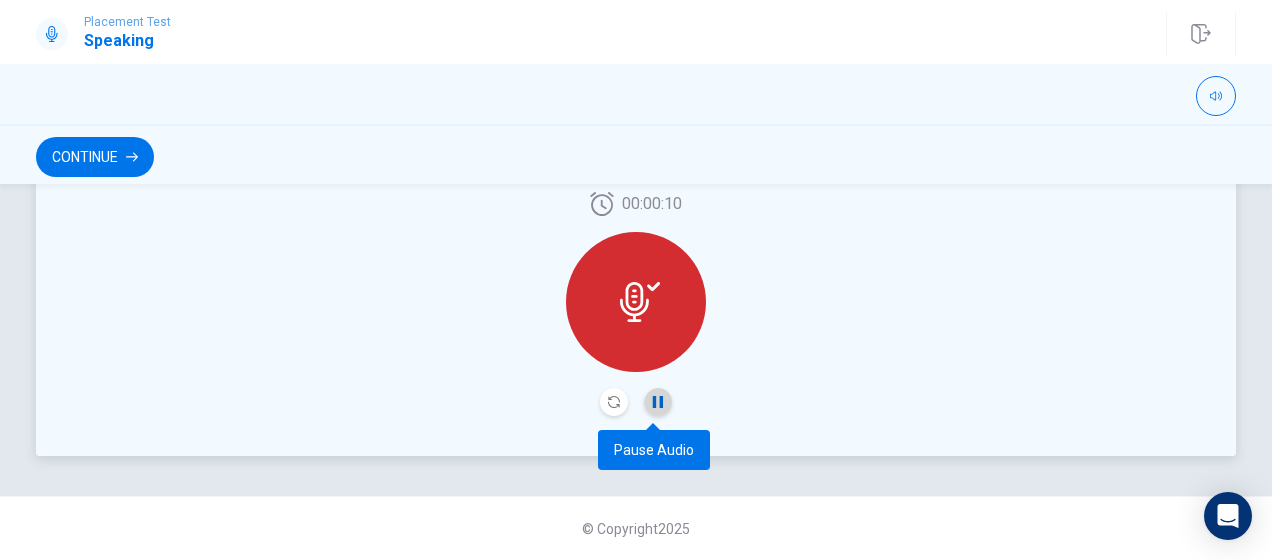 click 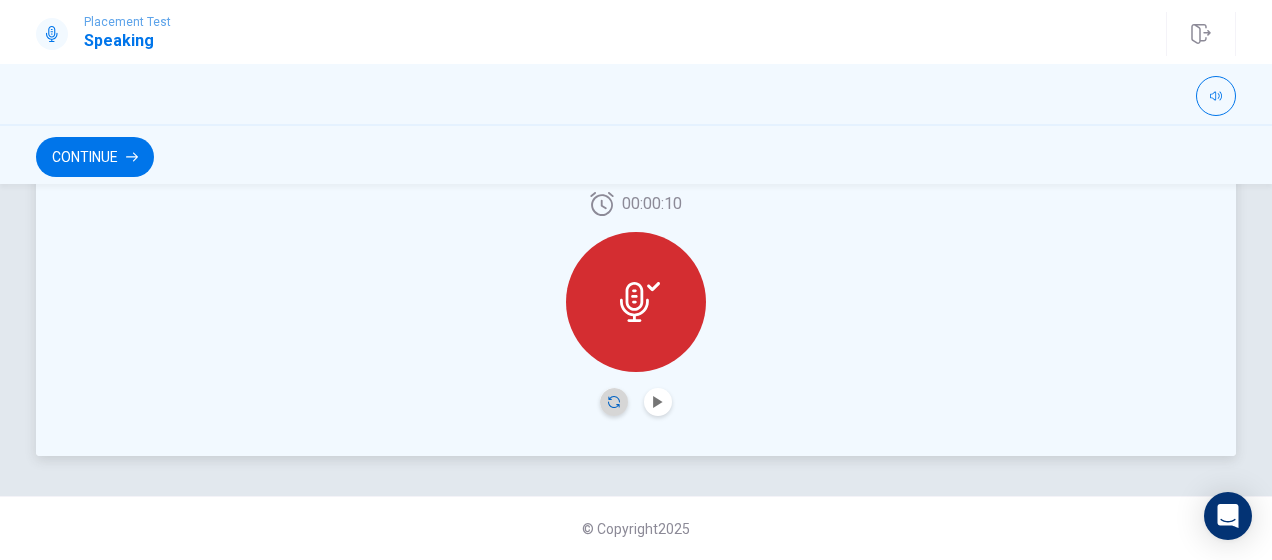 click 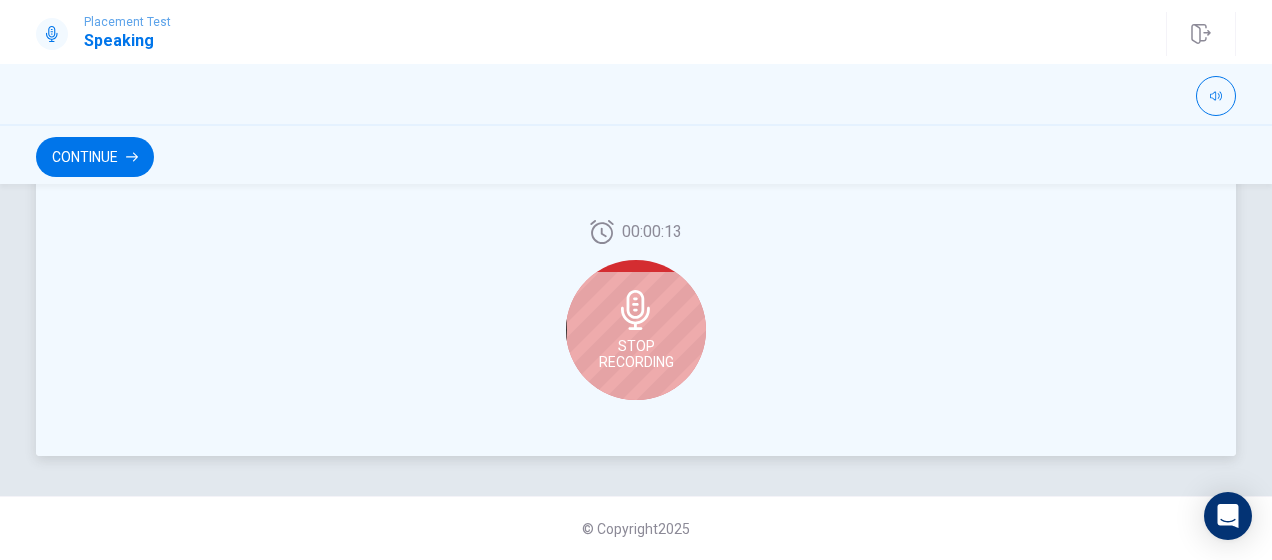 click 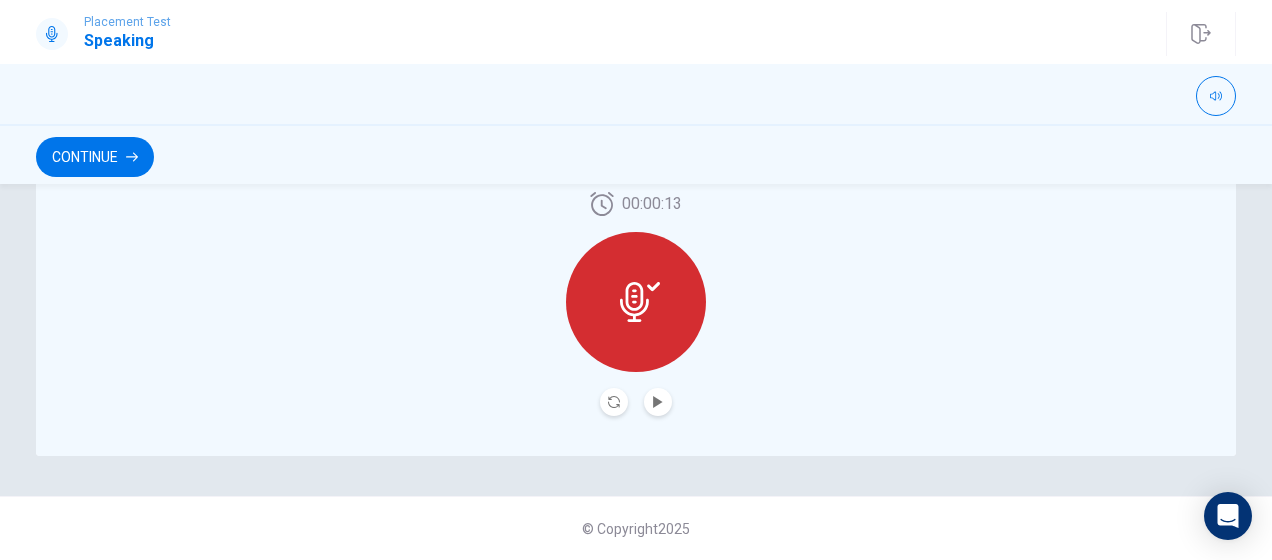 click on "Continue" at bounding box center [636, 154] 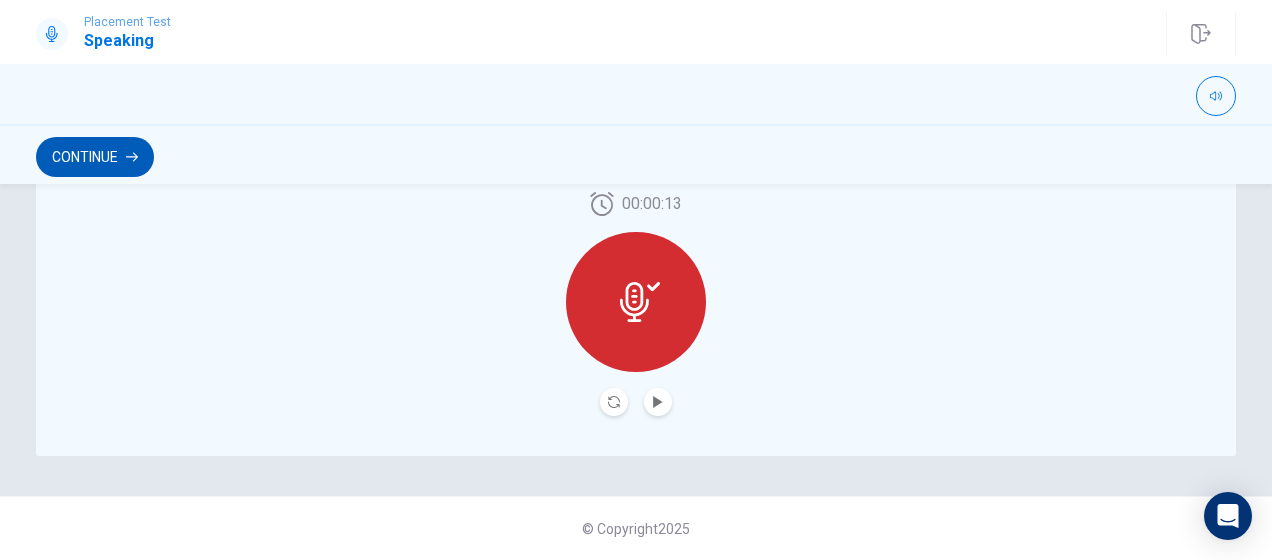 click on "Continue" at bounding box center (95, 157) 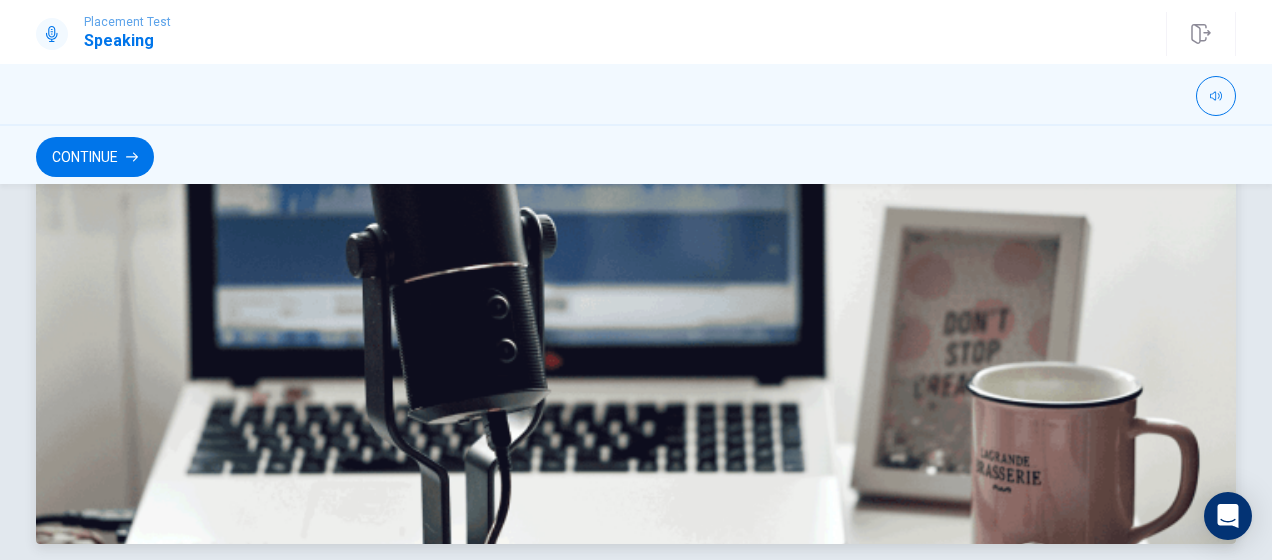 scroll, scrollTop: 700, scrollLeft: 0, axis: vertical 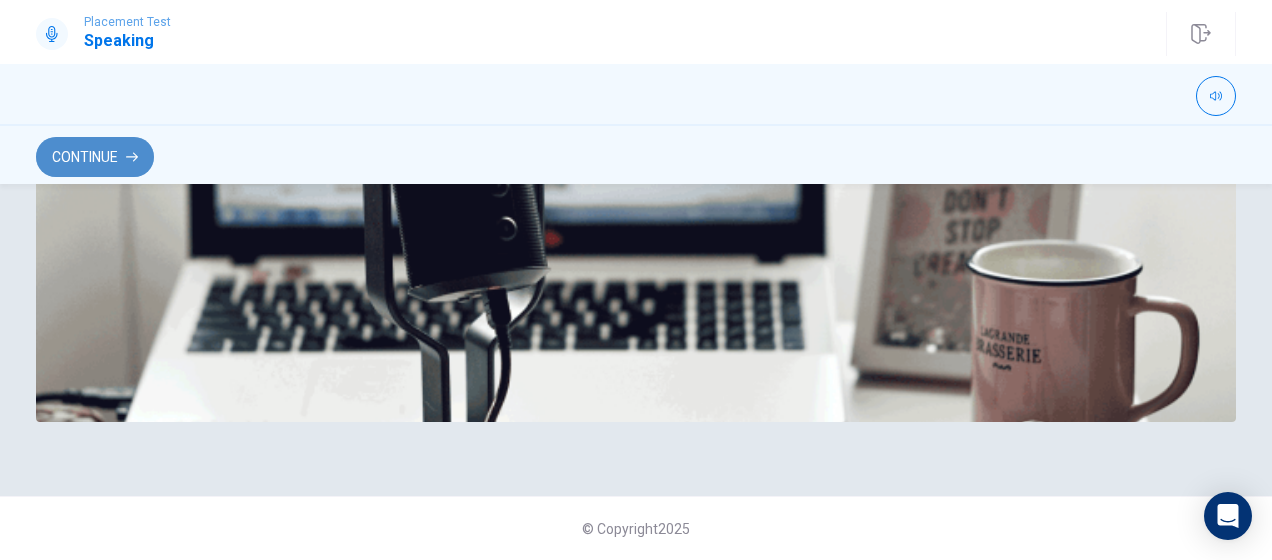 click on "Continue" at bounding box center (95, 157) 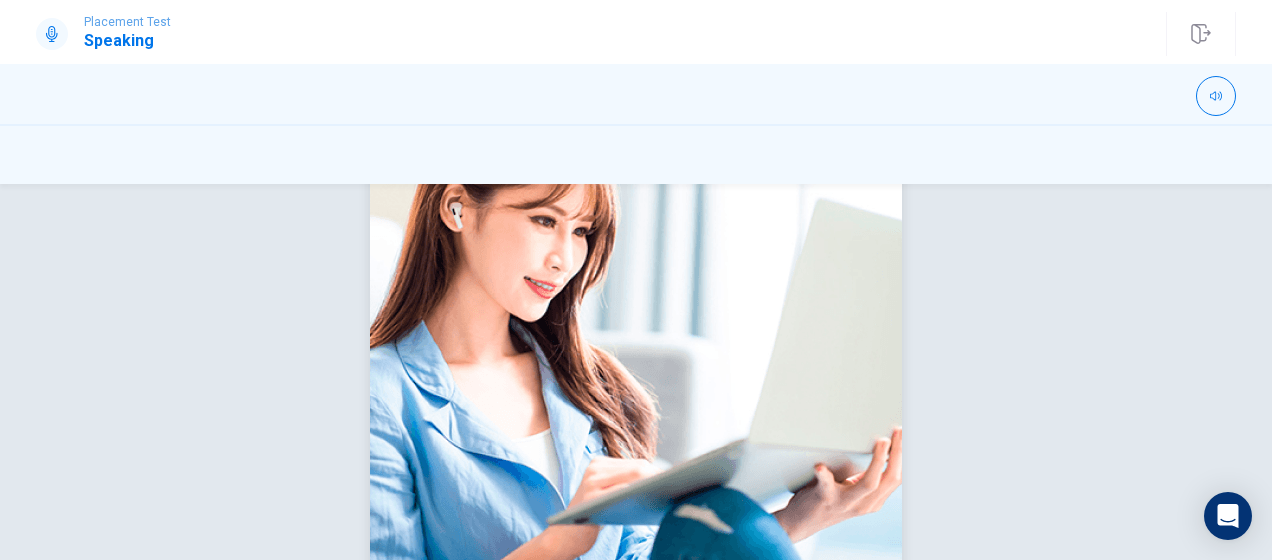 scroll, scrollTop: 437, scrollLeft: 0, axis: vertical 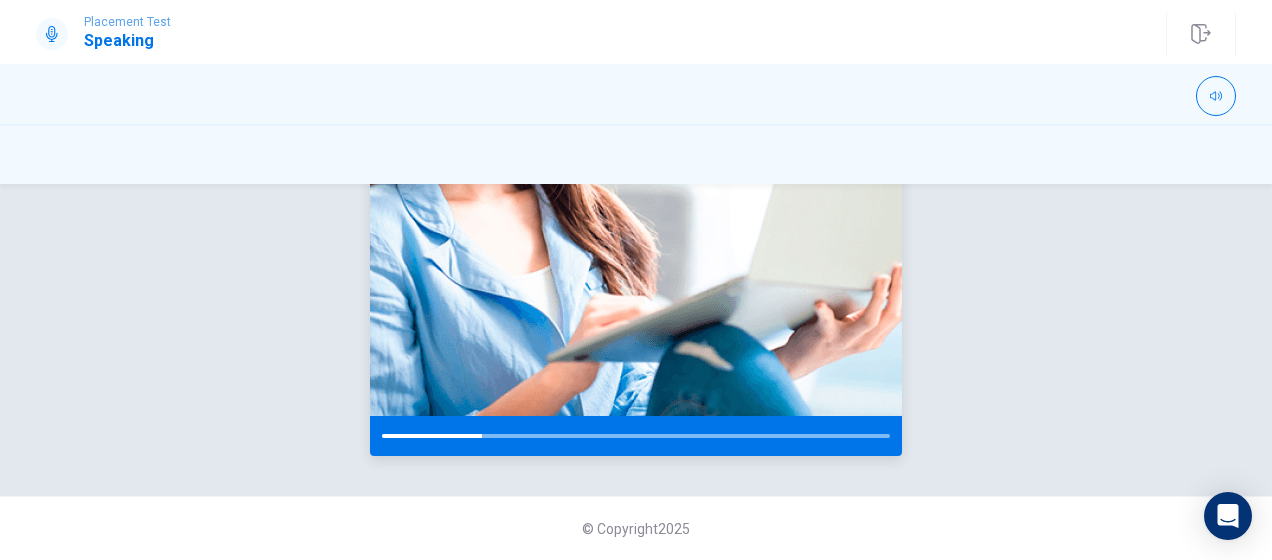 click at bounding box center (636, 436) 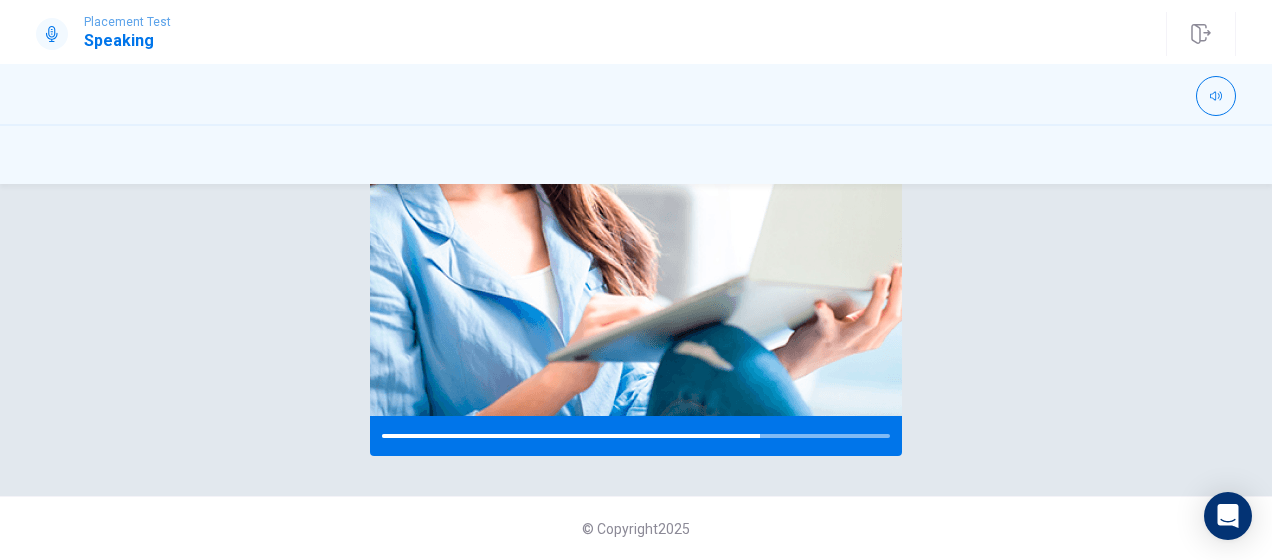 click on "Please Listen Carefully © Copyright  2025" at bounding box center [636, 372] 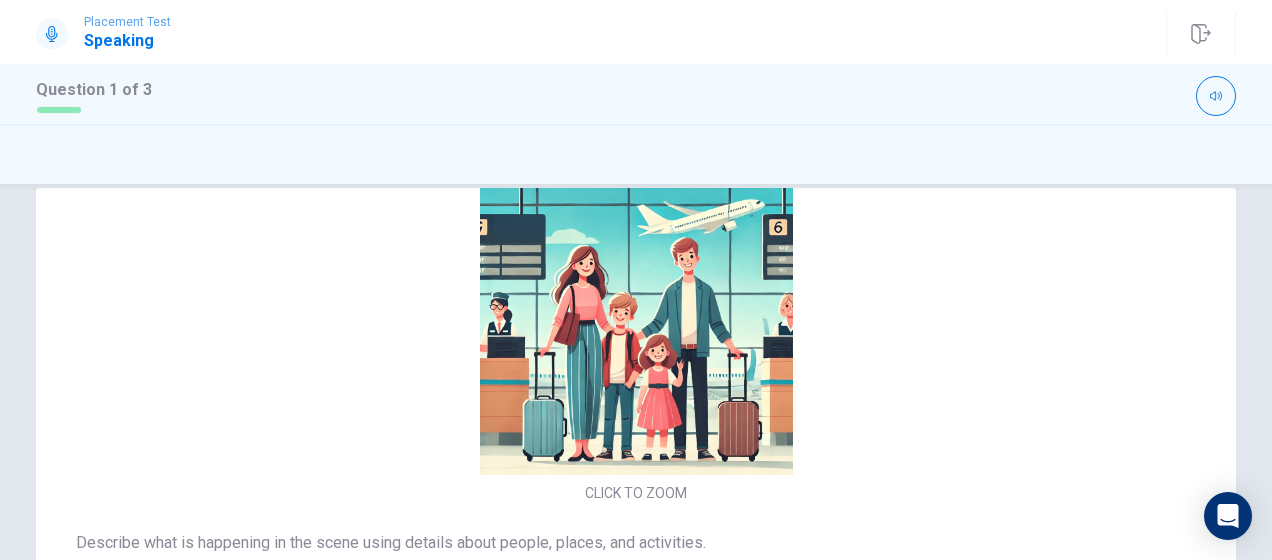 scroll, scrollTop: 0, scrollLeft: 0, axis: both 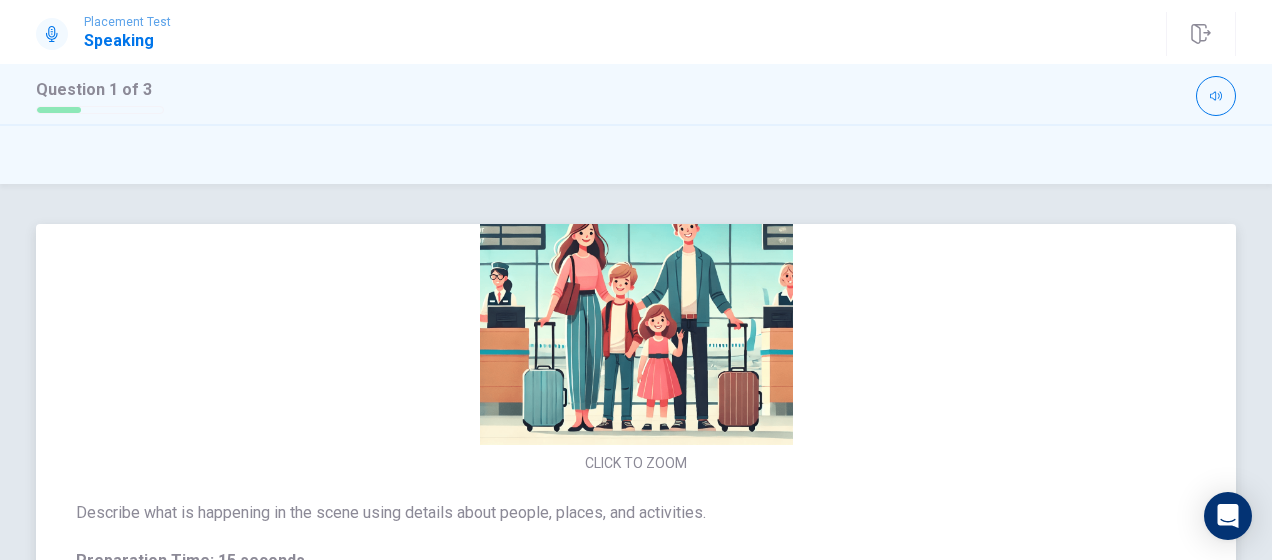 click at bounding box center [636, 288] 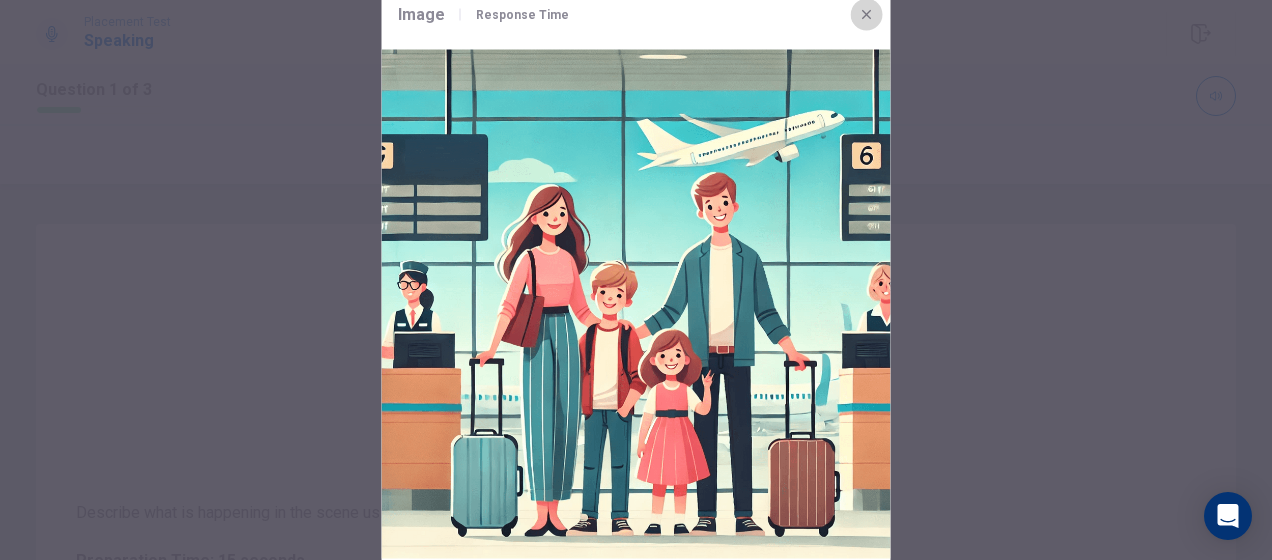 click at bounding box center [867, 15] 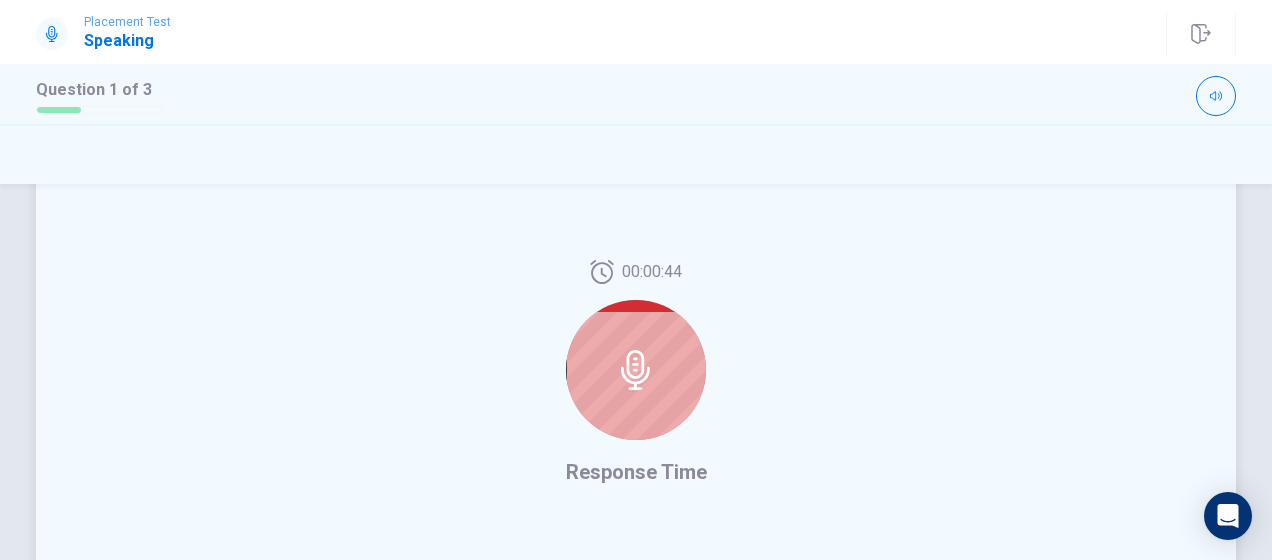 scroll, scrollTop: 483, scrollLeft: 0, axis: vertical 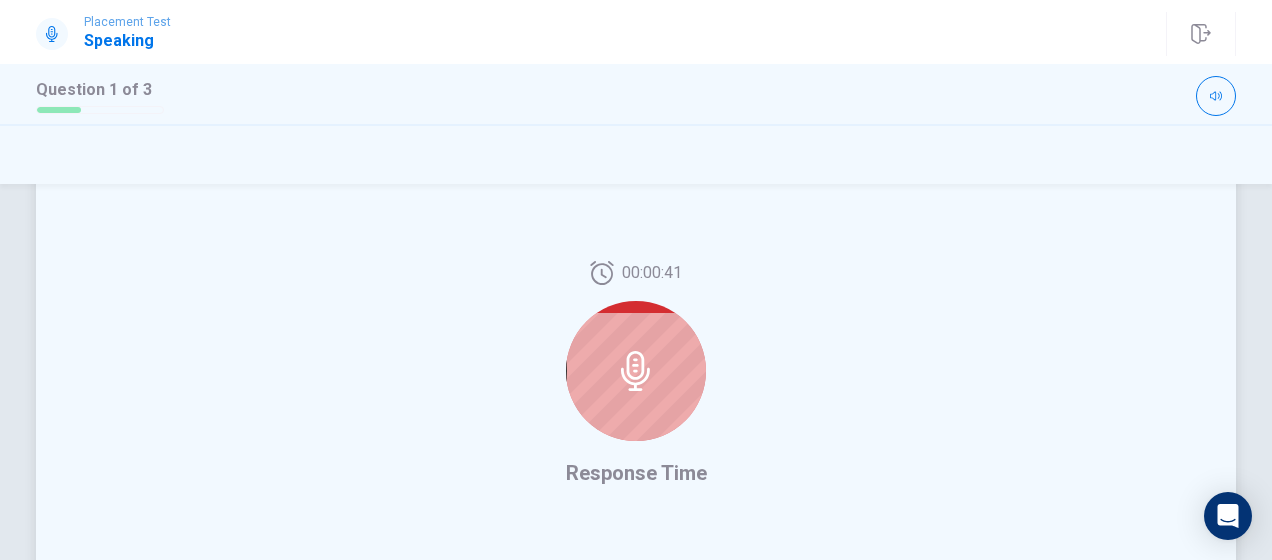 click 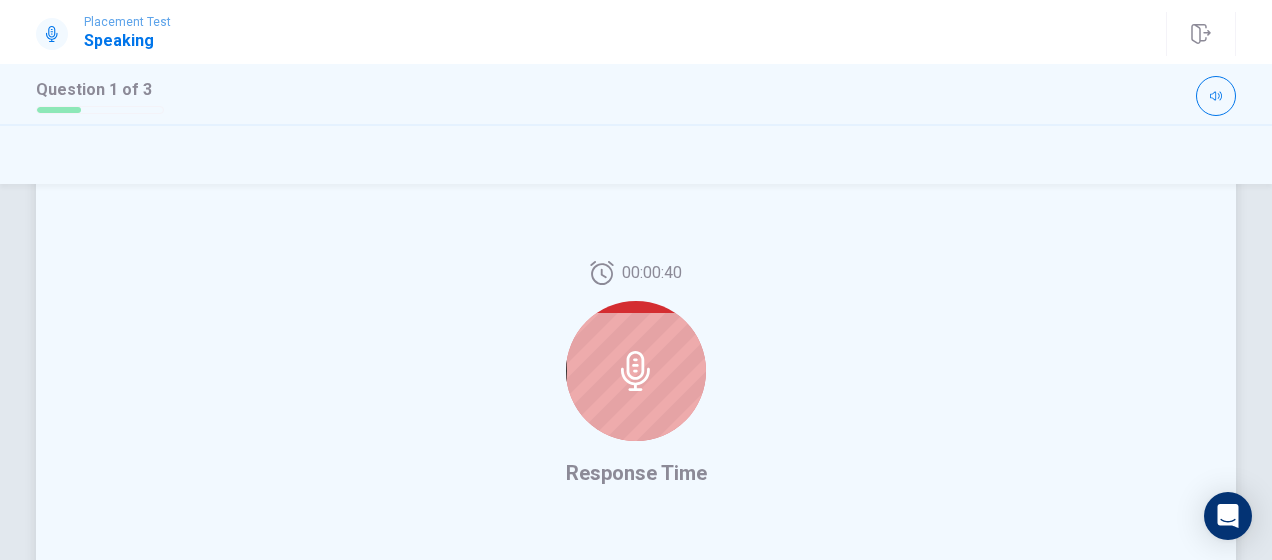 scroll, scrollTop: 459, scrollLeft: 0, axis: vertical 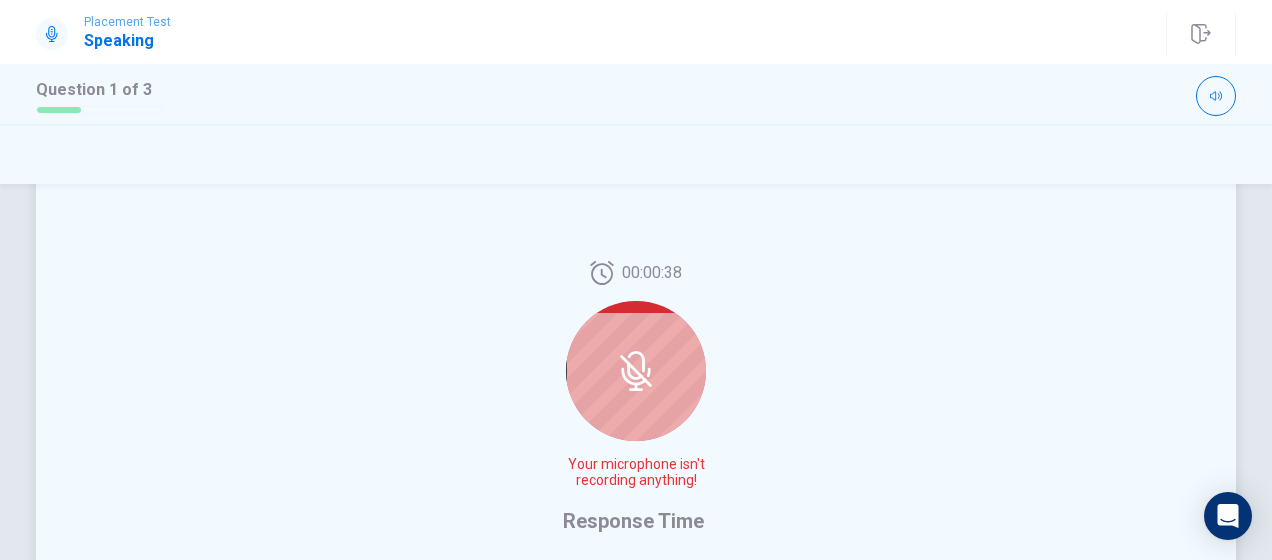 click 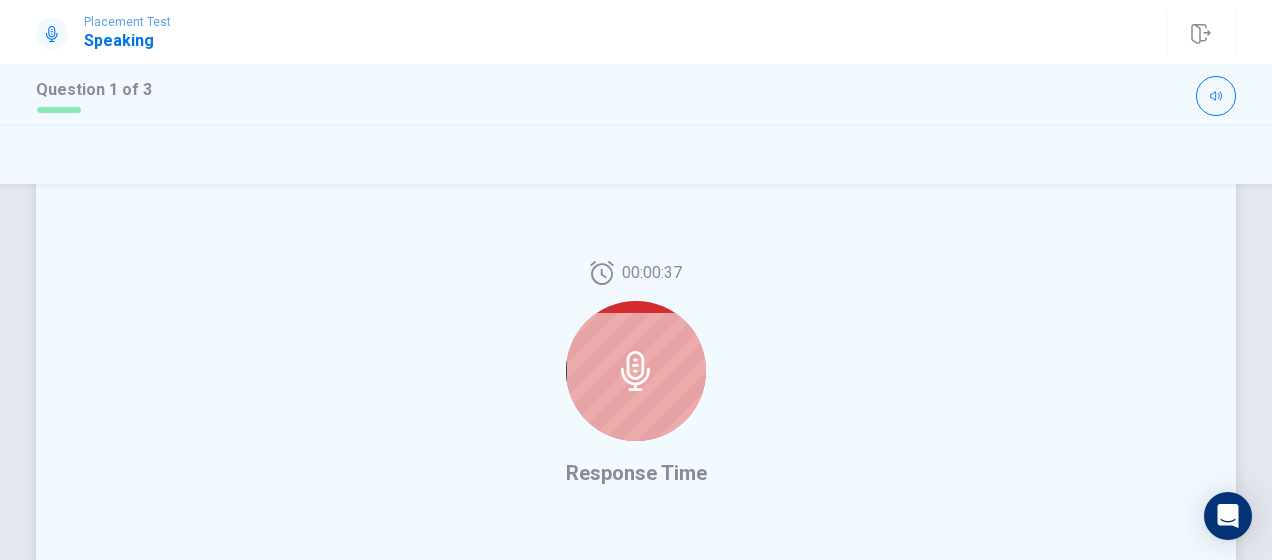 click 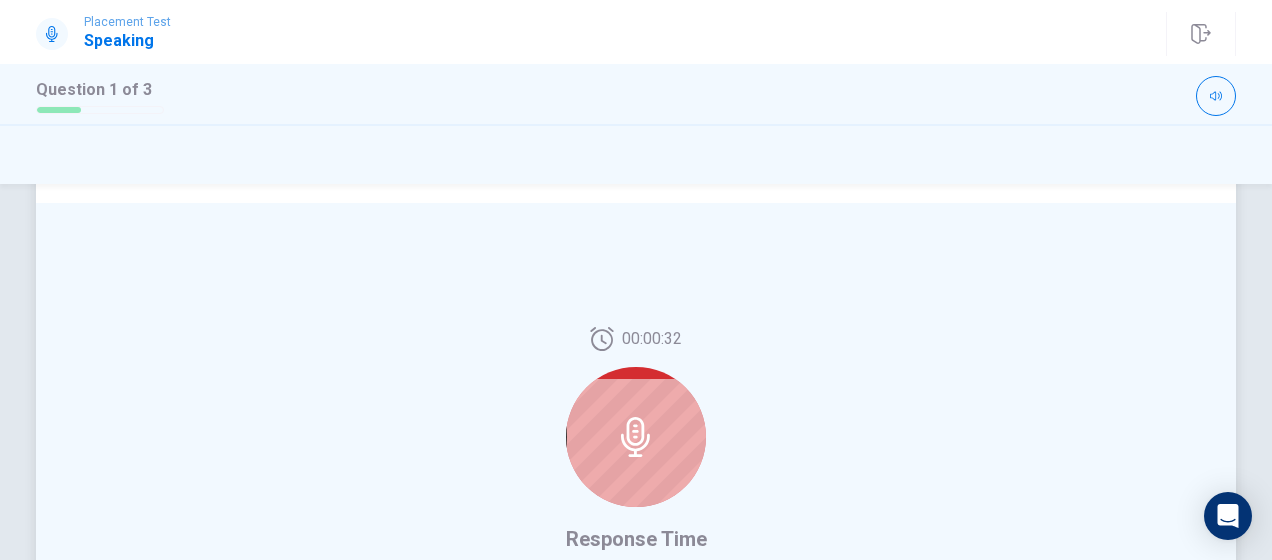 scroll, scrollTop: 421, scrollLeft: 0, axis: vertical 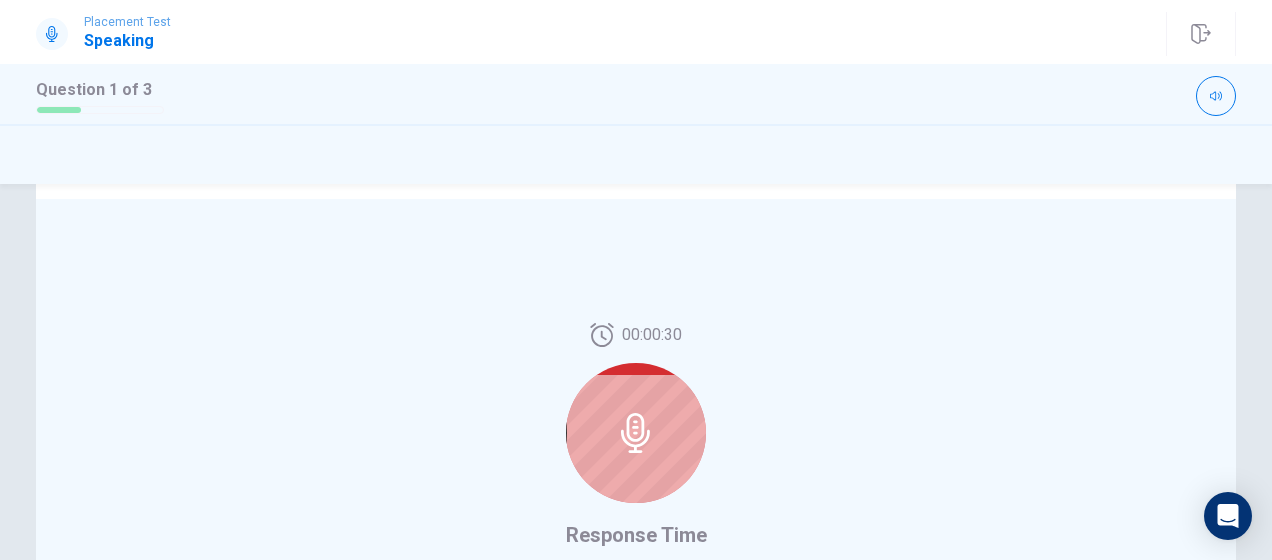click 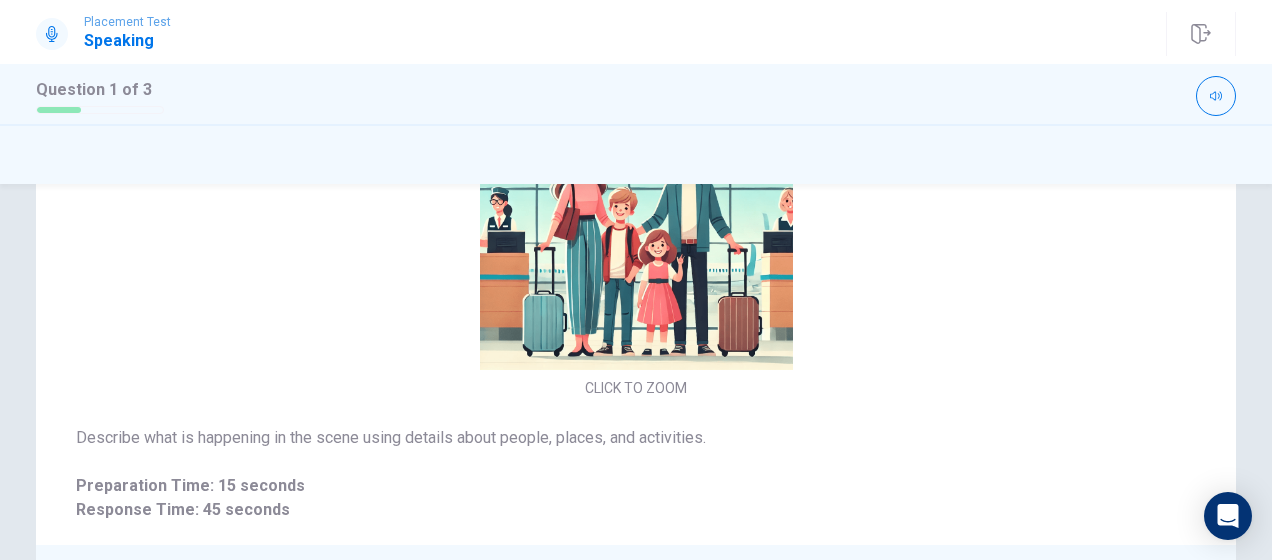 scroll, scrollTop: 74, scrollLeft: 0, axis: vertical 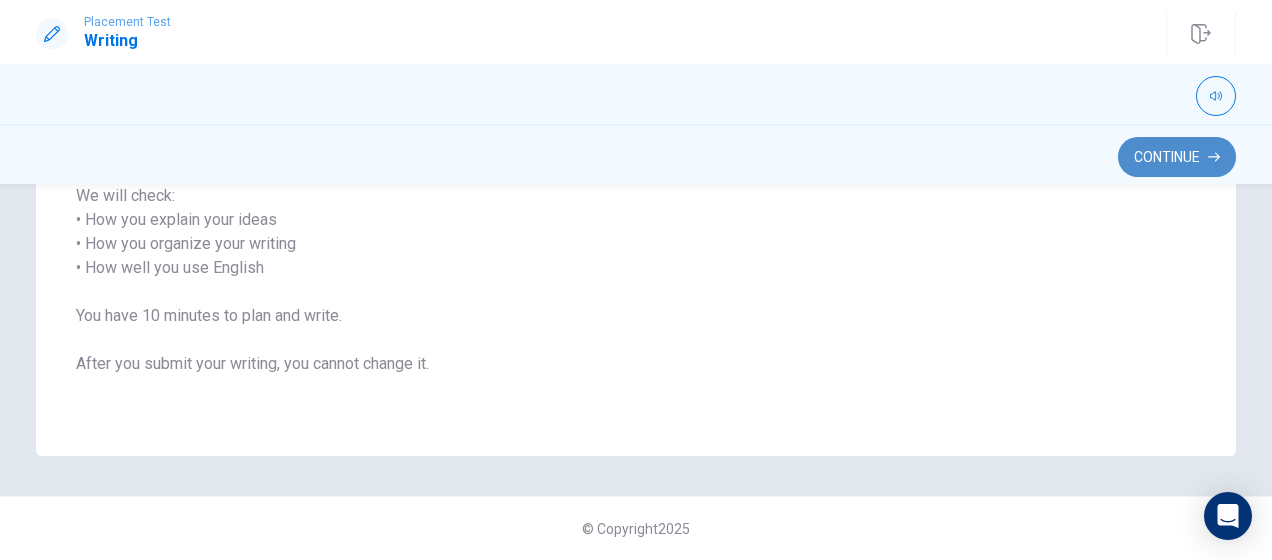 click on "Continue" at bounding box center (1177, 157) 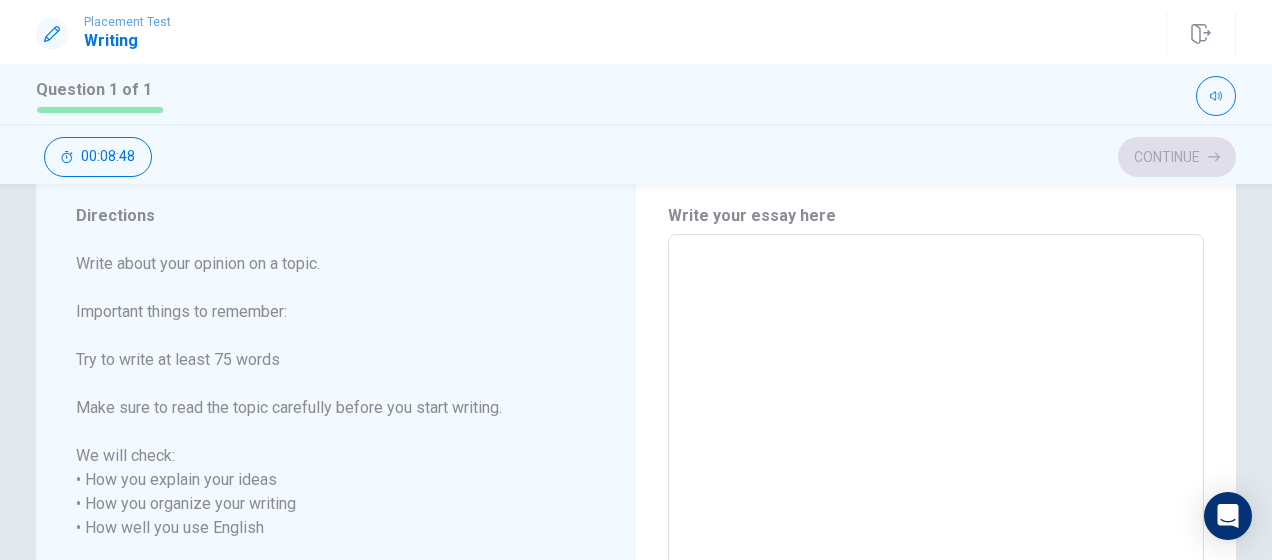 scroll, scrollTop: 59, scrollLeft: 0, axis: vertical 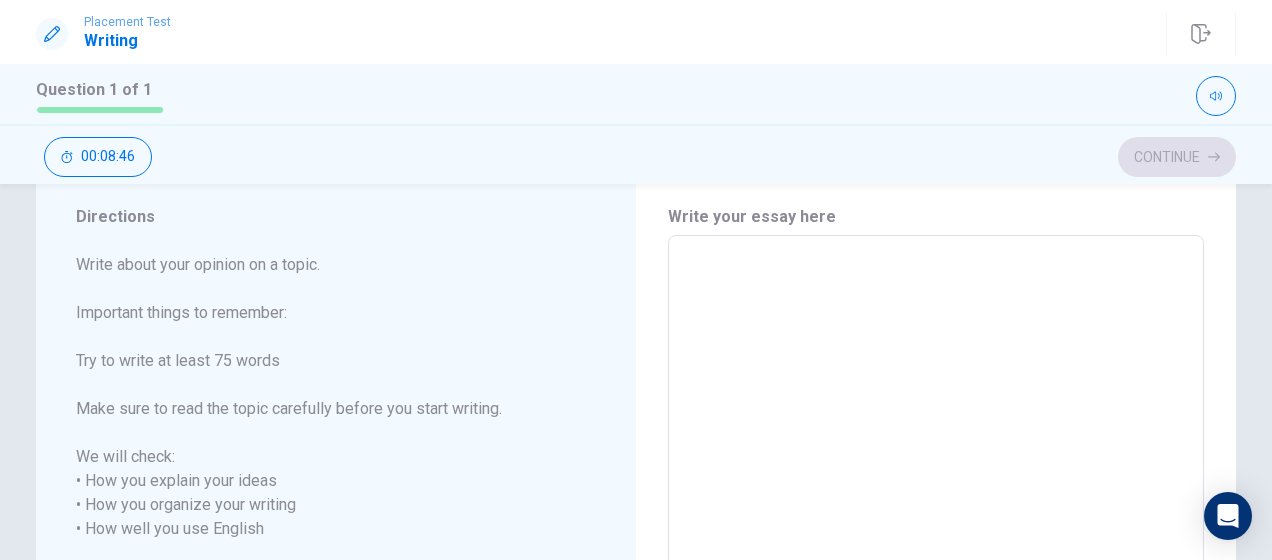 click at bounding box center (936, 529) 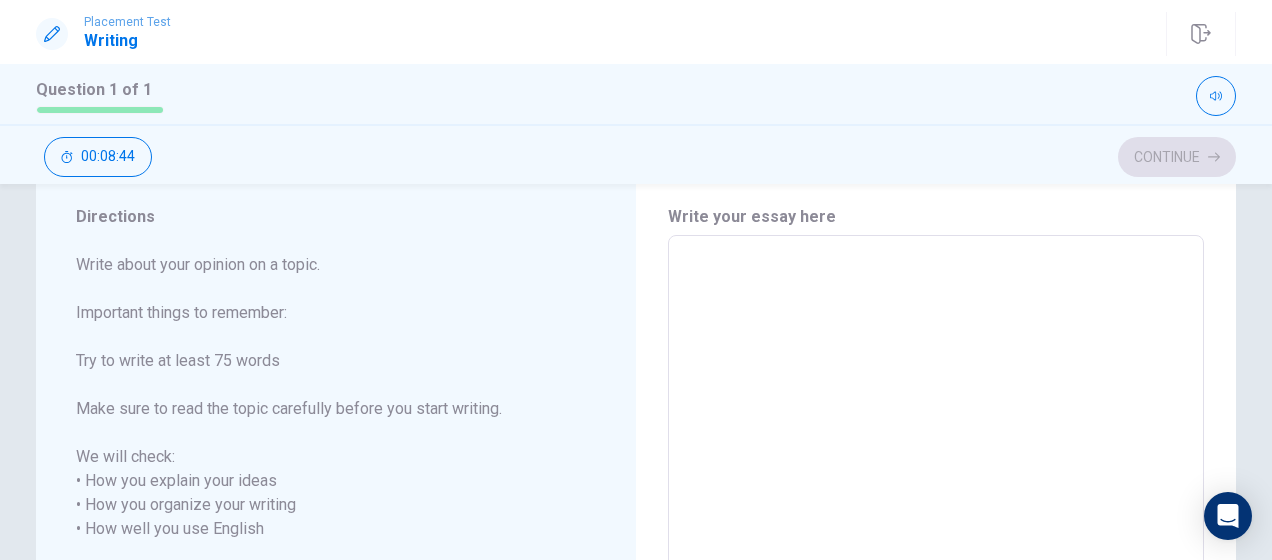 type on "W" 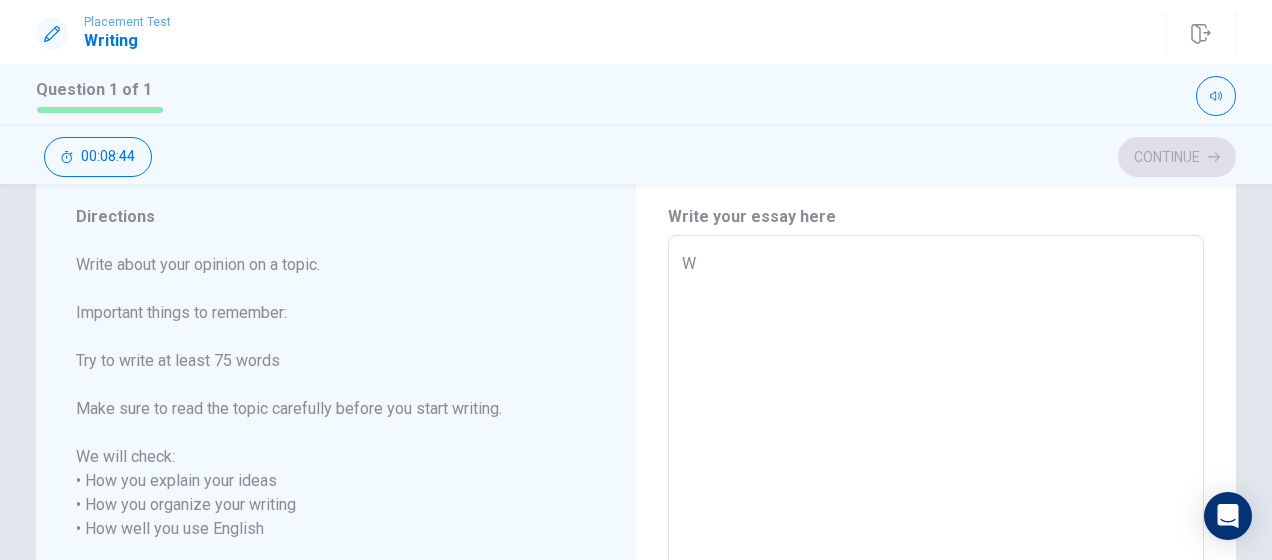 type on "x" 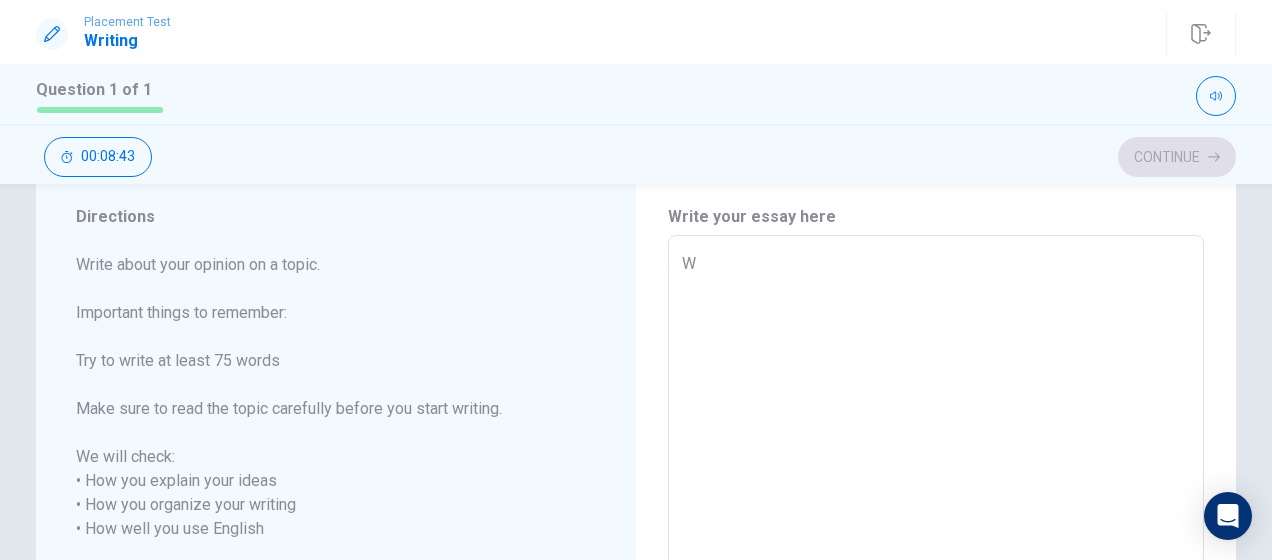 type on "We" 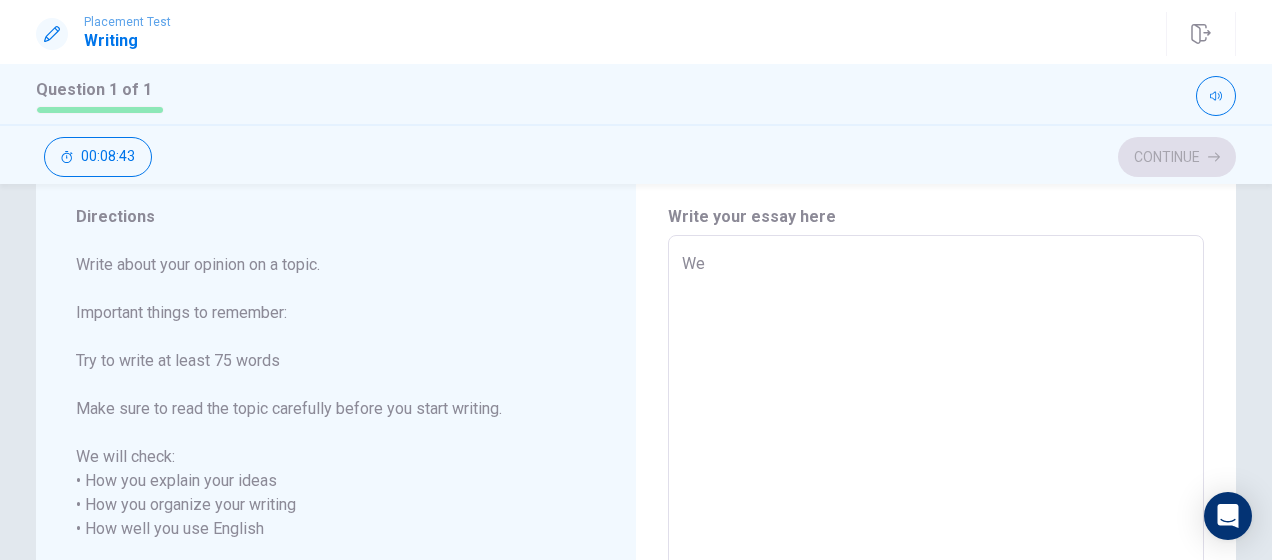 type on "x" 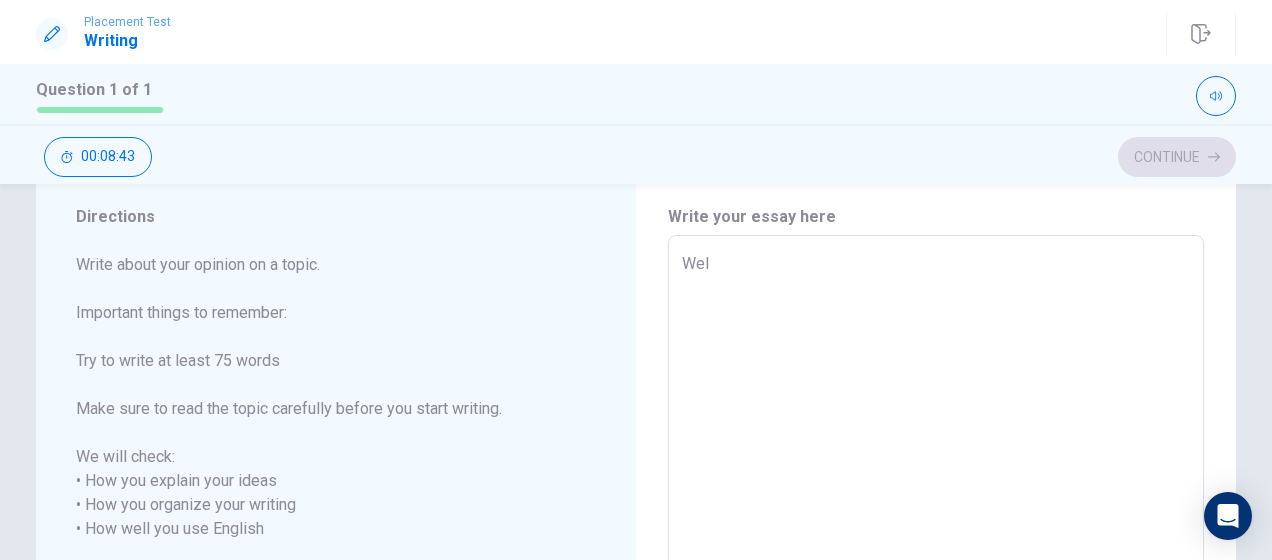 type on "x" 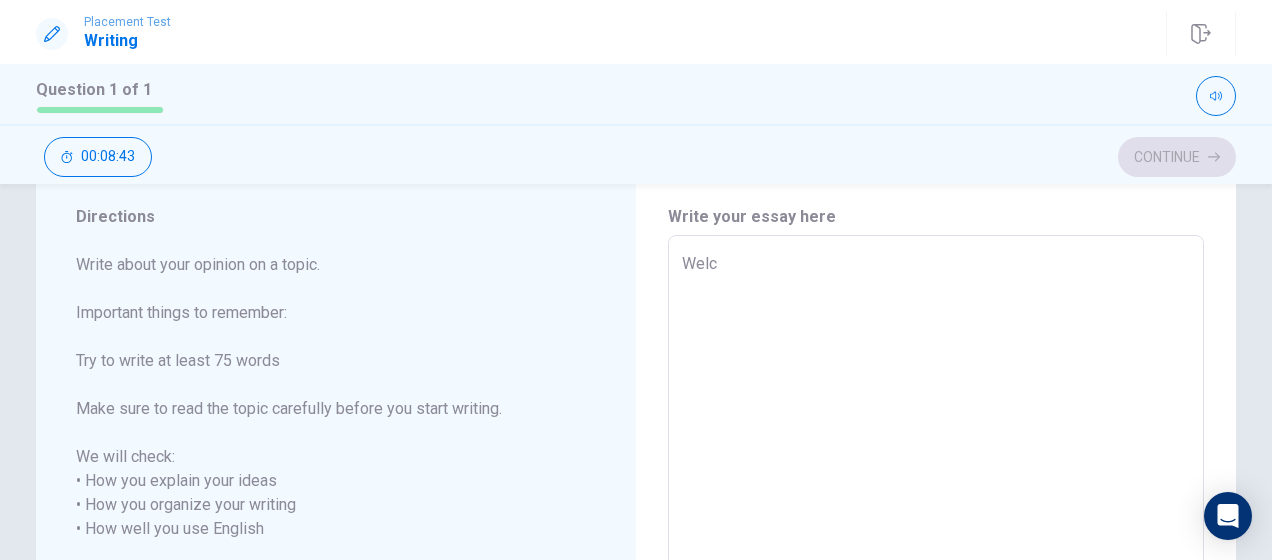 type on "x" 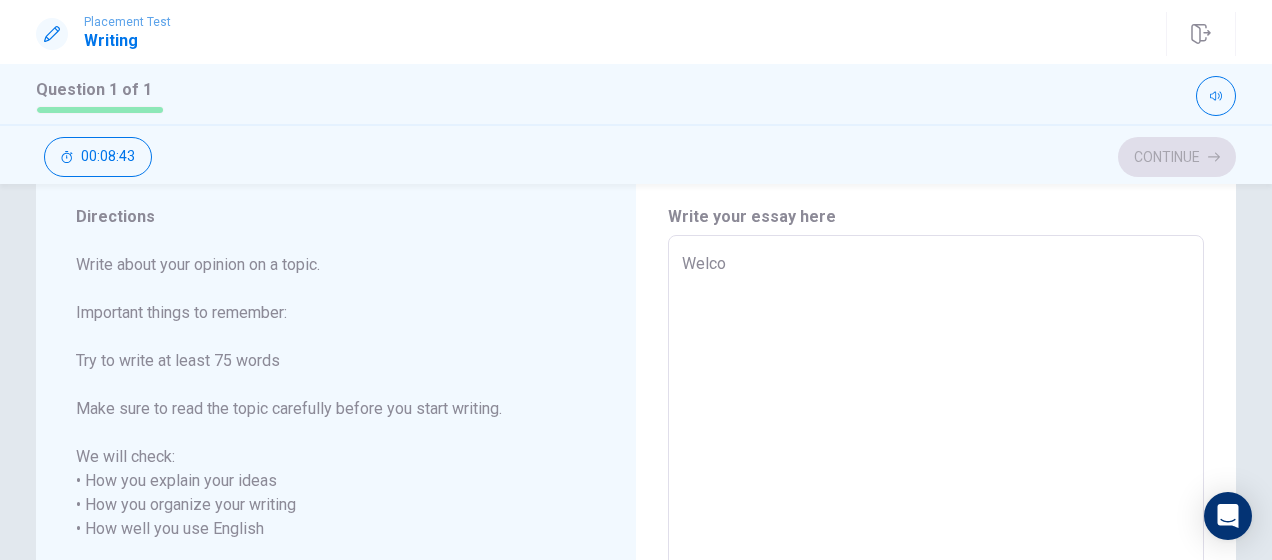type on "x" 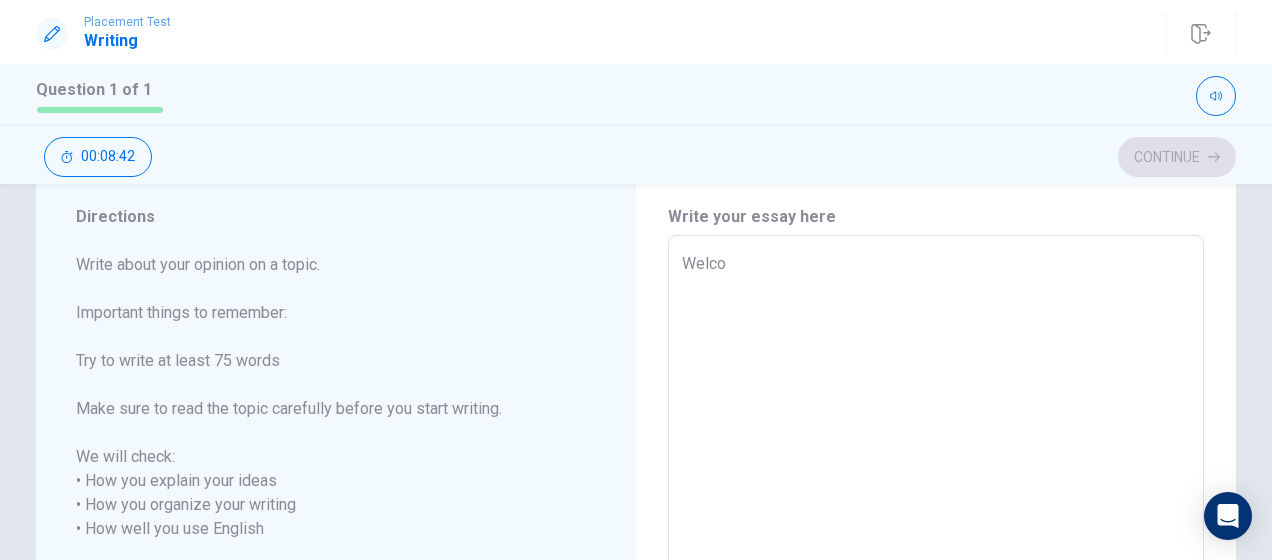 type on "Welcom" 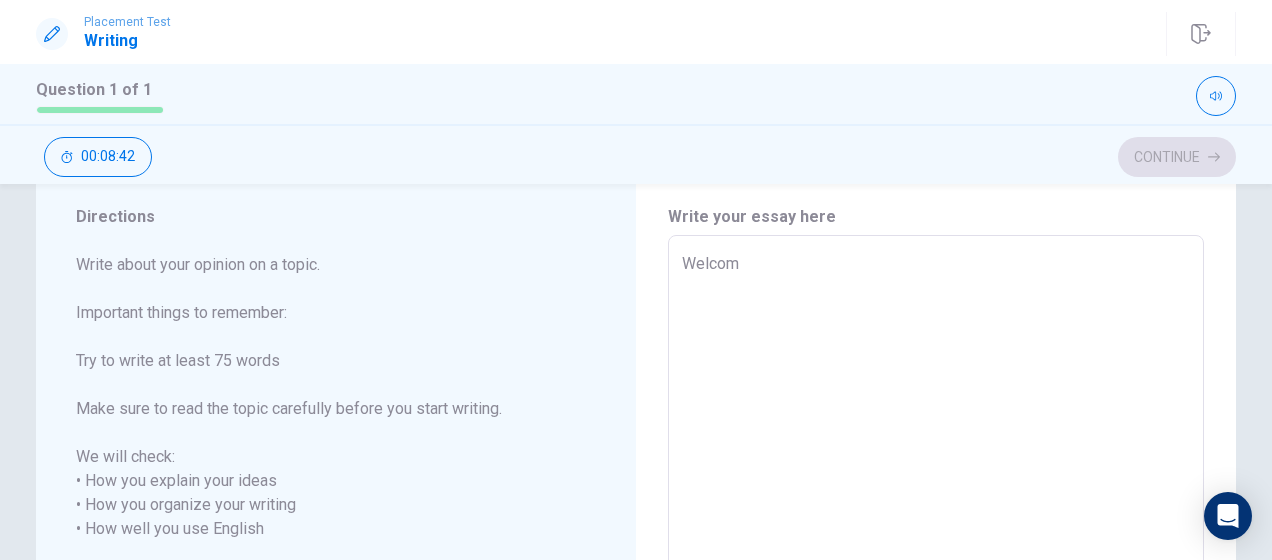 type on "x" 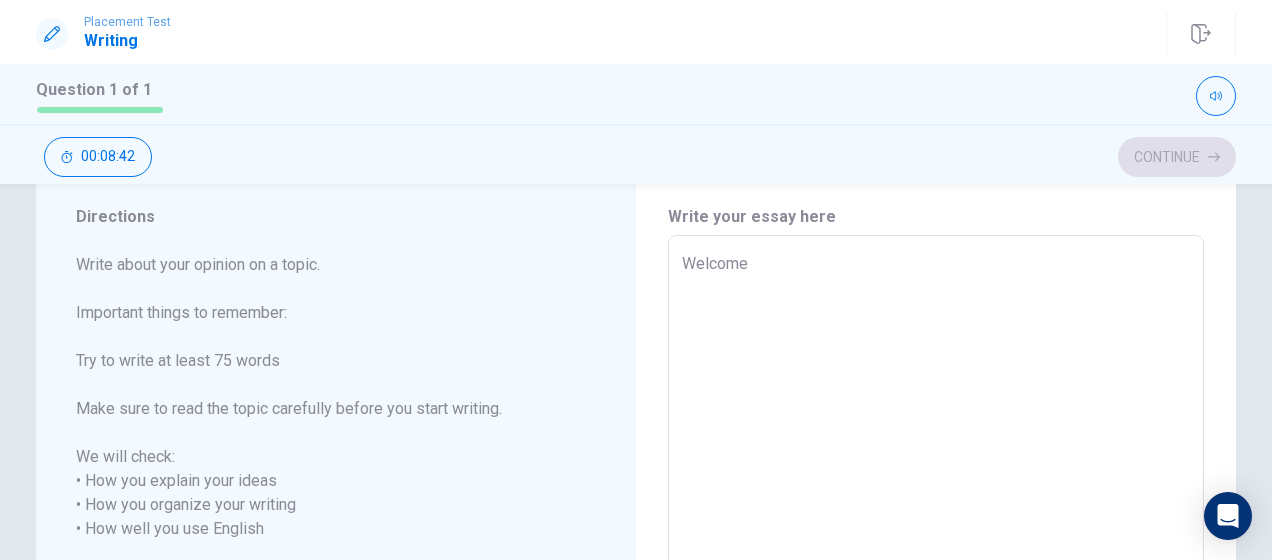 type on "x" 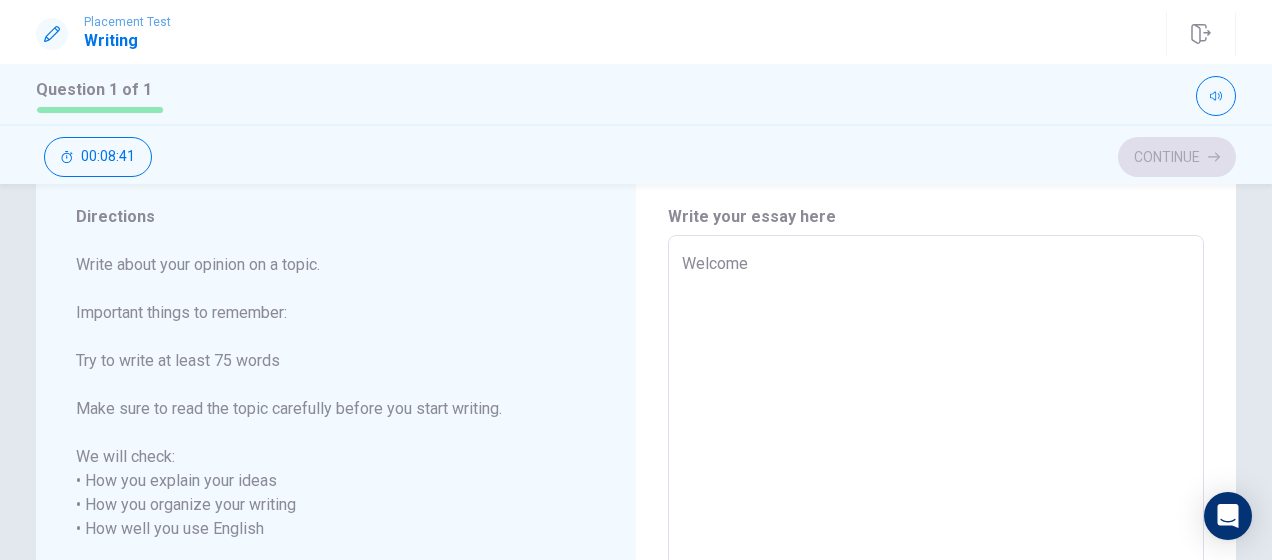 type on "Welcome t" 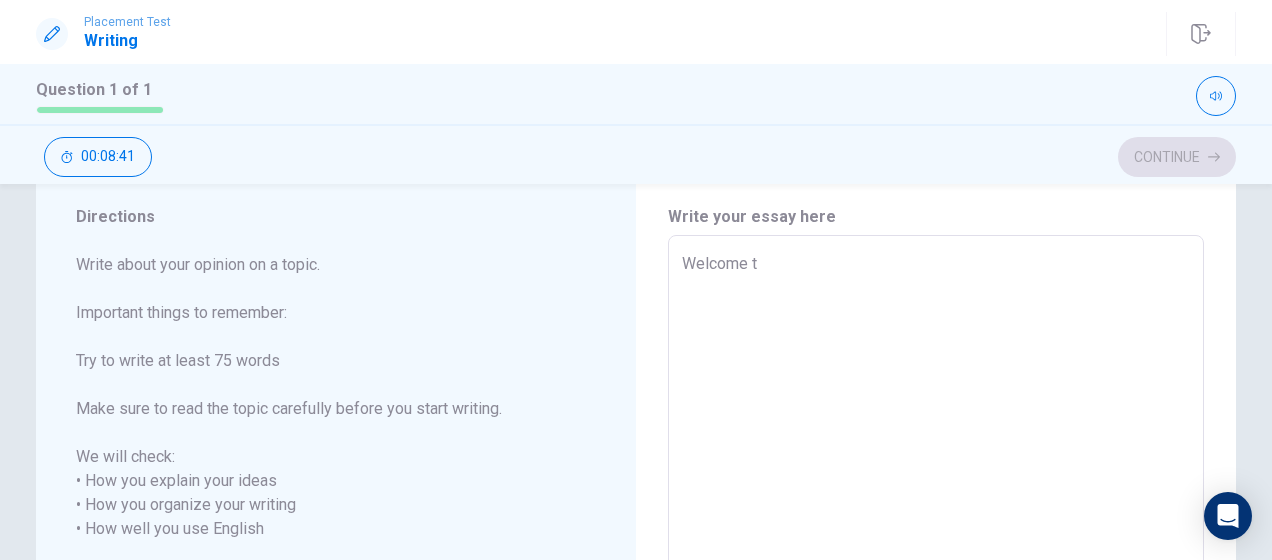 type on "x" 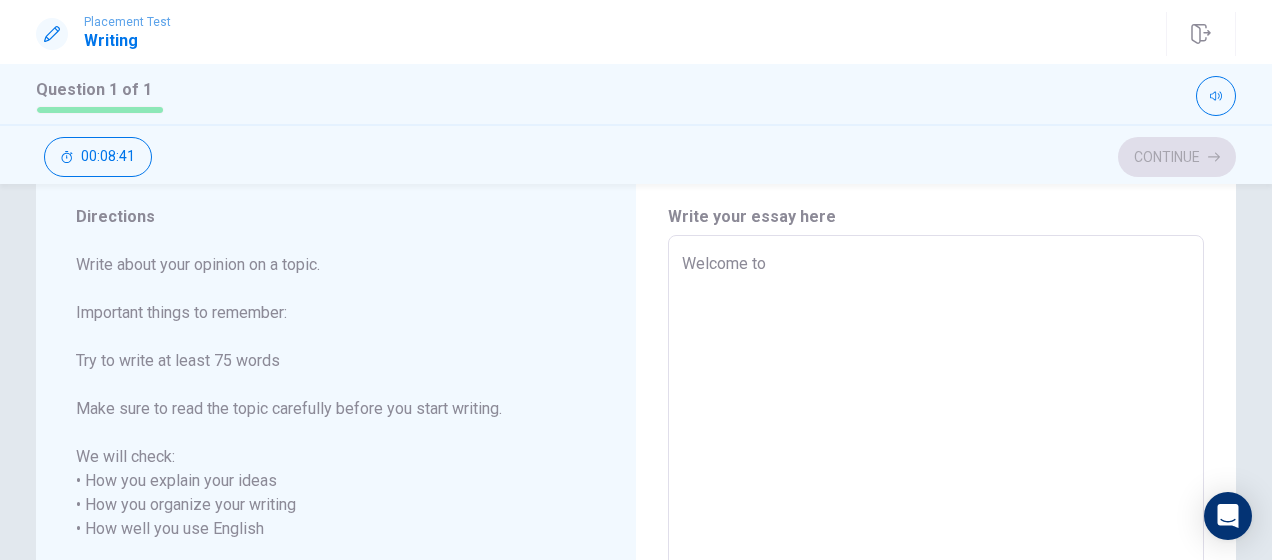 type on "Welcome to" 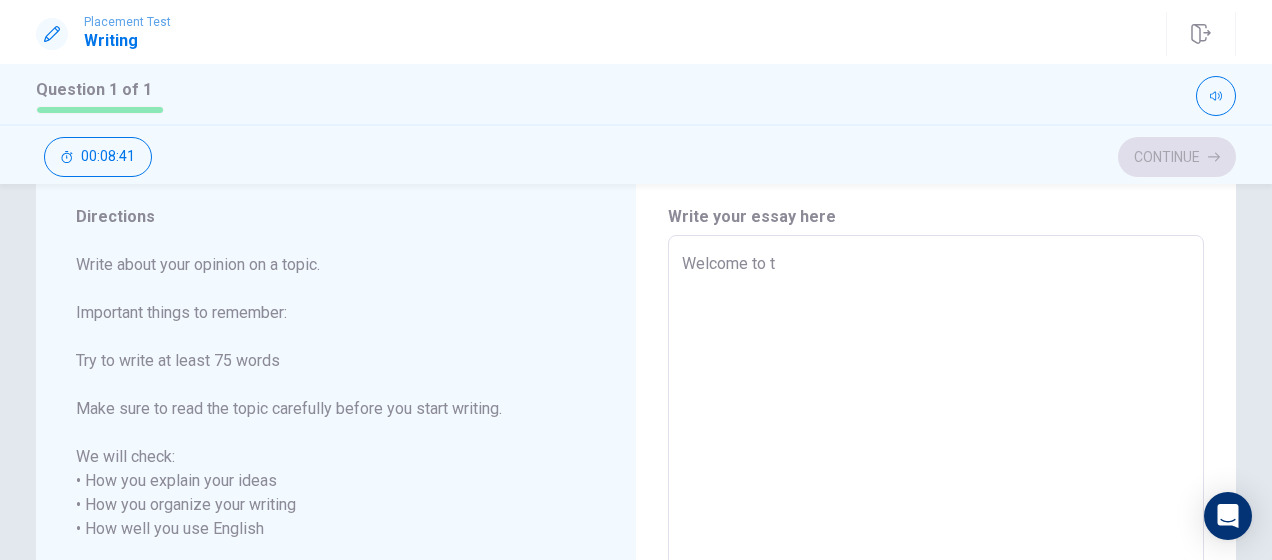 type on "x" 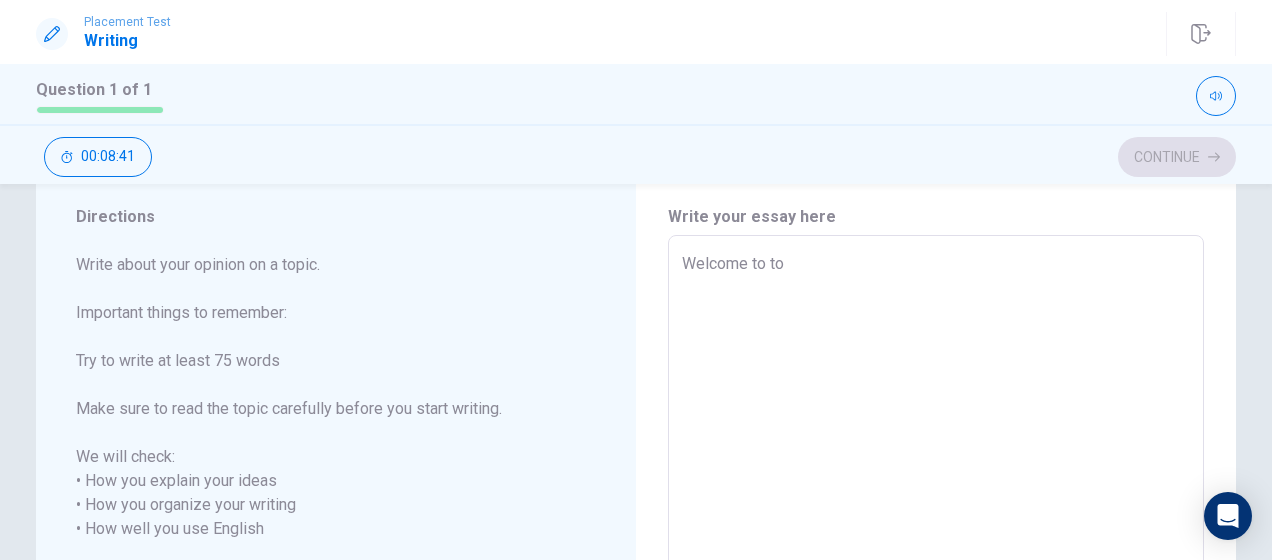 type on "x" 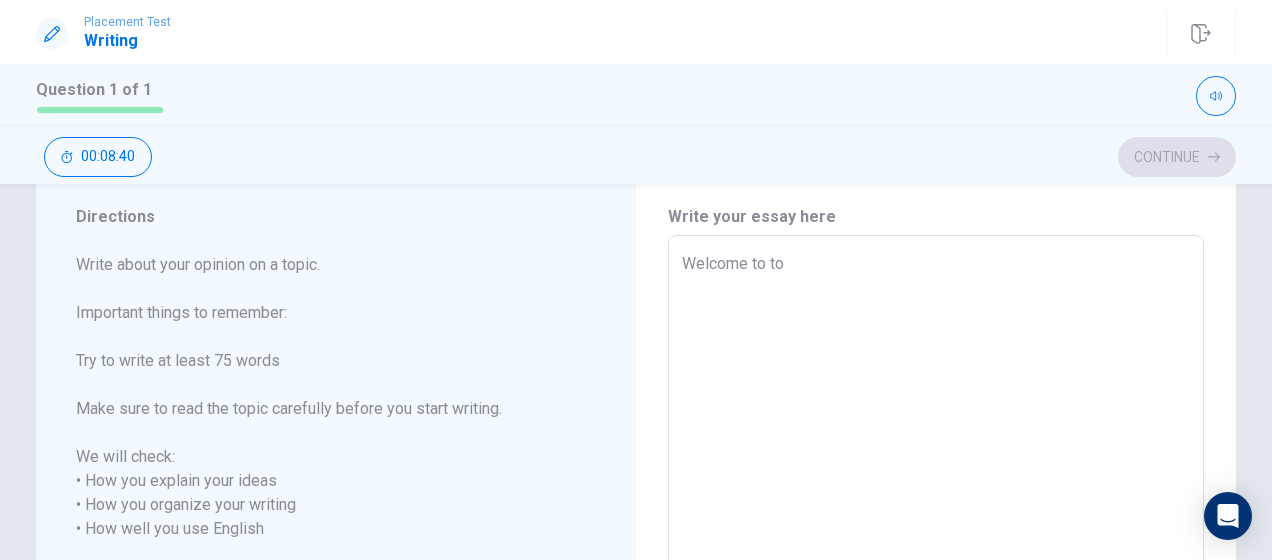 type on "Welcome to tod" 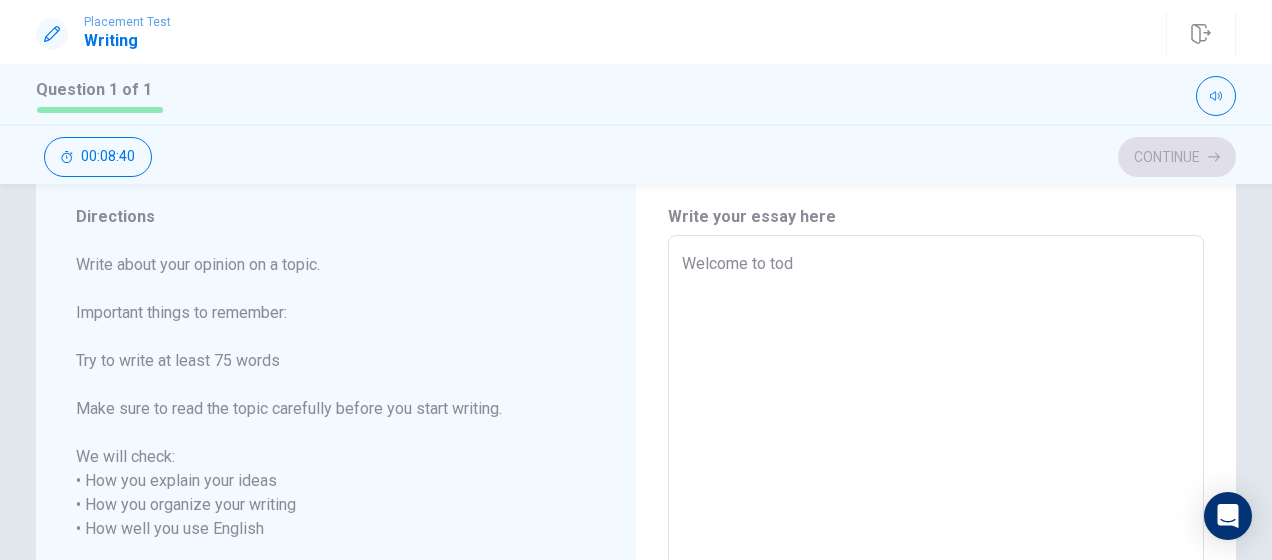 type on "x" 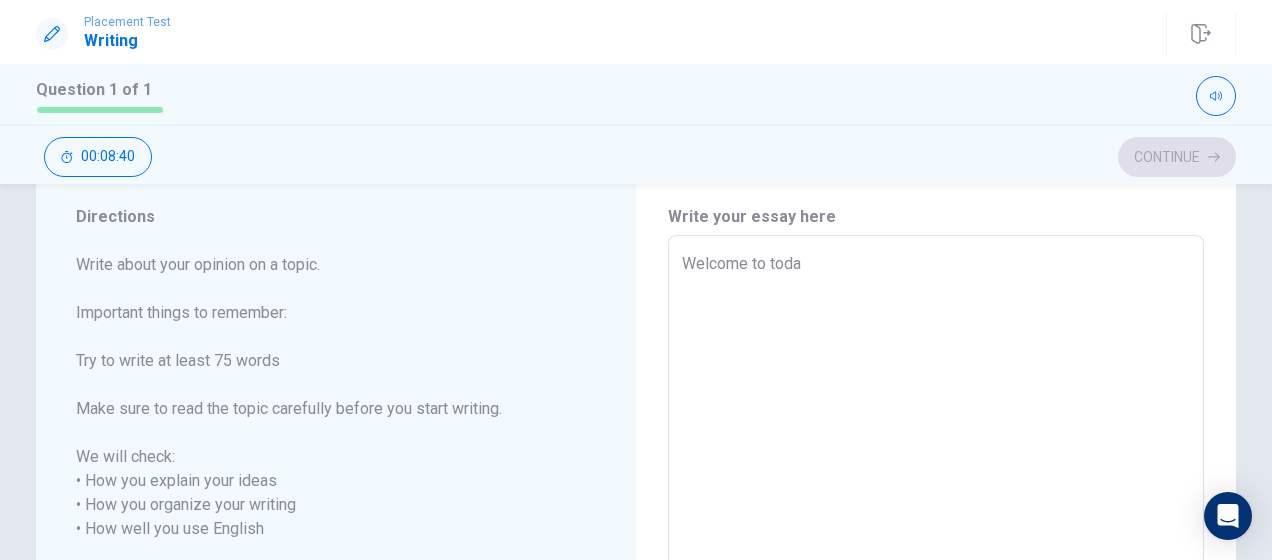 type on "x" 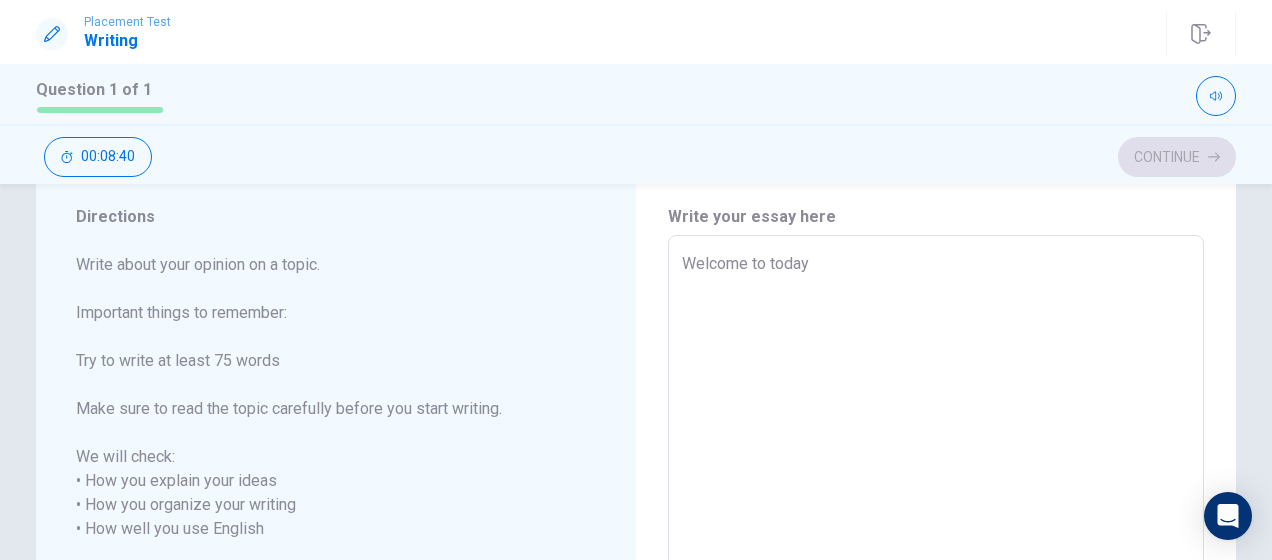 type on "x" 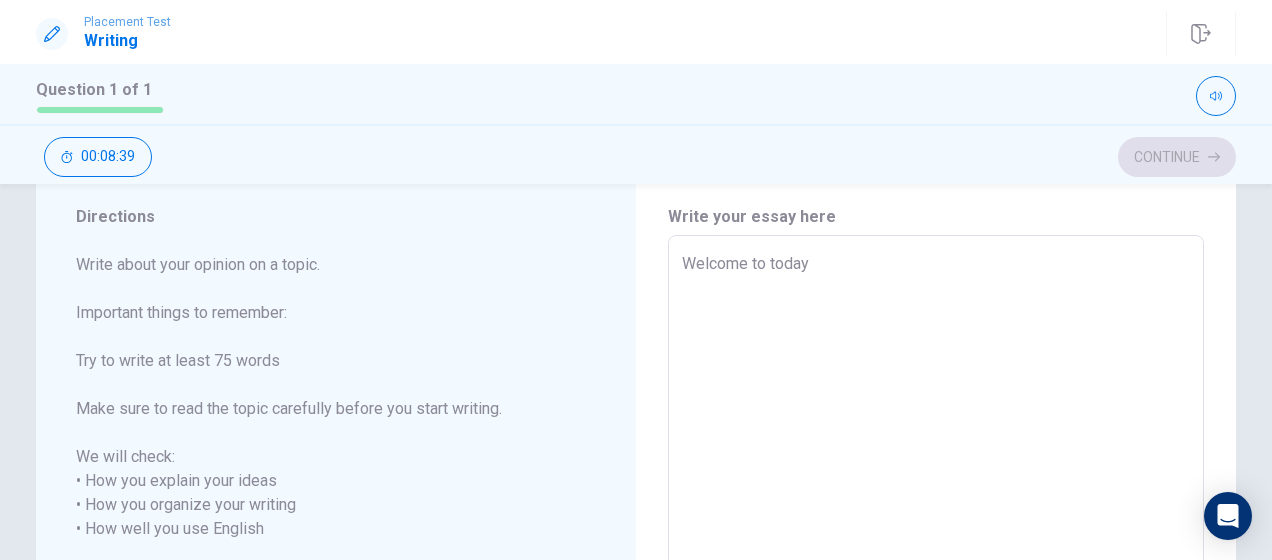 type on "Welcome to today'" 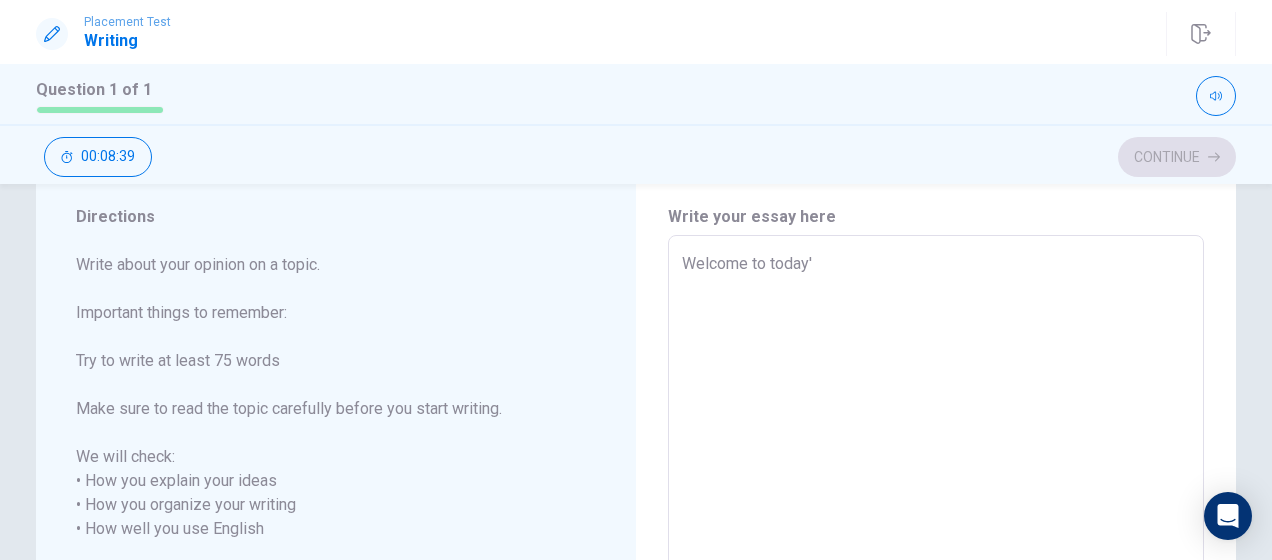 type on "x" 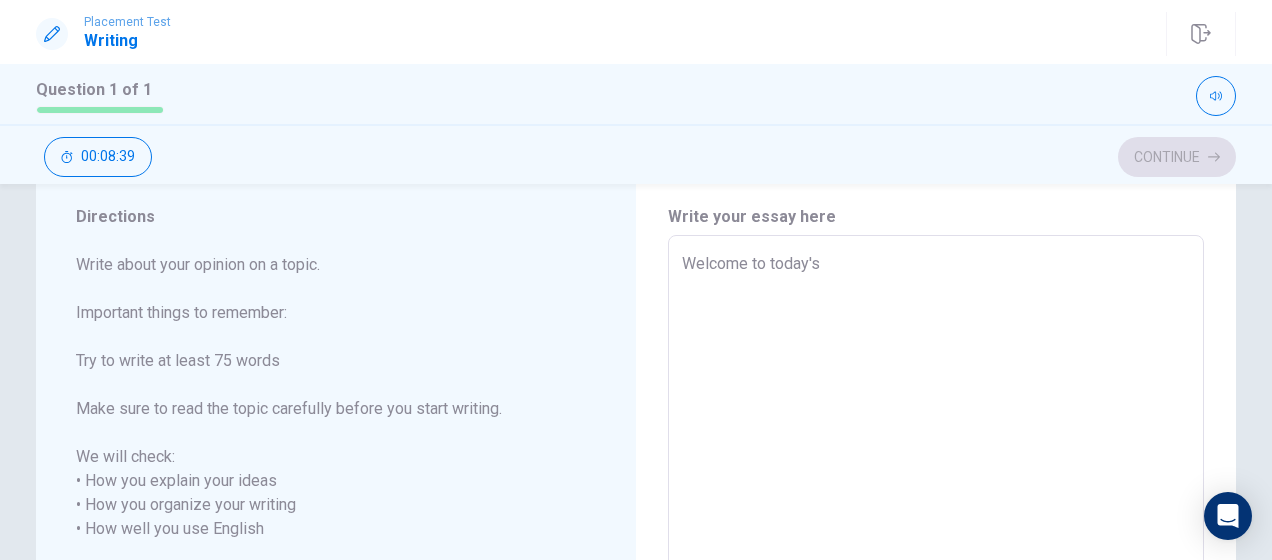 type on "x" 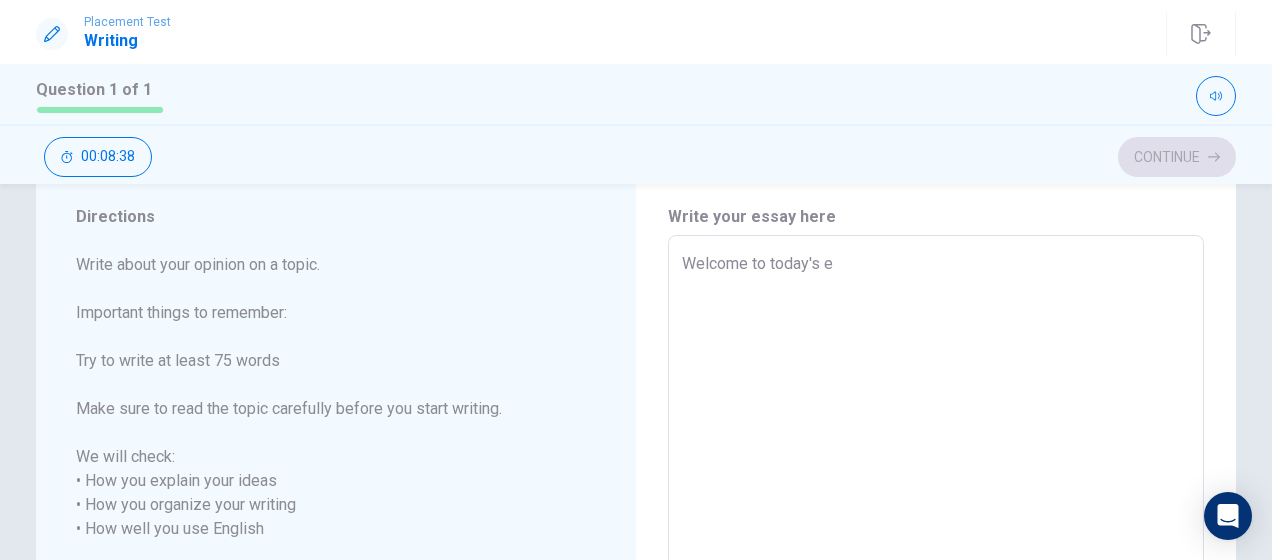 type on "x" 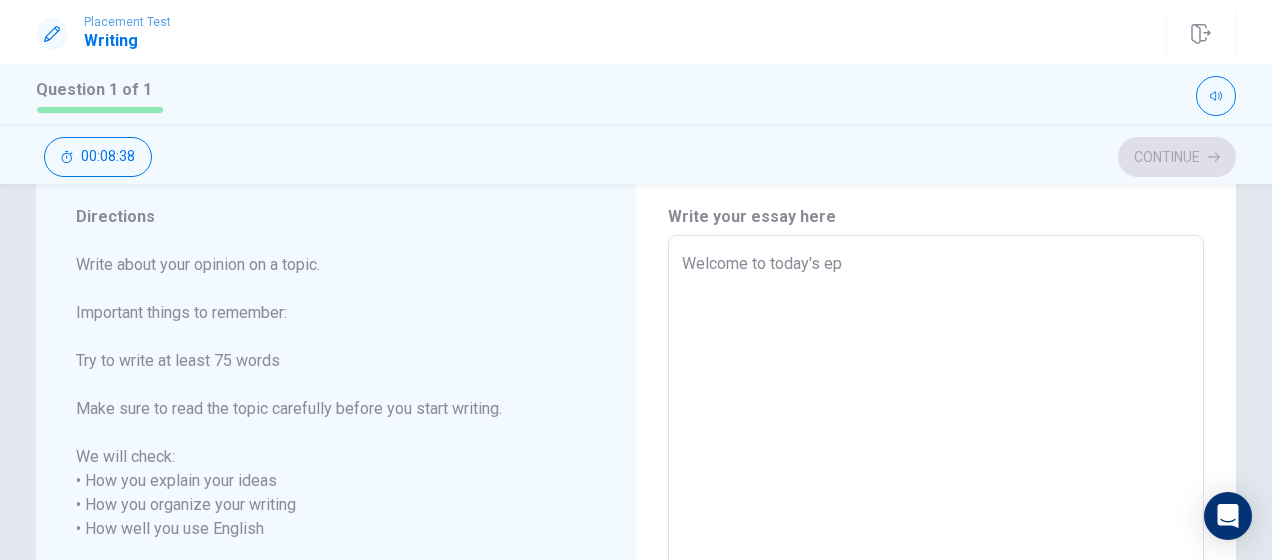 type on "x" 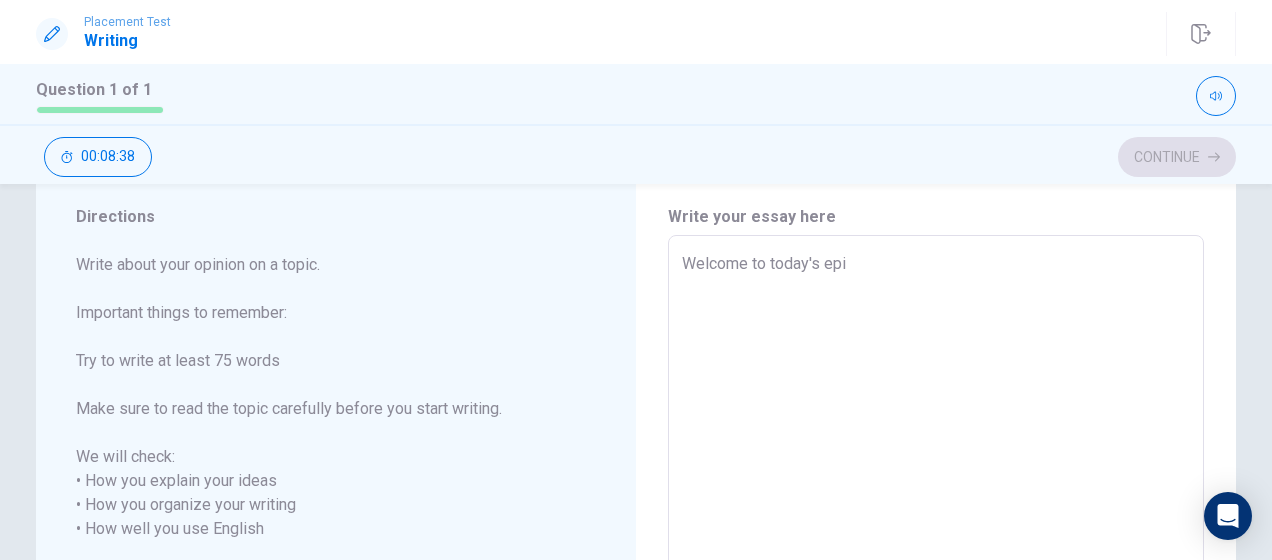 type on "x" 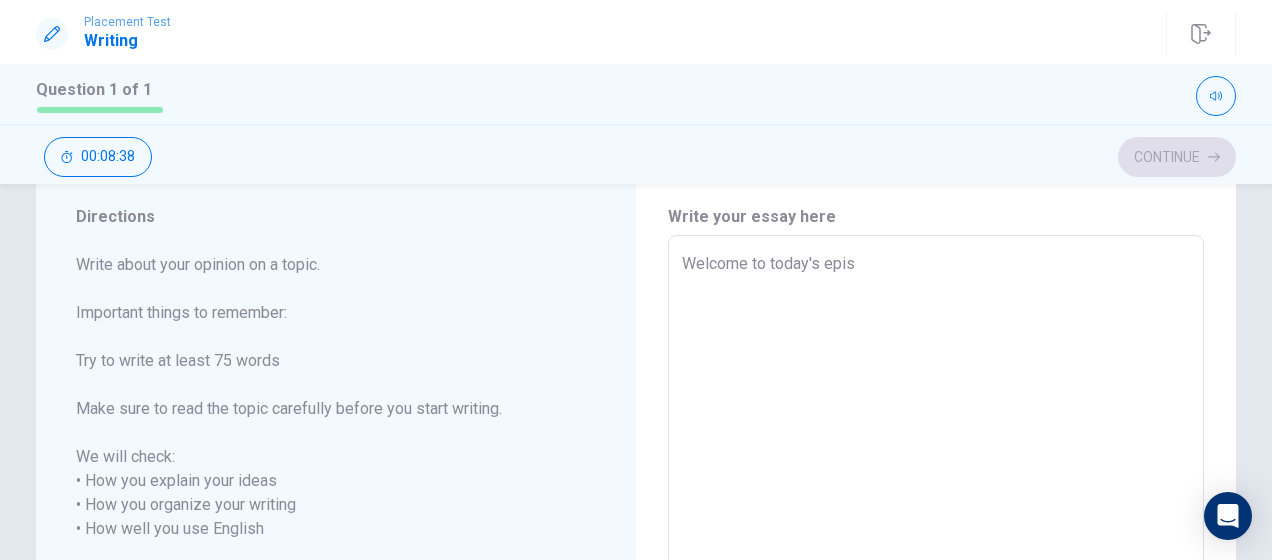 type on "x" 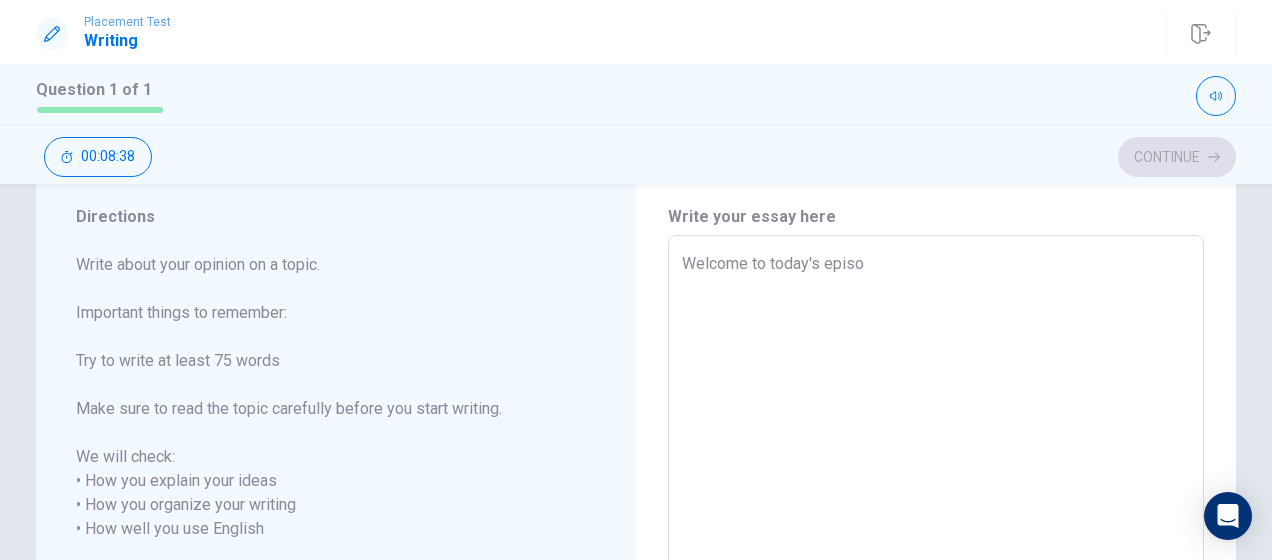 type on "x" 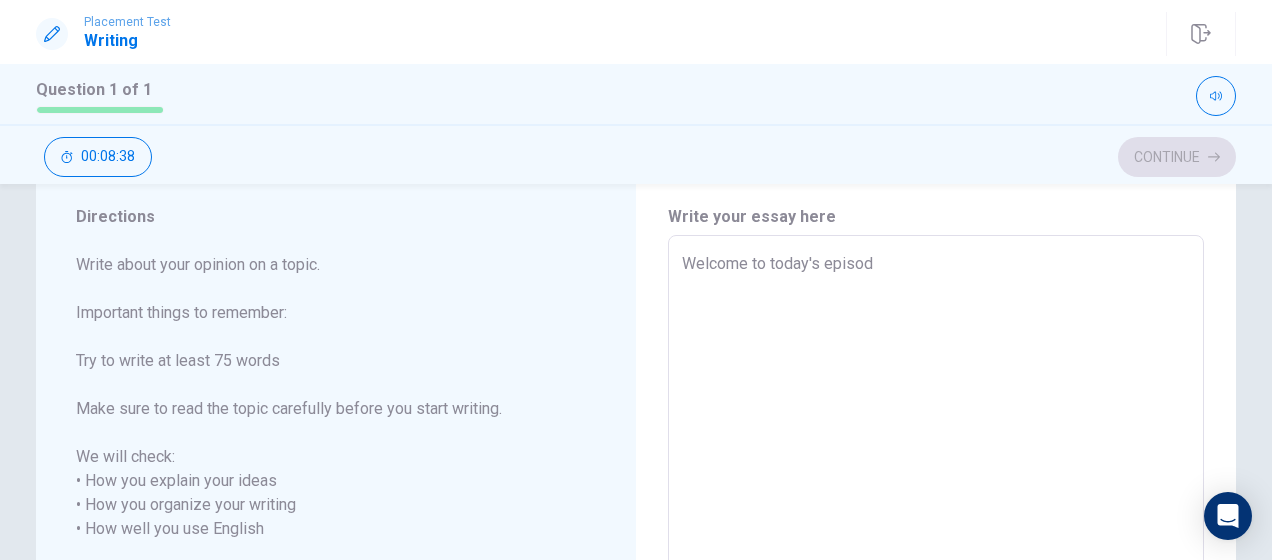 type on "x" 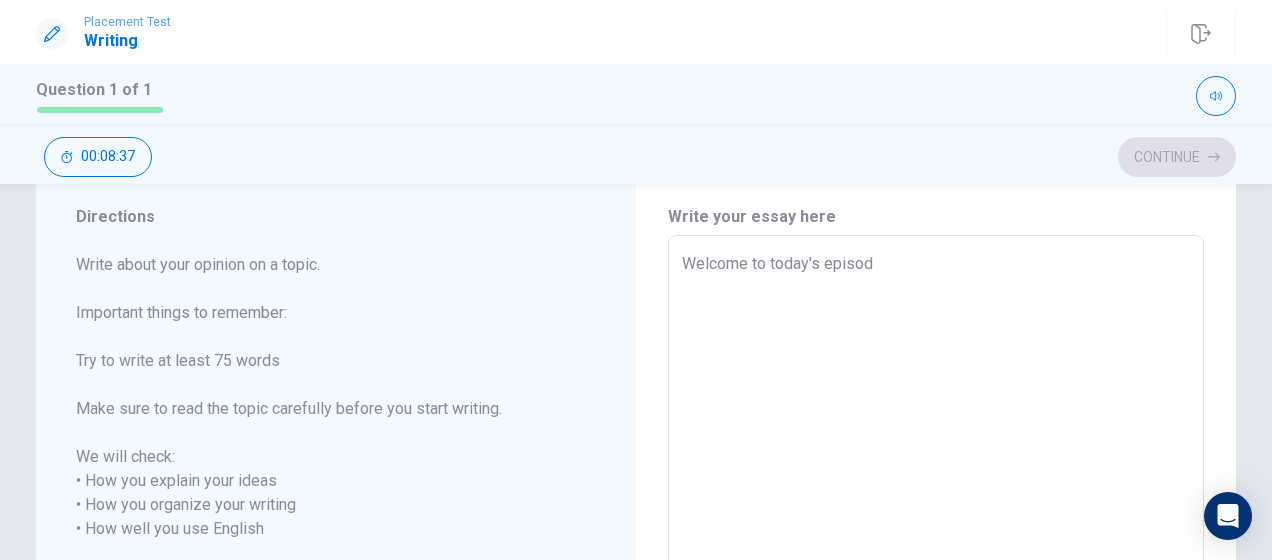 type on "Welcome to today's episode" 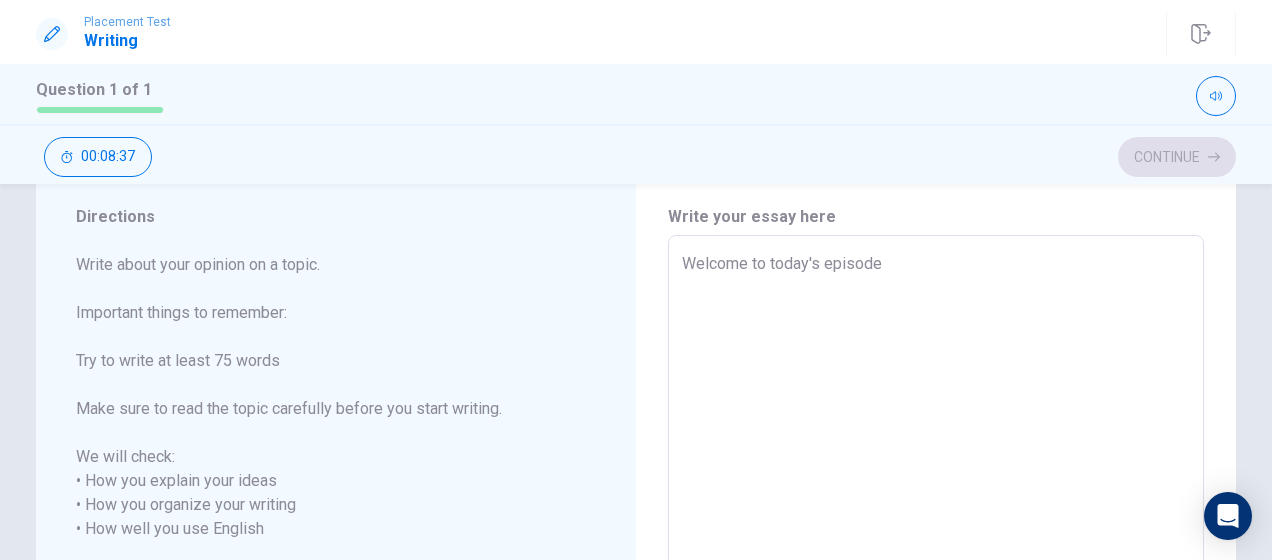 type on "x" 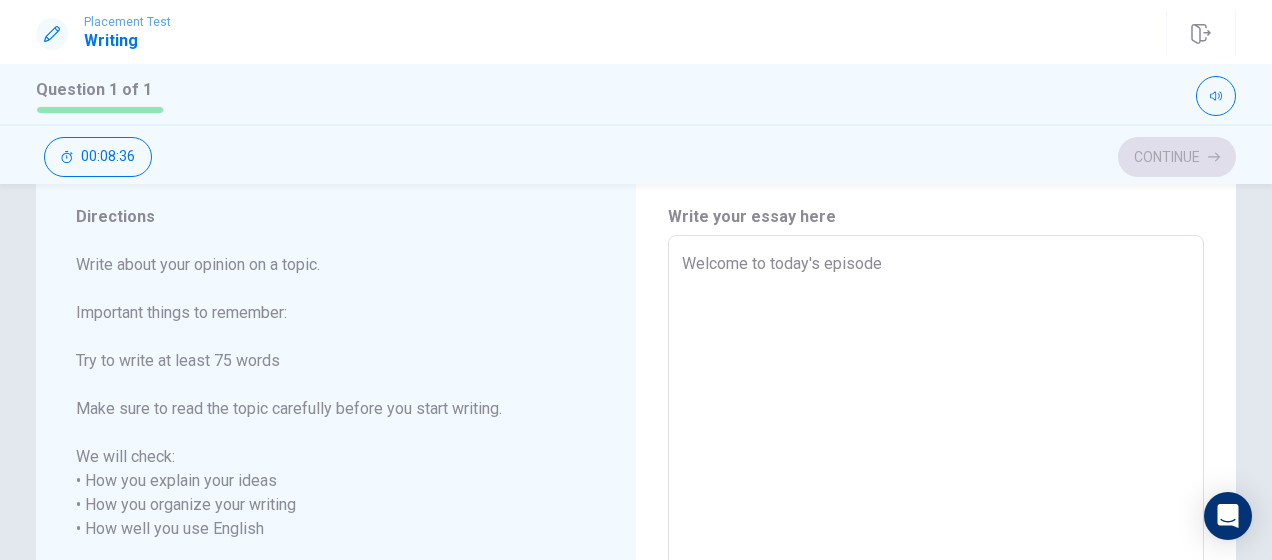type on "Welcome to today's episode," 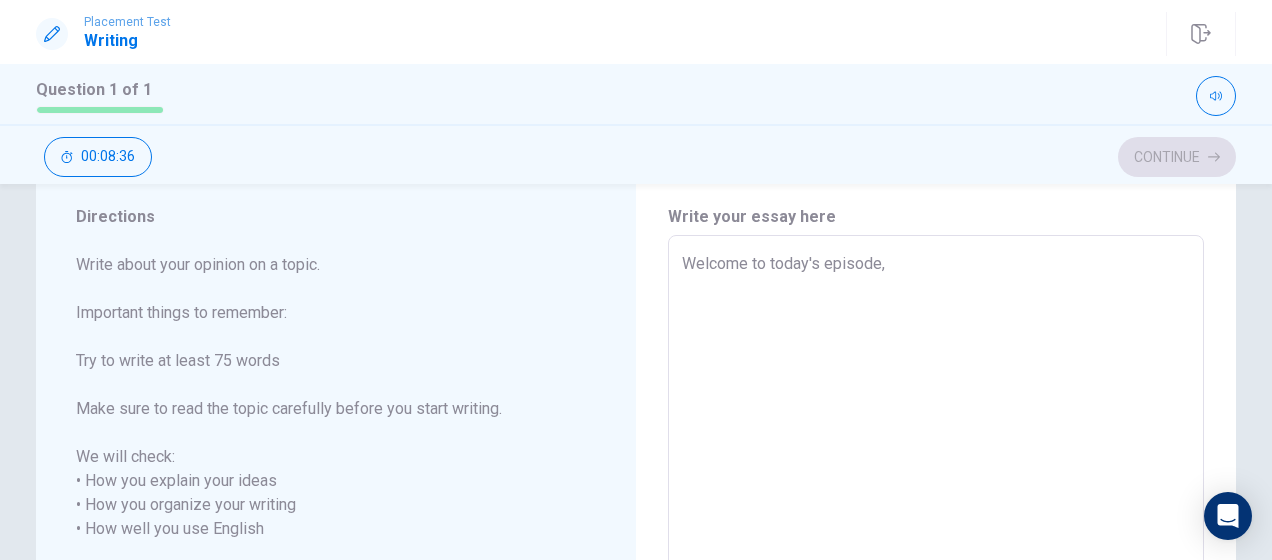 type on "x" 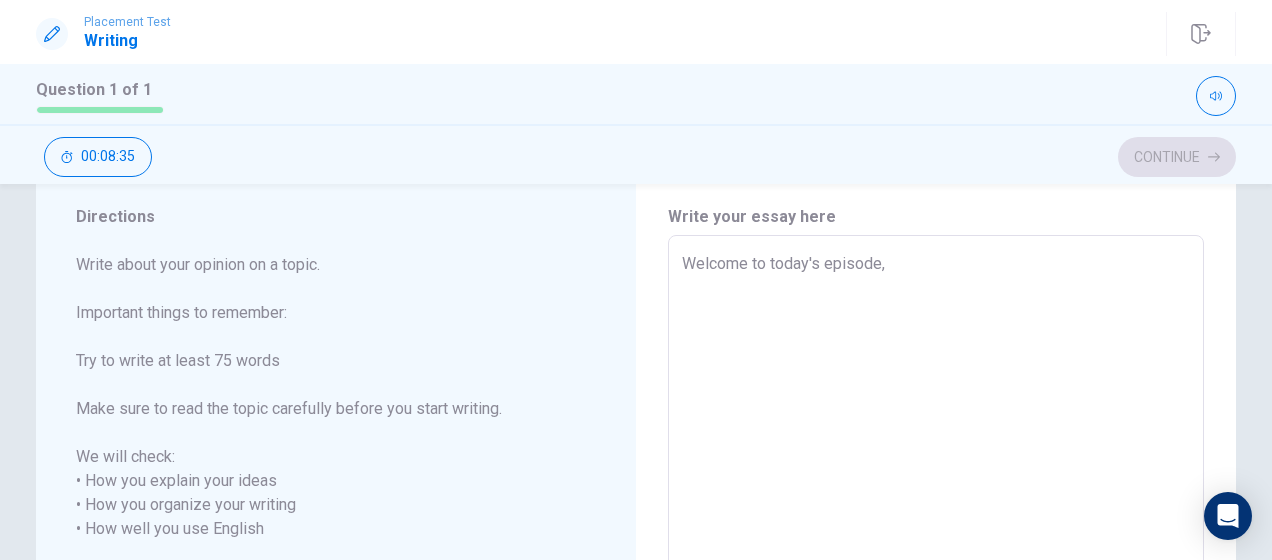 type on "Welcome to today's episode,h" 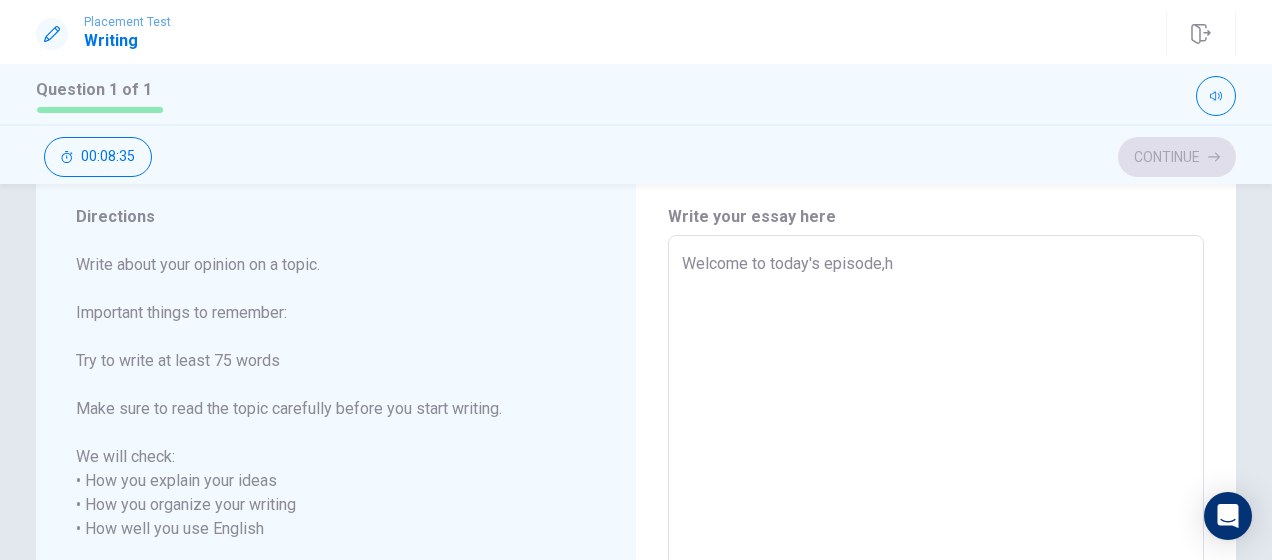 type on "x" 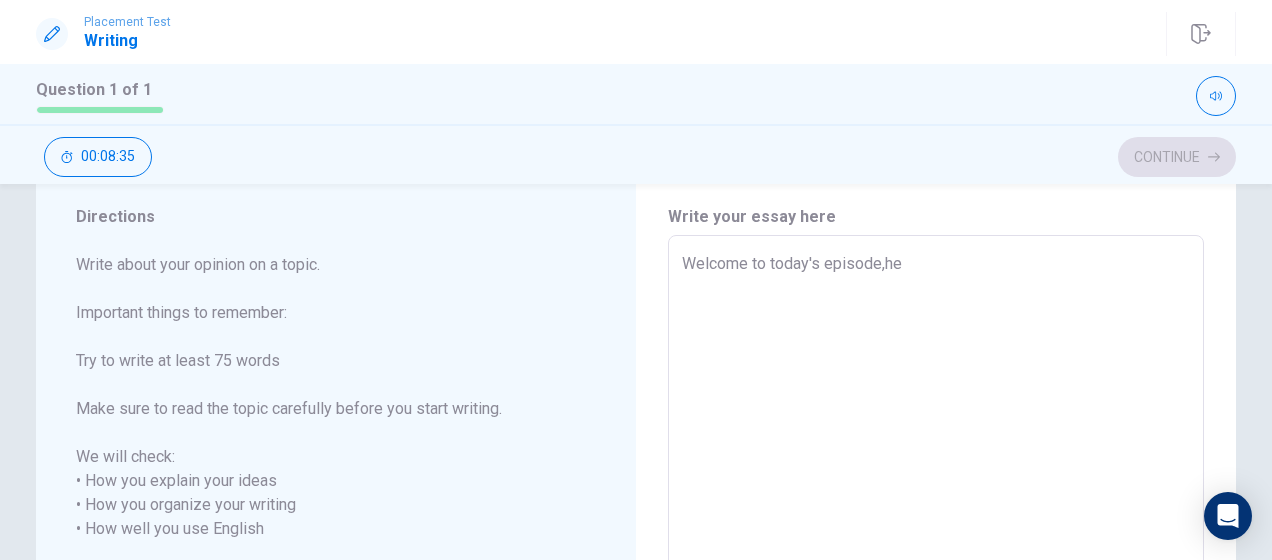 type on "x" 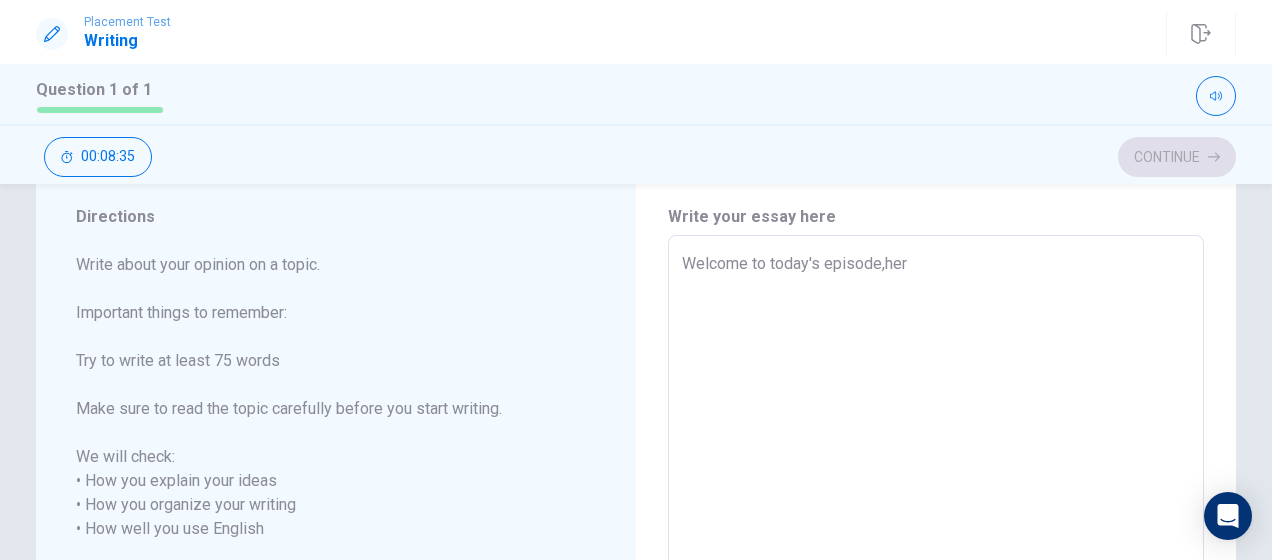 type on "x" 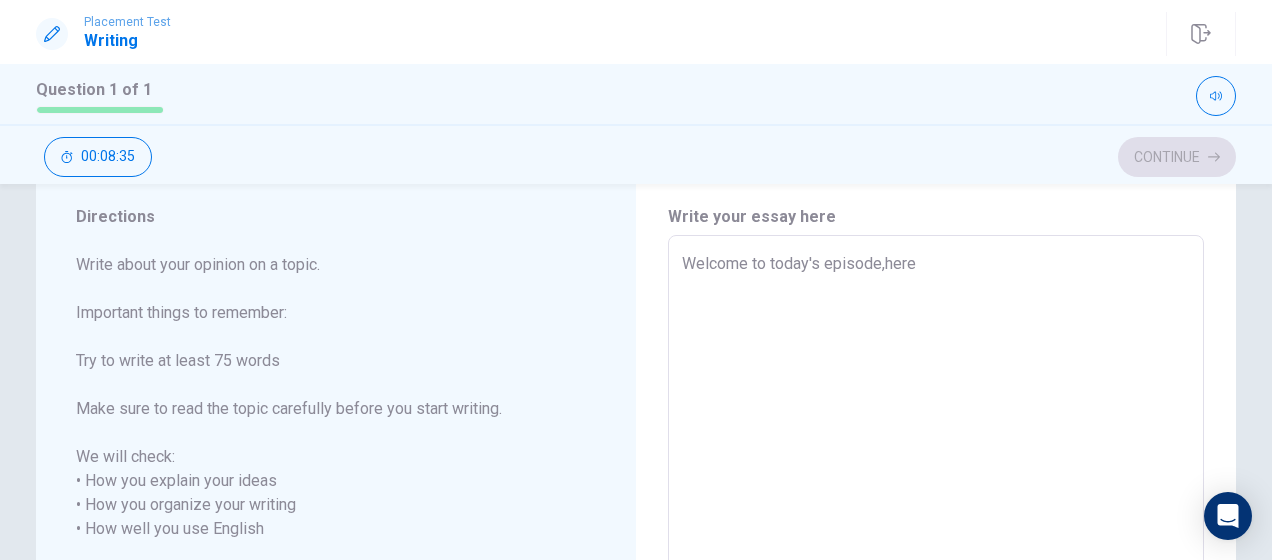 type on "x" 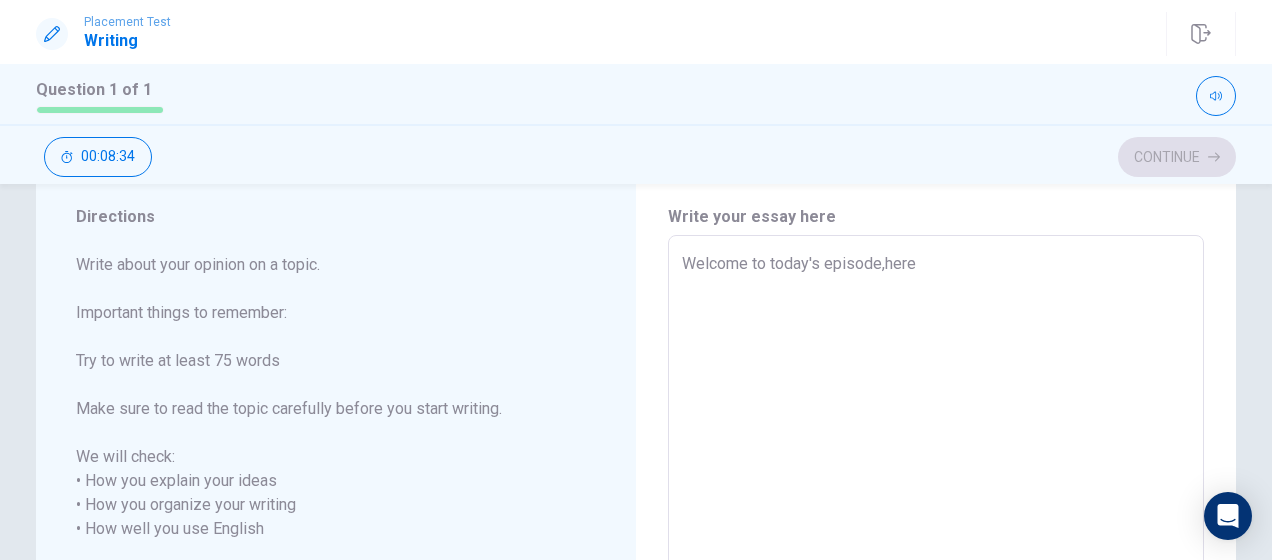 type on "Welcome to today's episode,here we" 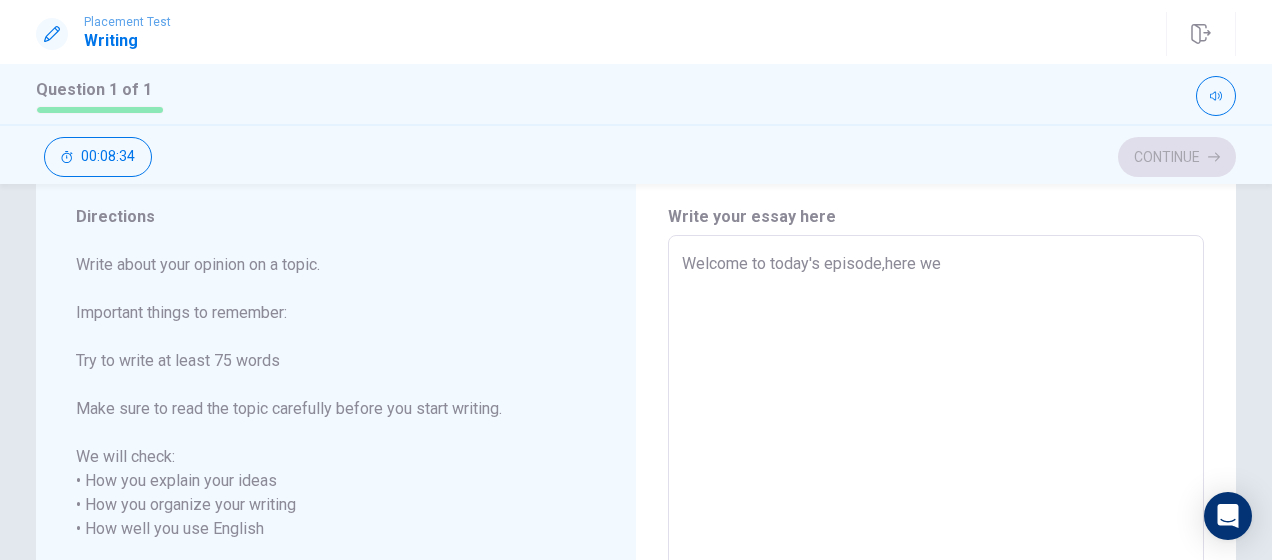 type on "x" 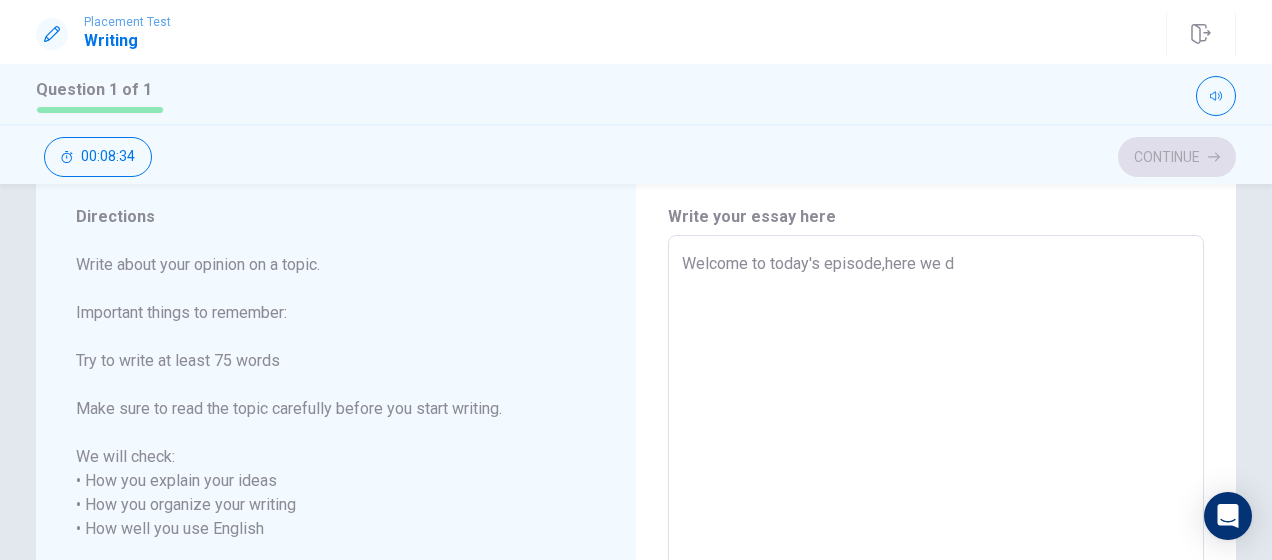 type on "x" 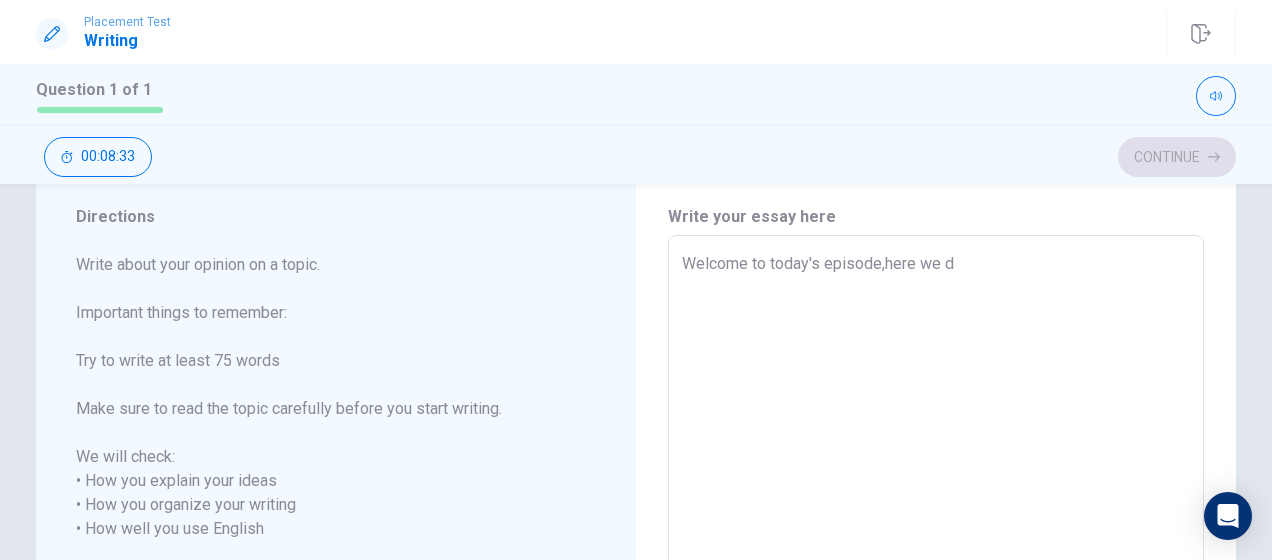 type on "Welcome to today's episode,here we di" 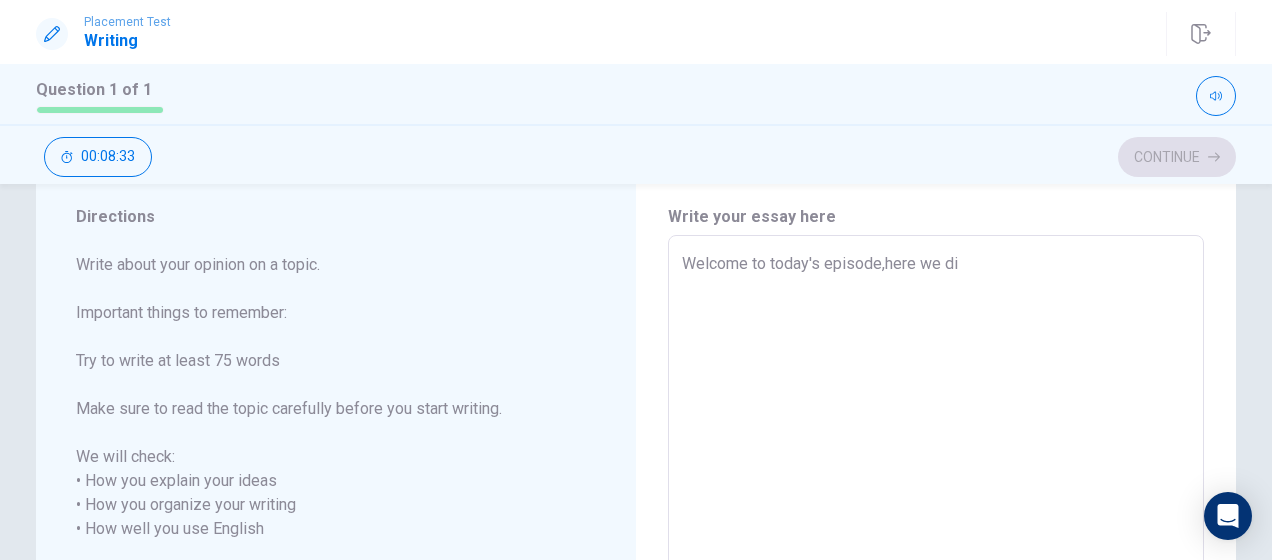 type on "x" 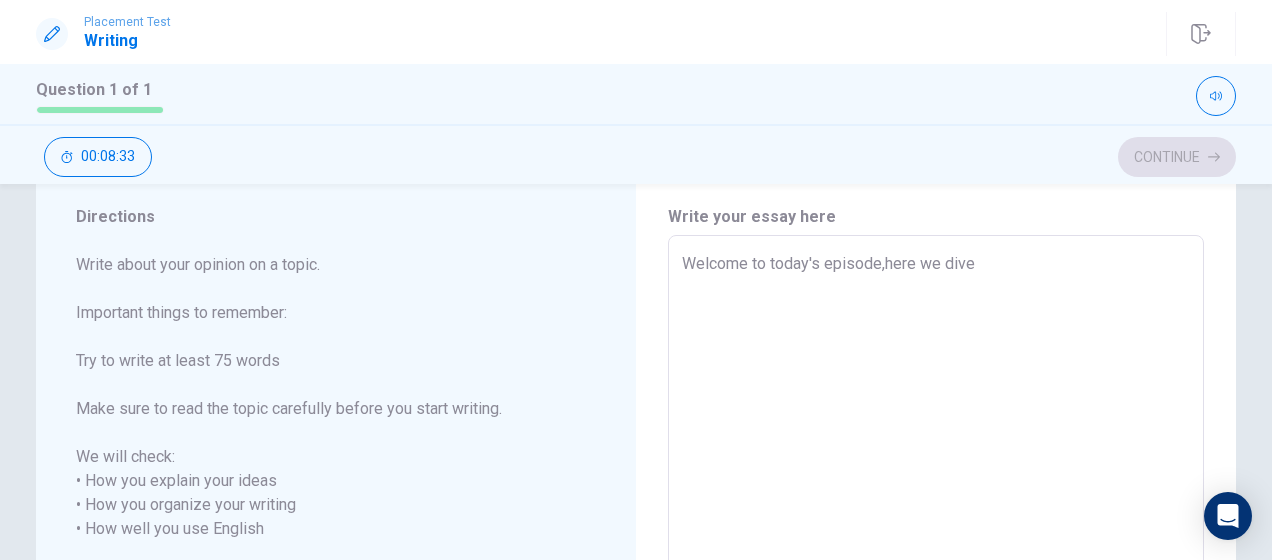 type on "x" 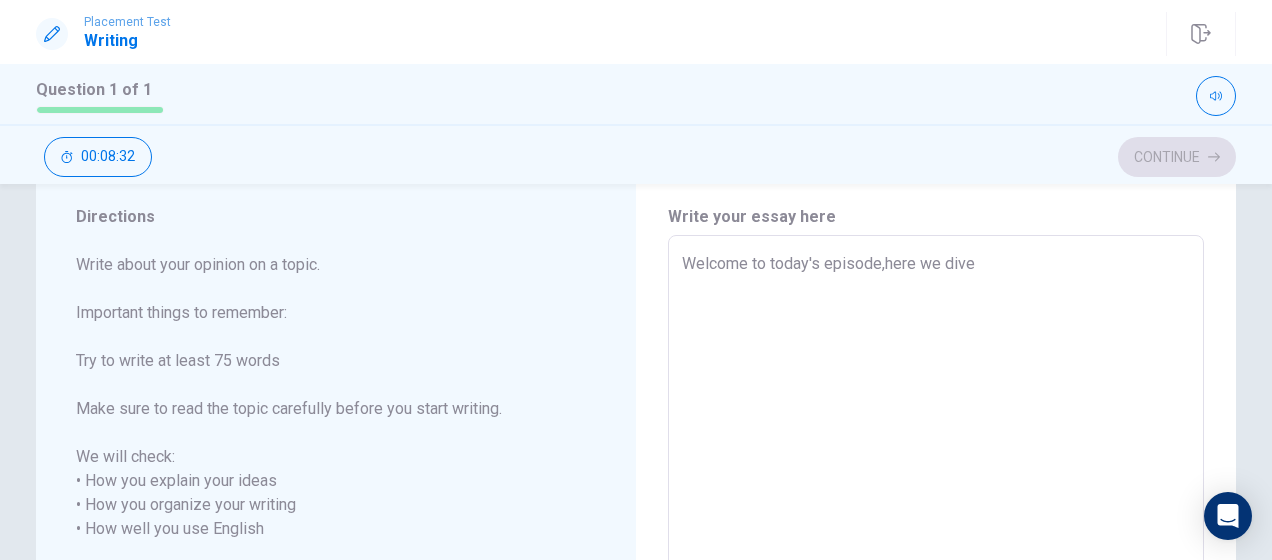 type on "Welcome to today's episode,here we dive i" 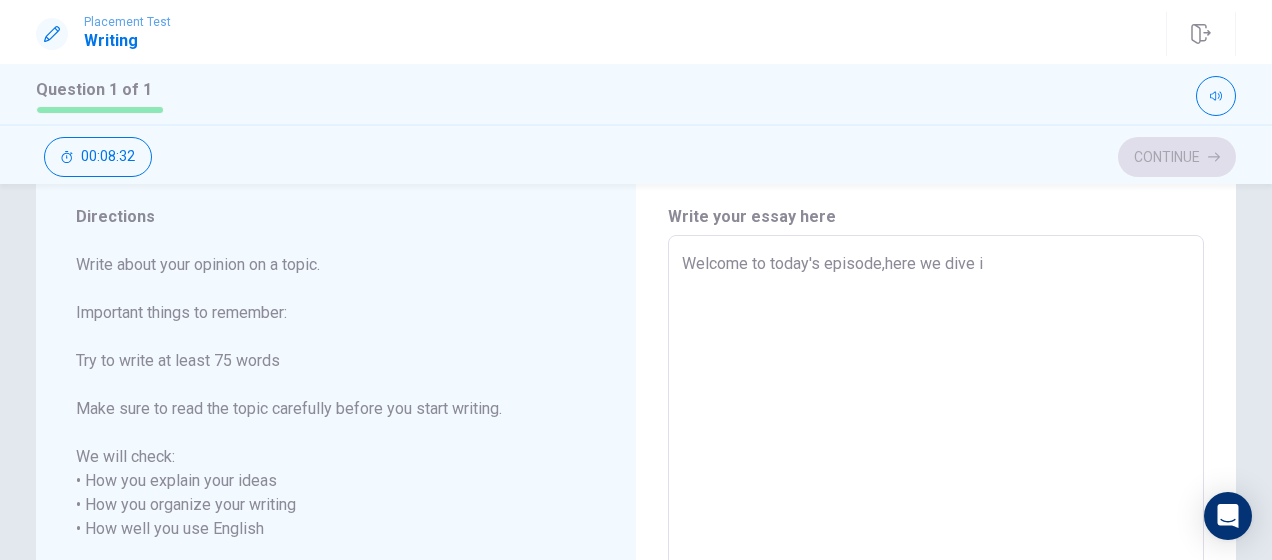 type on "x" 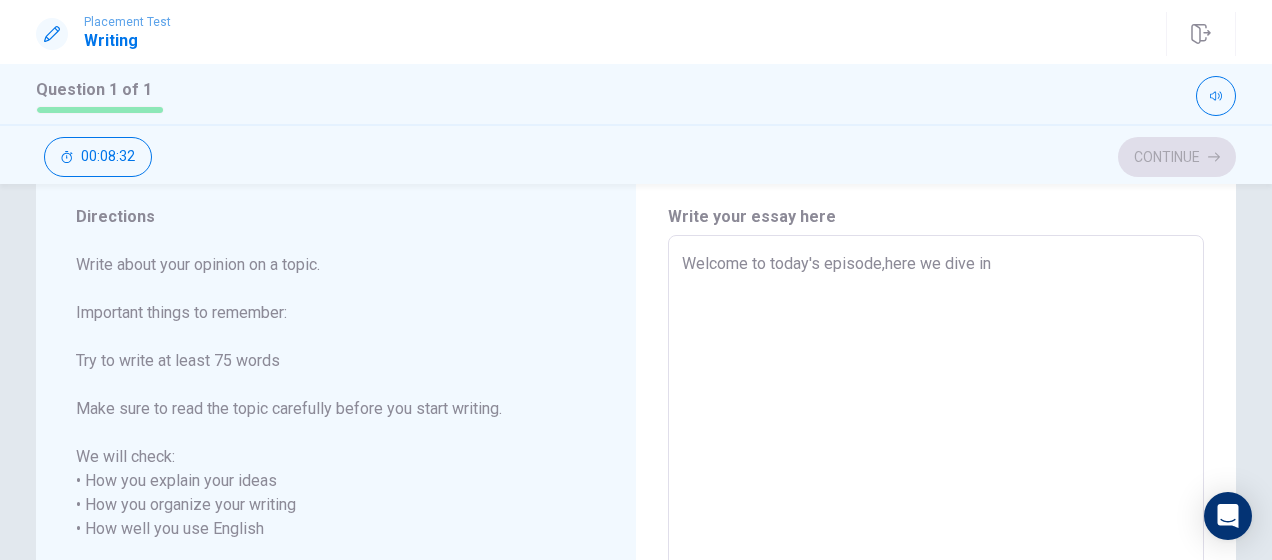 type on "x" 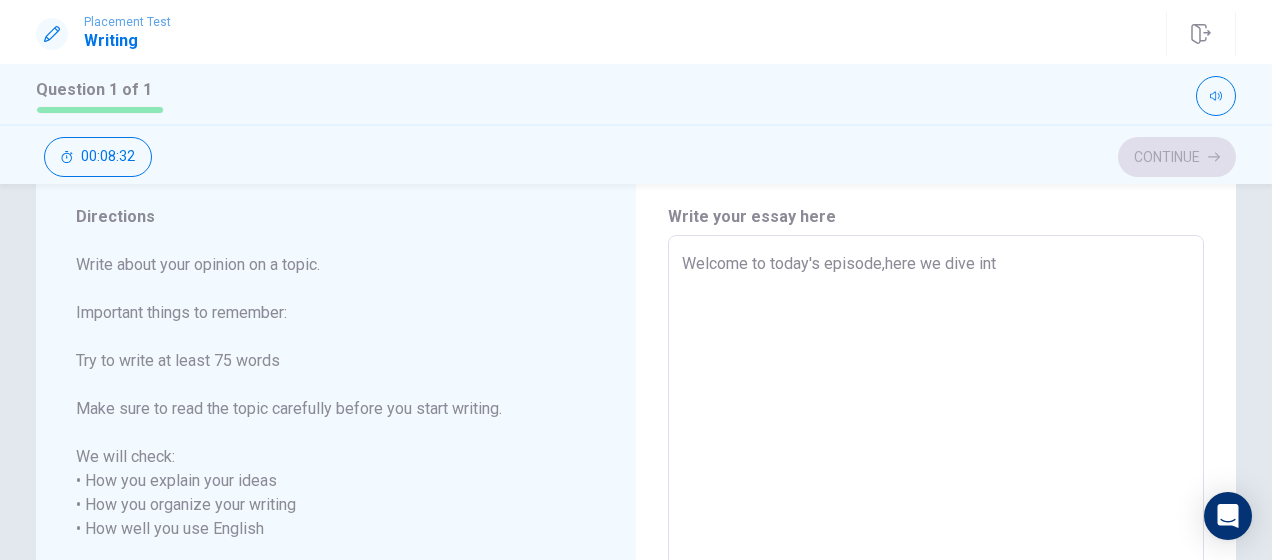 type on "x" 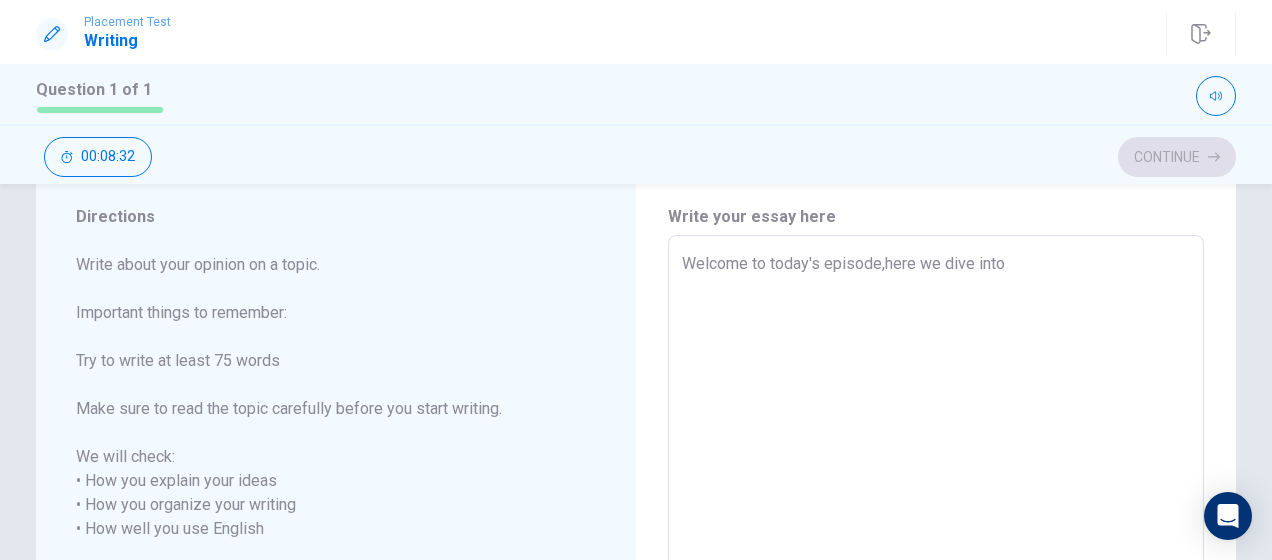 type on "x" 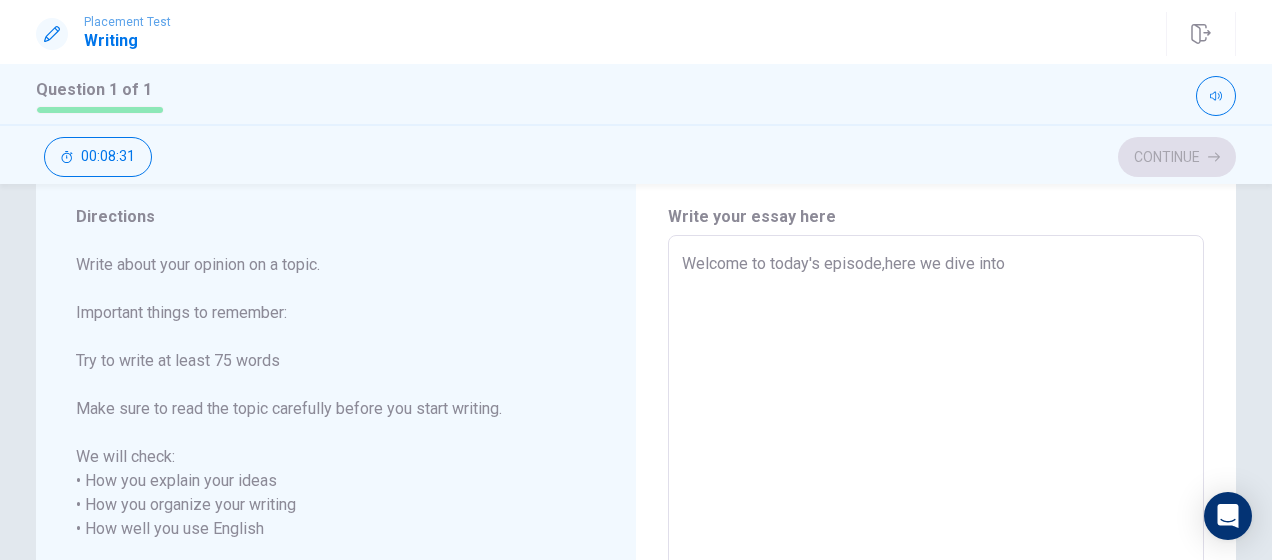 type on "Welcome to today's episode,here we dive into H" 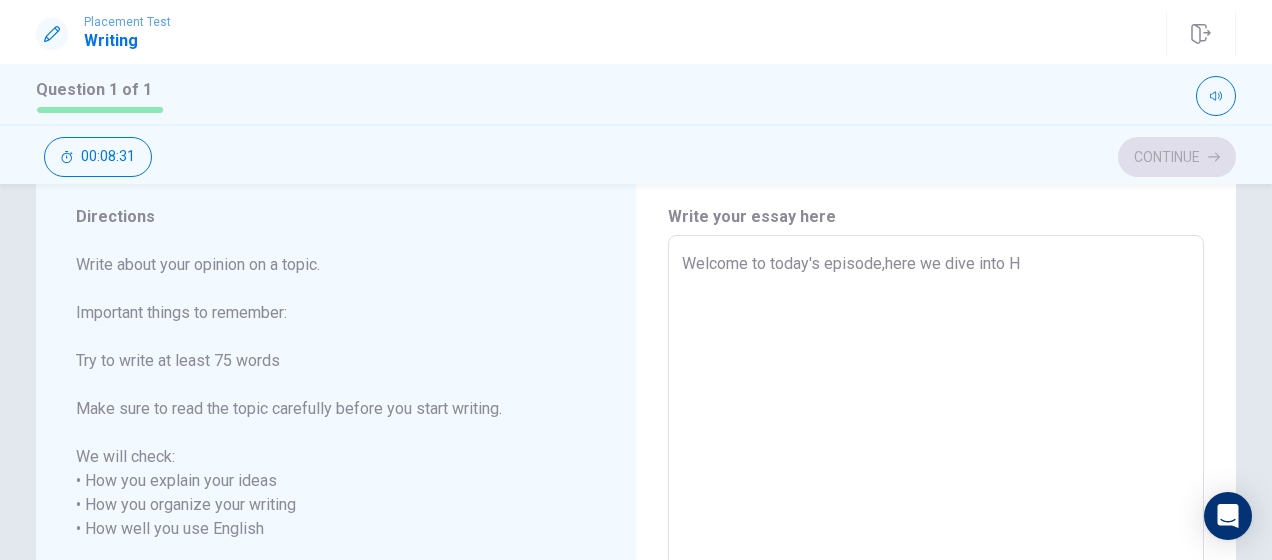 type on "x" 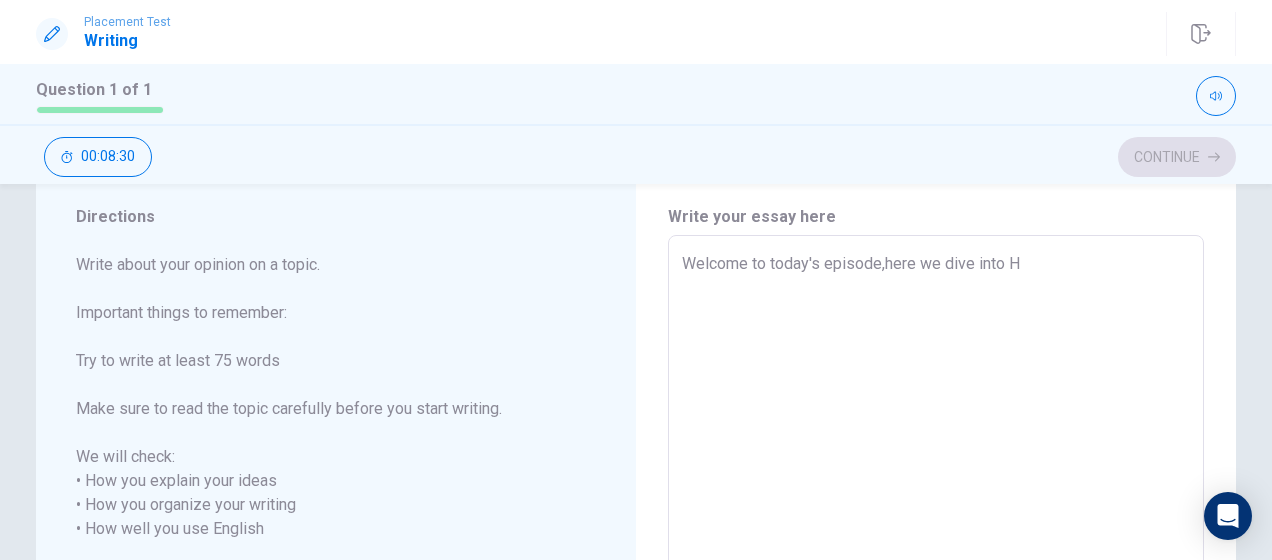 type on "Welcome to today's episode,here we dive into Ha" 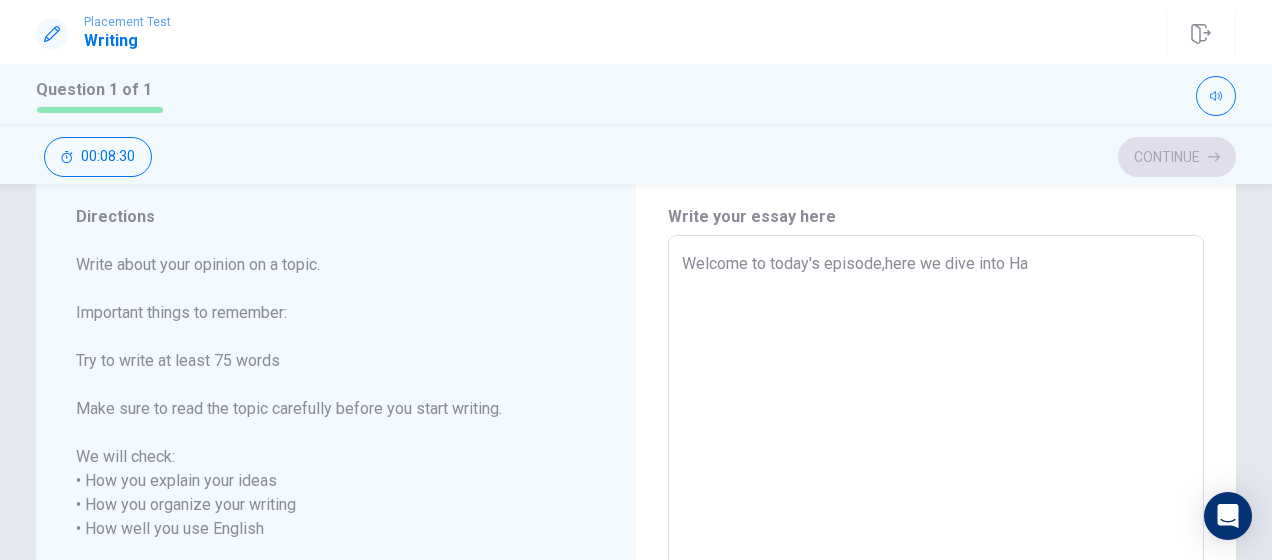 type on "x" 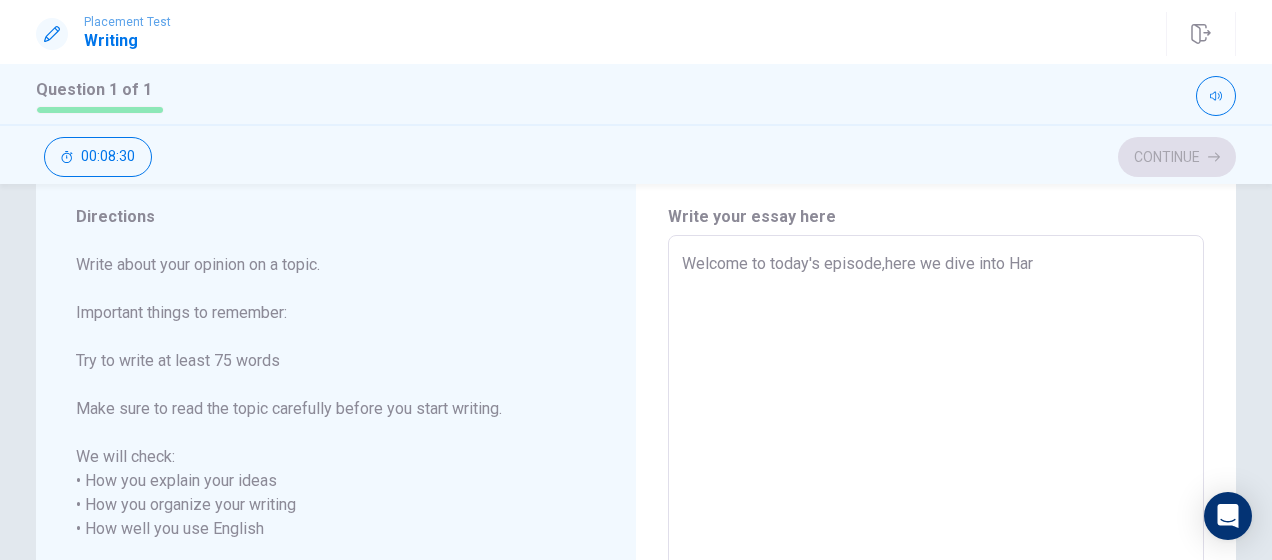 type on "x" 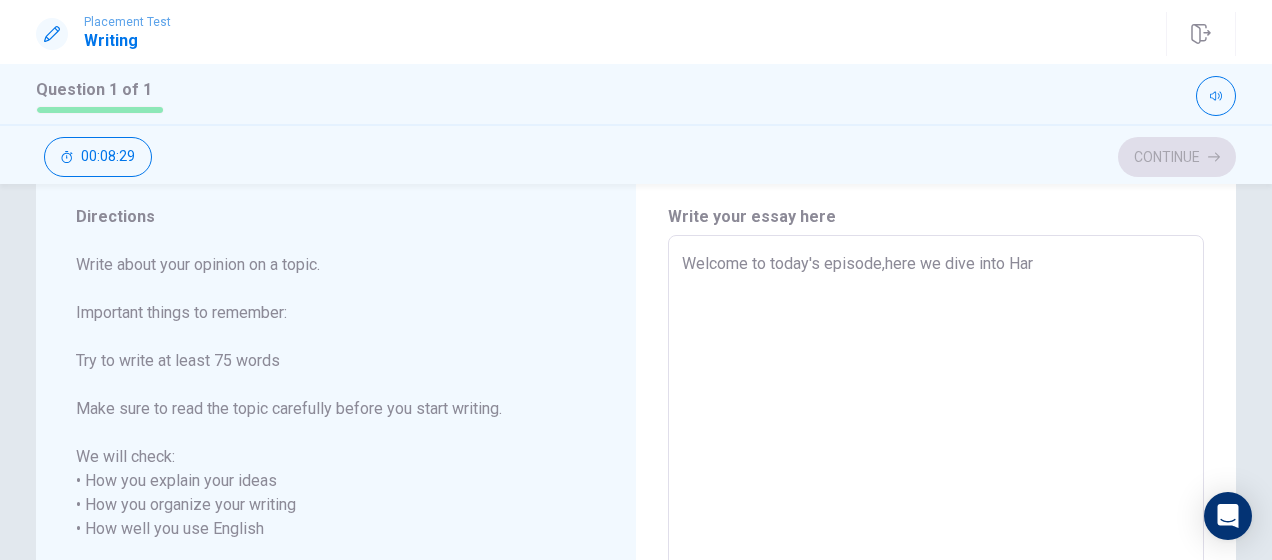 type on "Welcome to today's episode,here we dive into Harr" 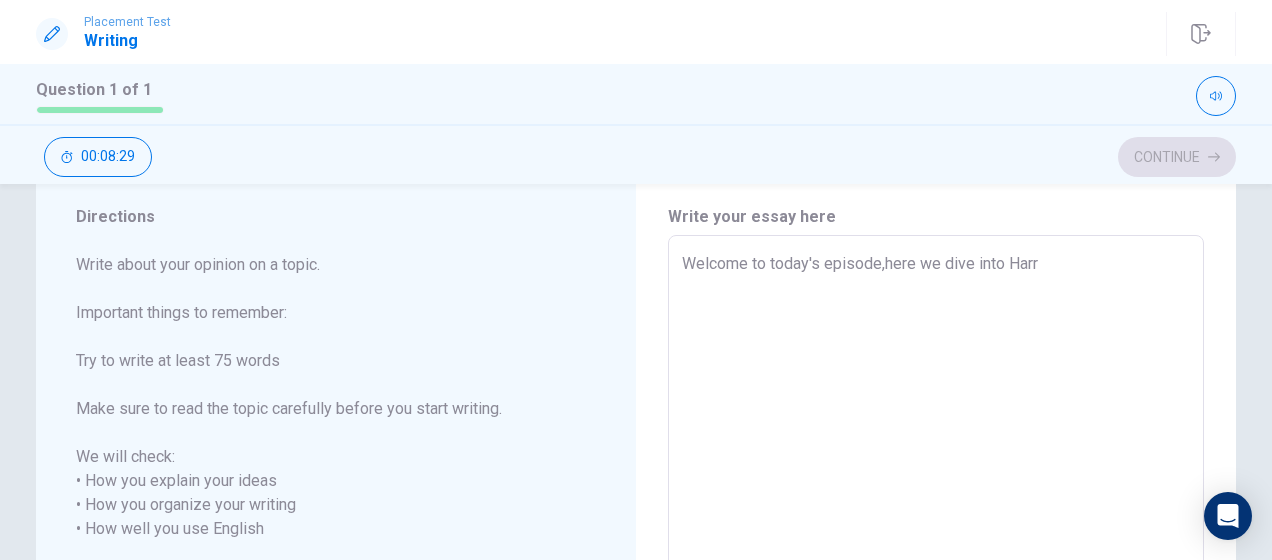 type on "x" 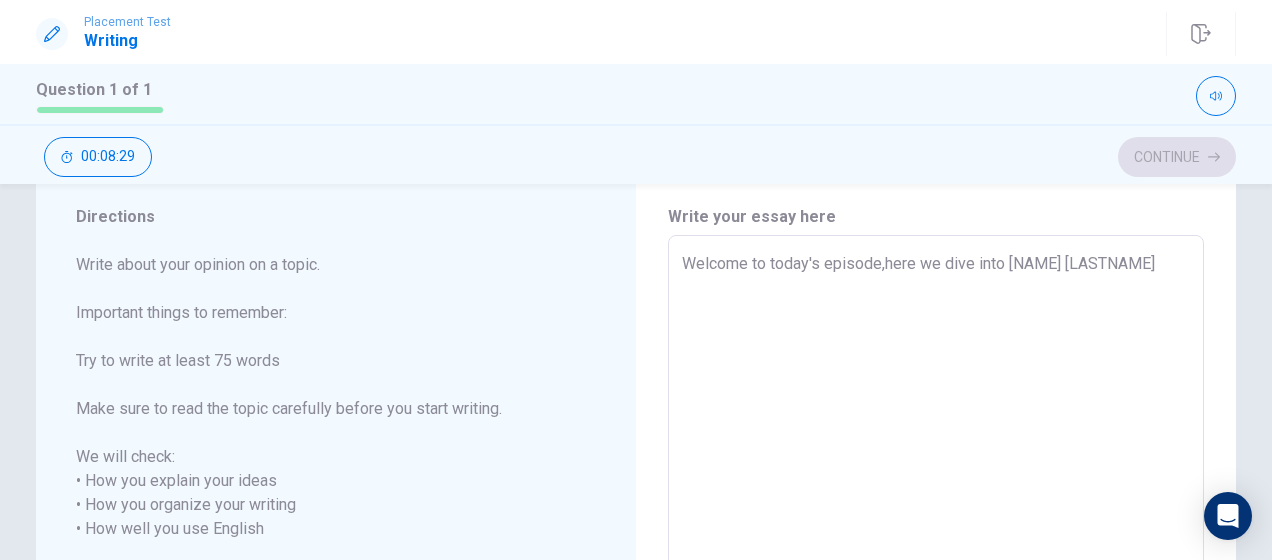 type on "x" 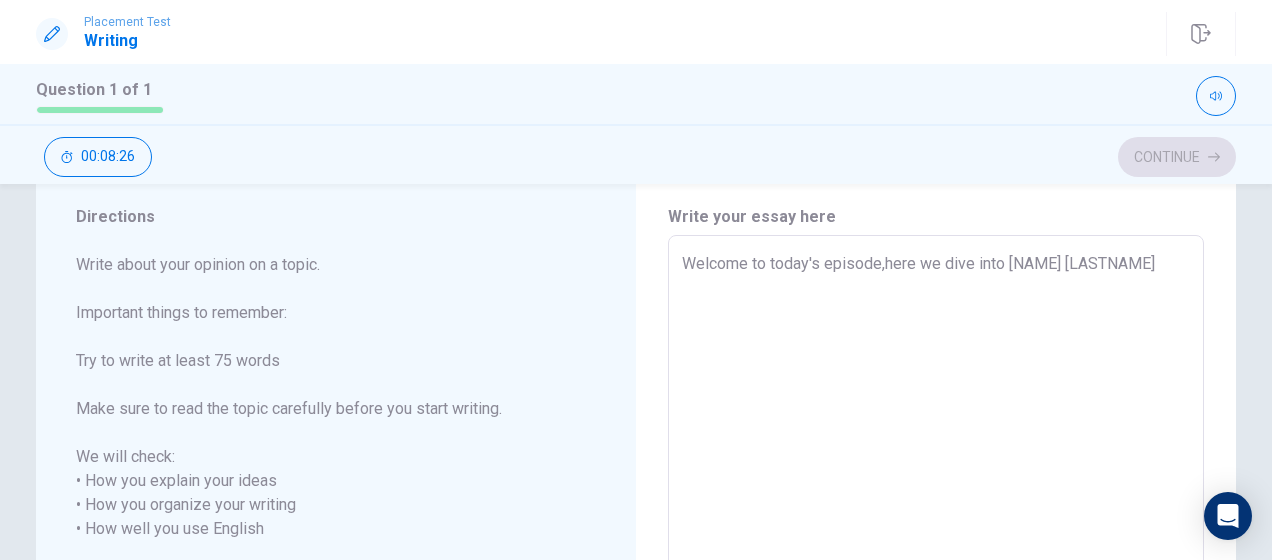 type on "x" 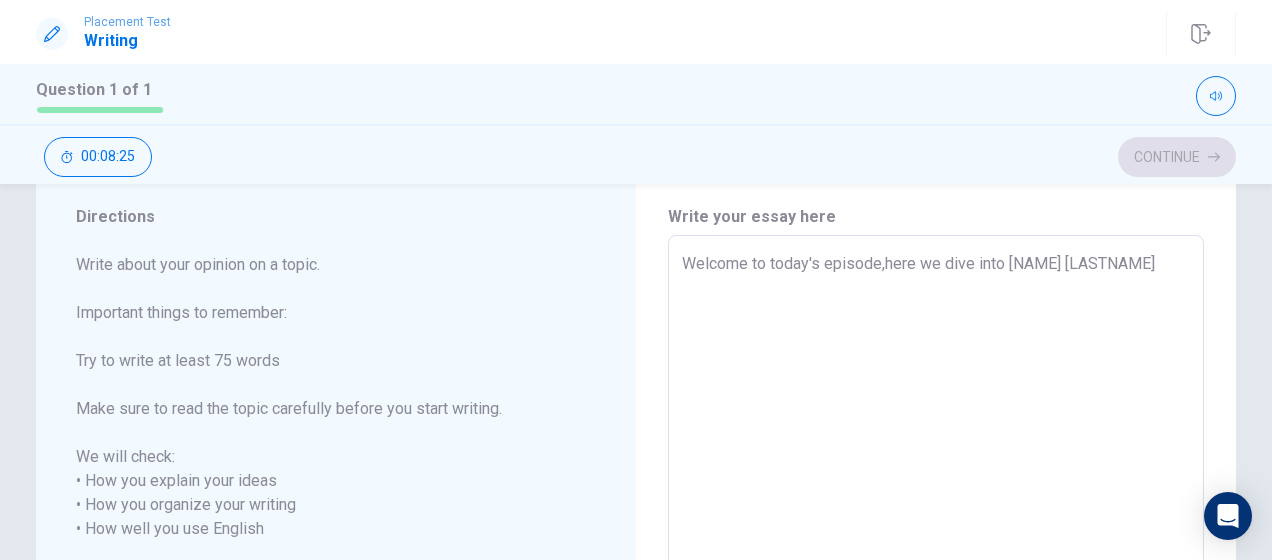 type on "Welcome to today's episode,here we dive into Harry P" 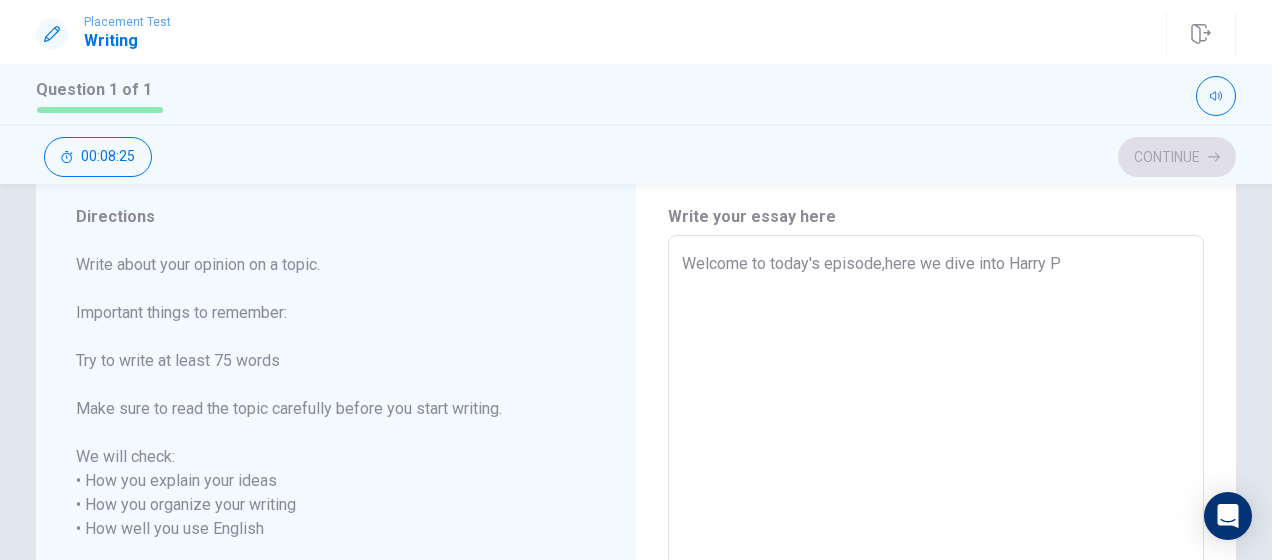 type on "x" 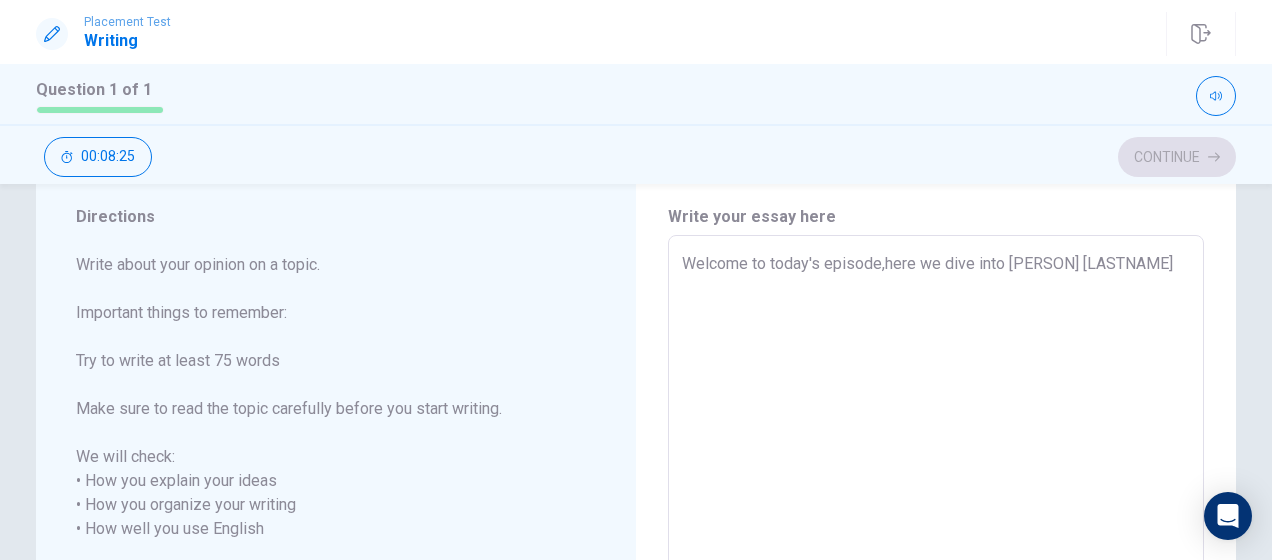 type on "x" 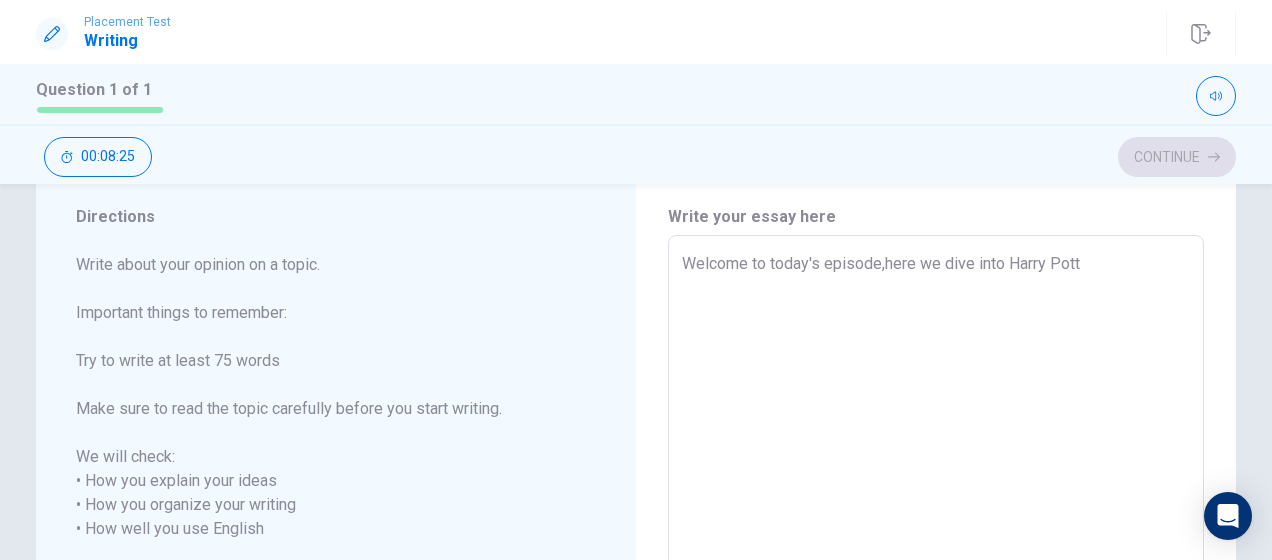 type on "x" 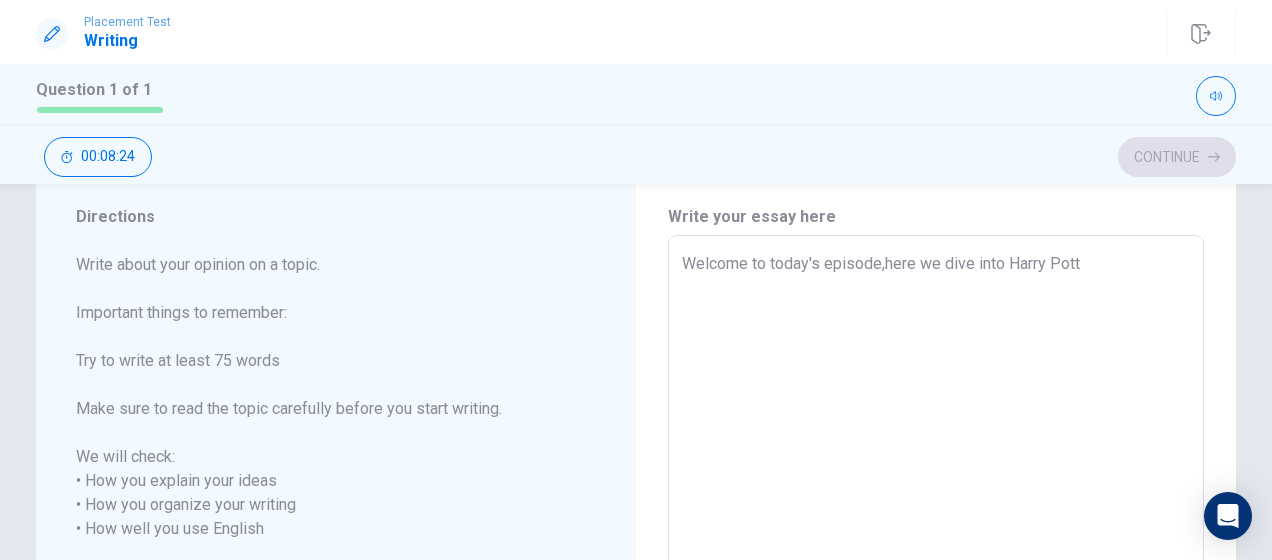 type on "Welcome to today's episode,here we dive into [PERSON] [LASTNAME]" 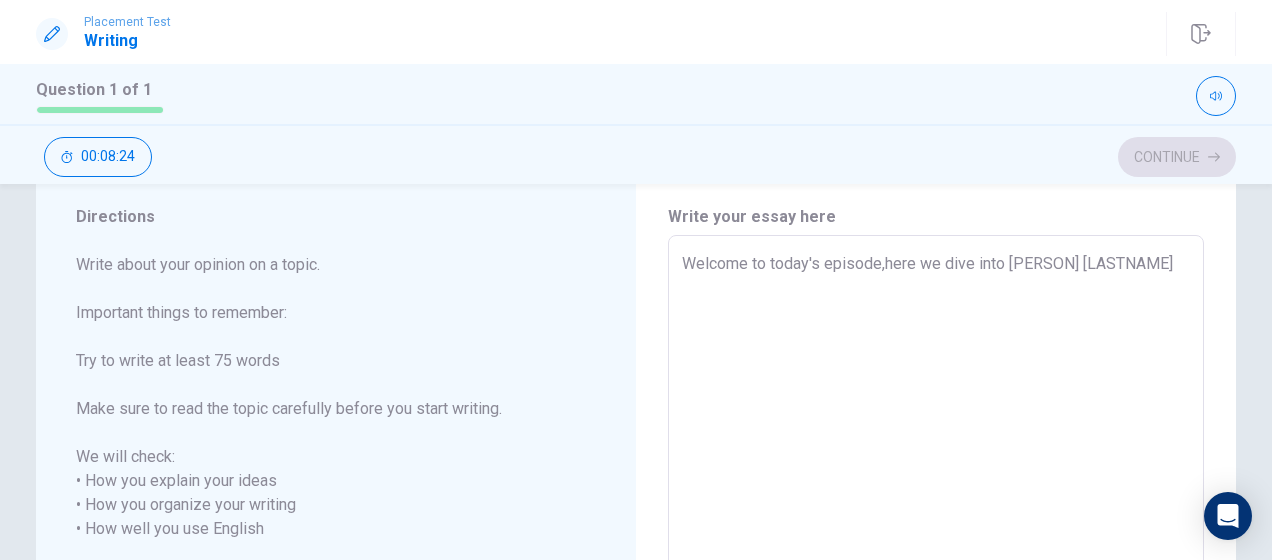 type on "x" 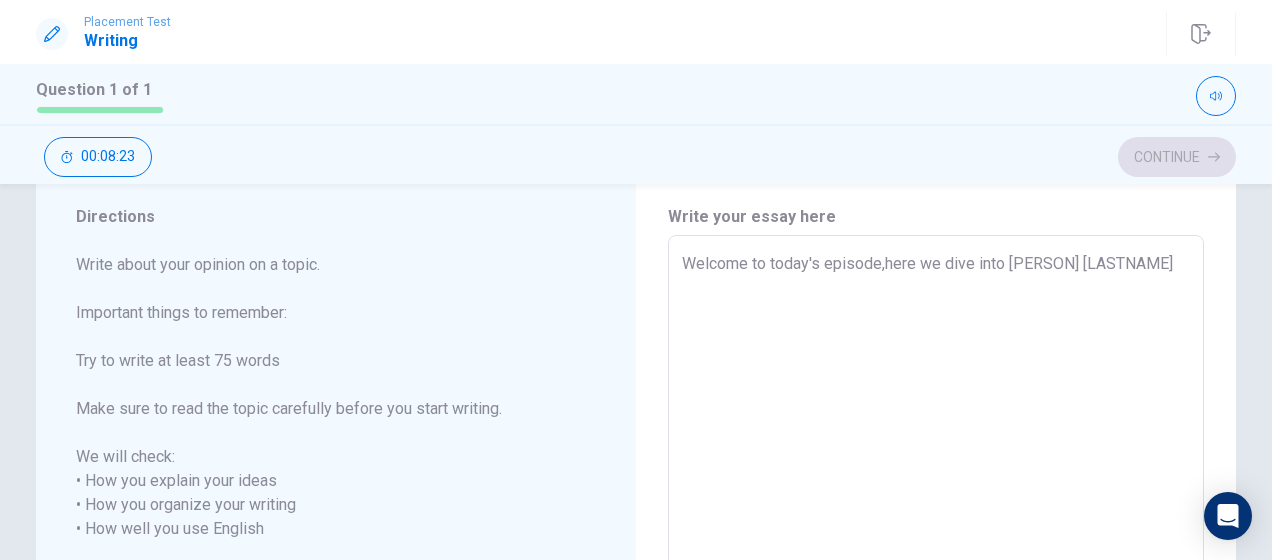 type on "Welcome to today's episode,here we dive into Harry Pott" 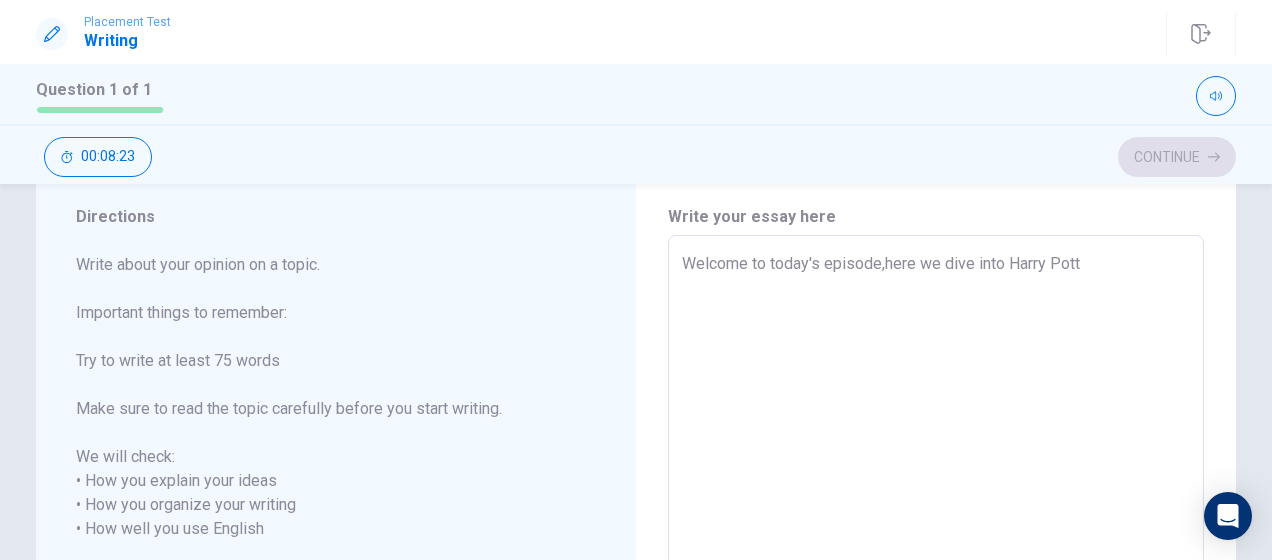 type on "x" 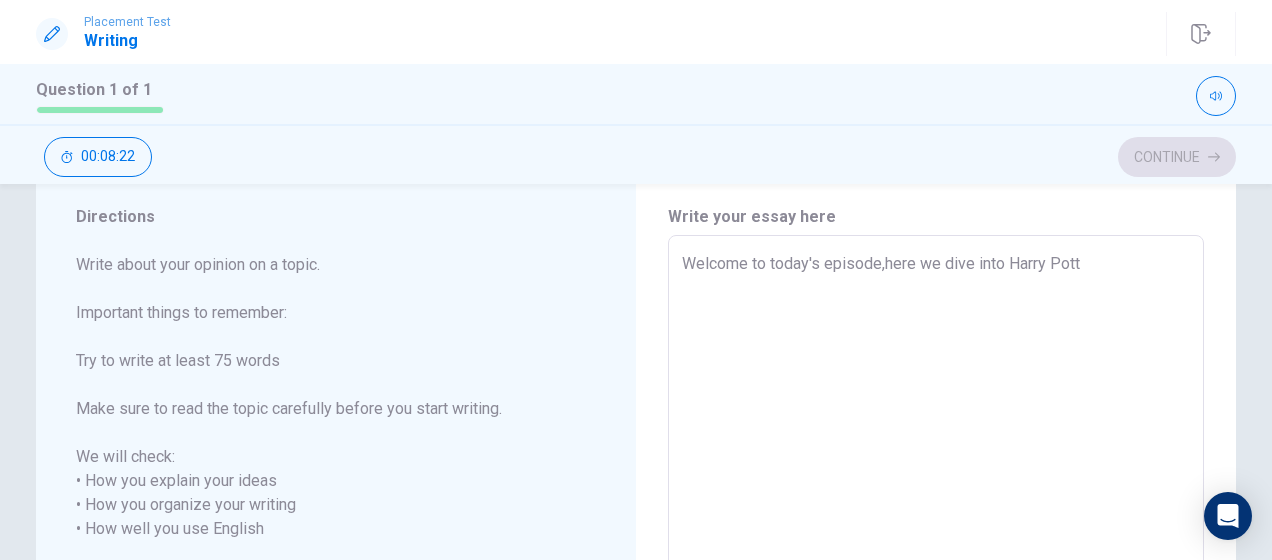 type on "Welcome to today's episode,here we dive into [PERSON] [LASTNAME]" 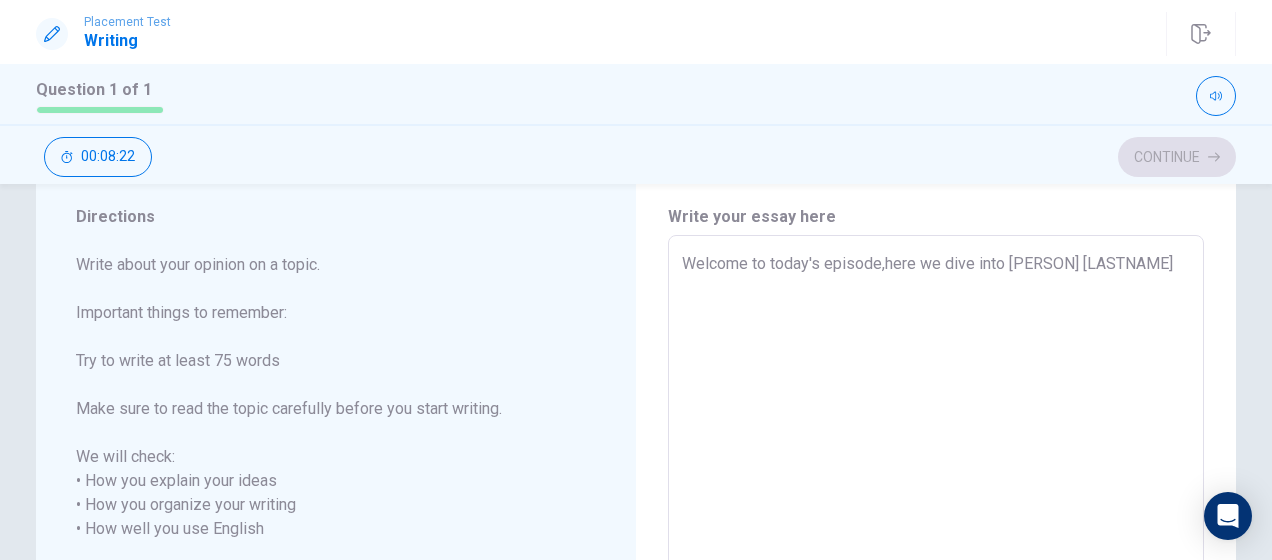 type on "x" 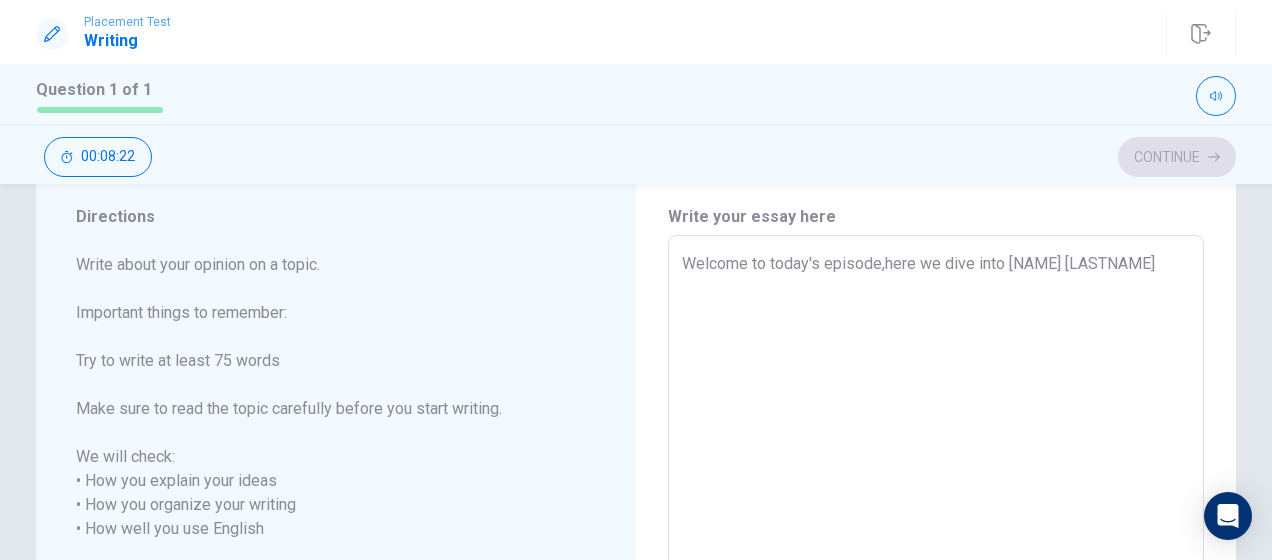 type on "x" 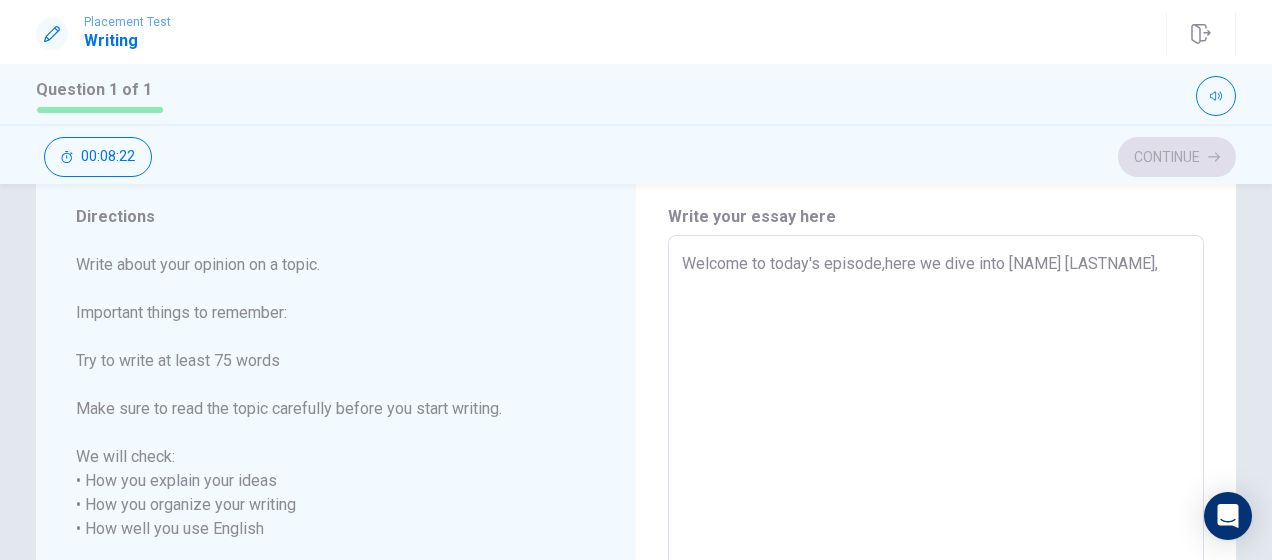 type on "x" 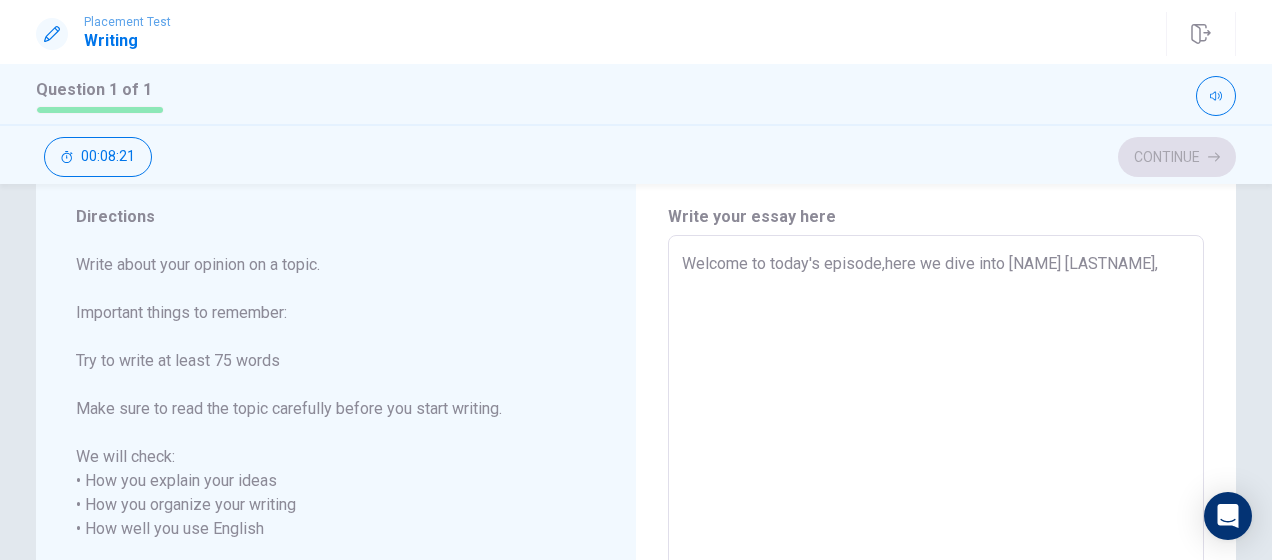 type on "Welcome to today's episode,here we dive into [PERSON] [LASTNAME], [PERSON]" 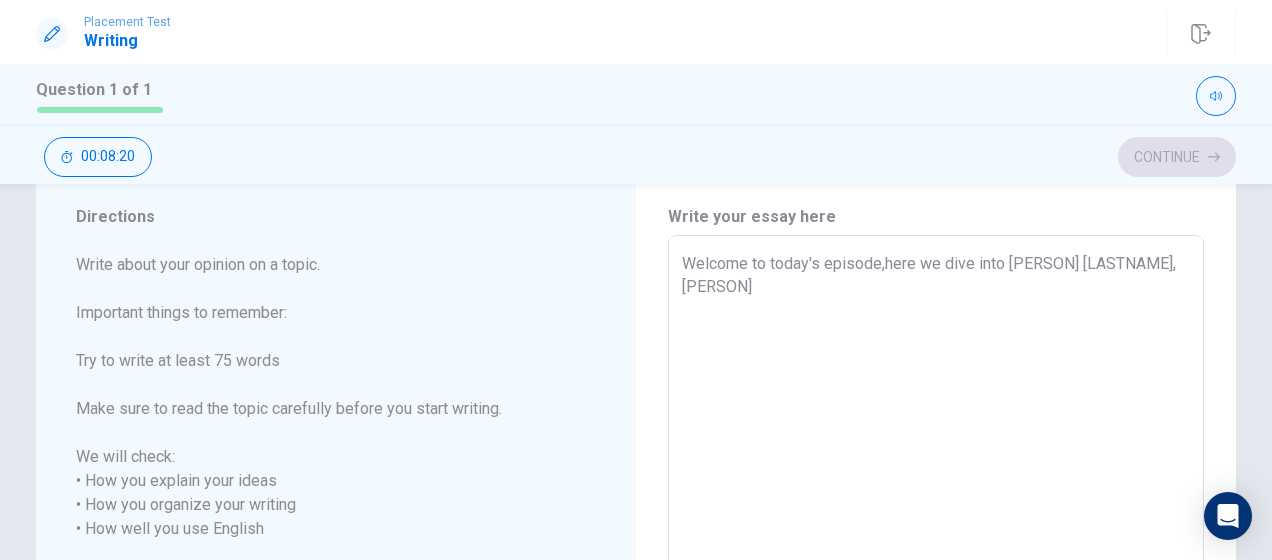 type on "x" 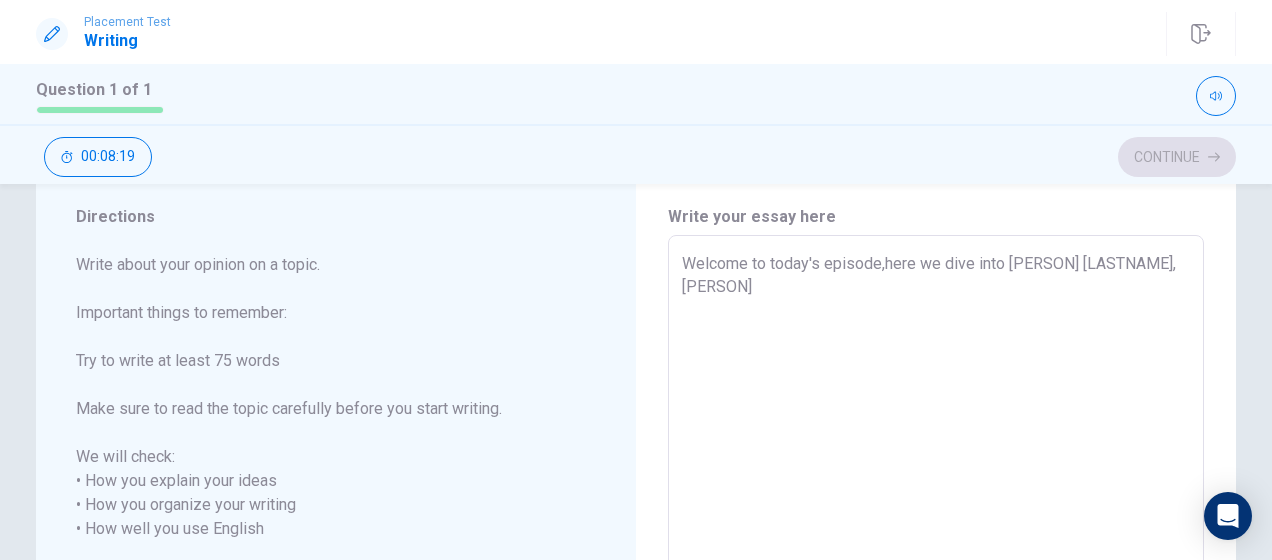 type on "Welcome to today's episode,here we dive into [PERSON] [LASTNAME], [PERSON]'" 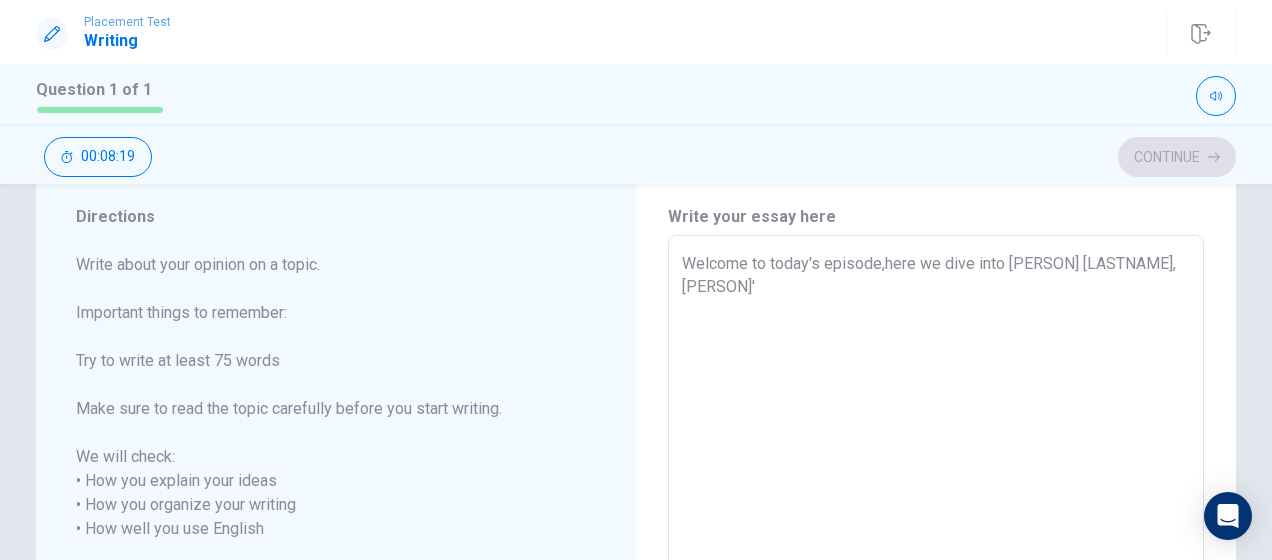 type on "x" 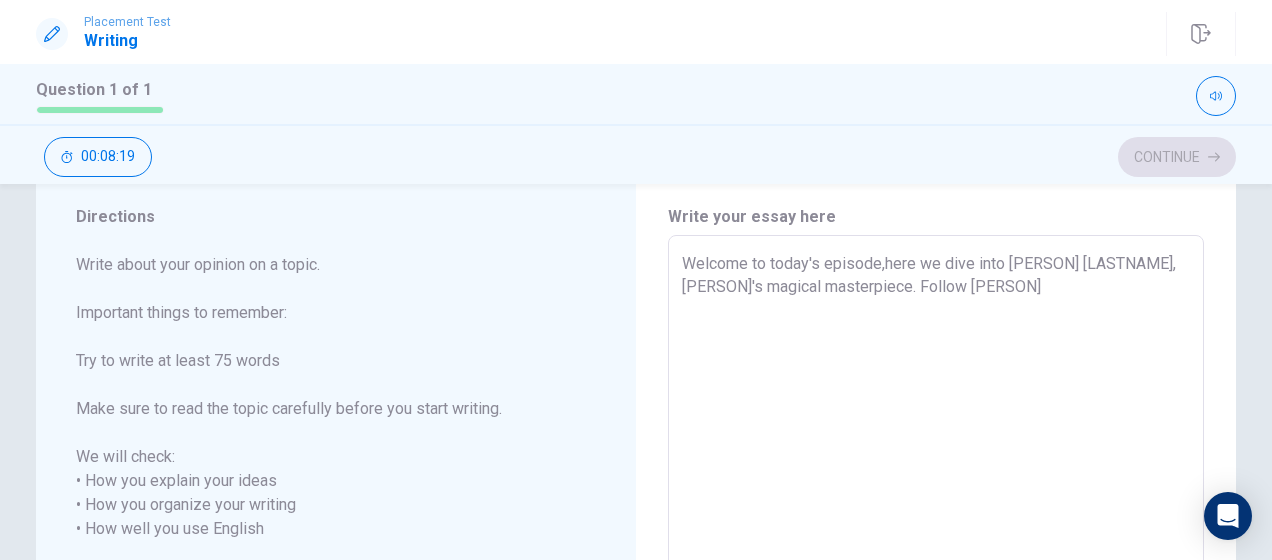 type on "x" 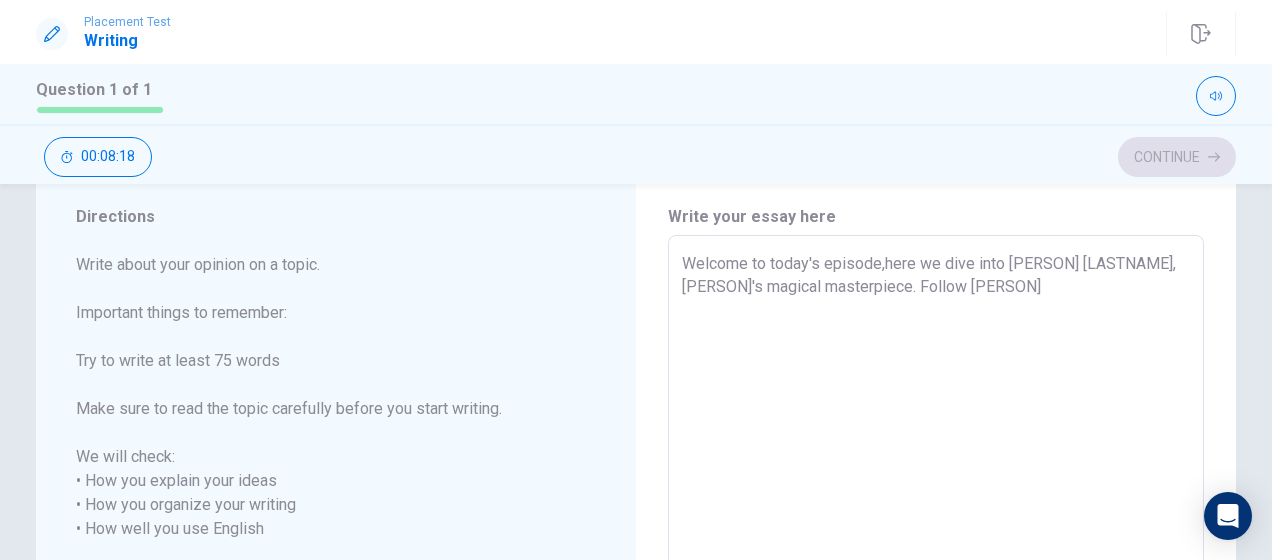 type on "Welcome to today's episode,here we dive into [NAME] [LASTNAME], [NAME]'s magical" 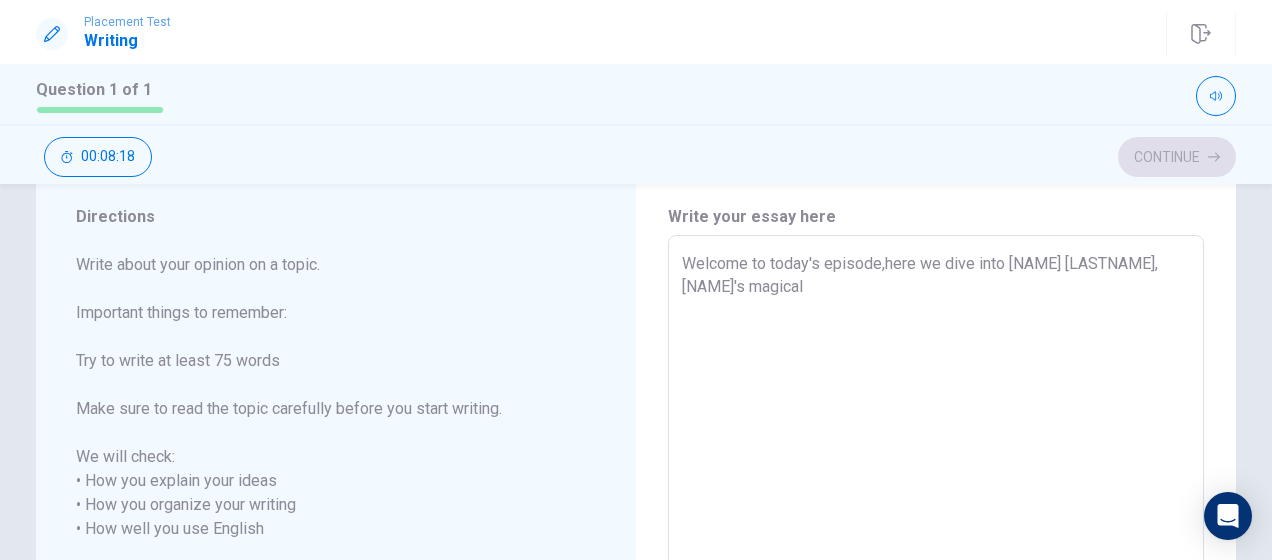 type on "x" 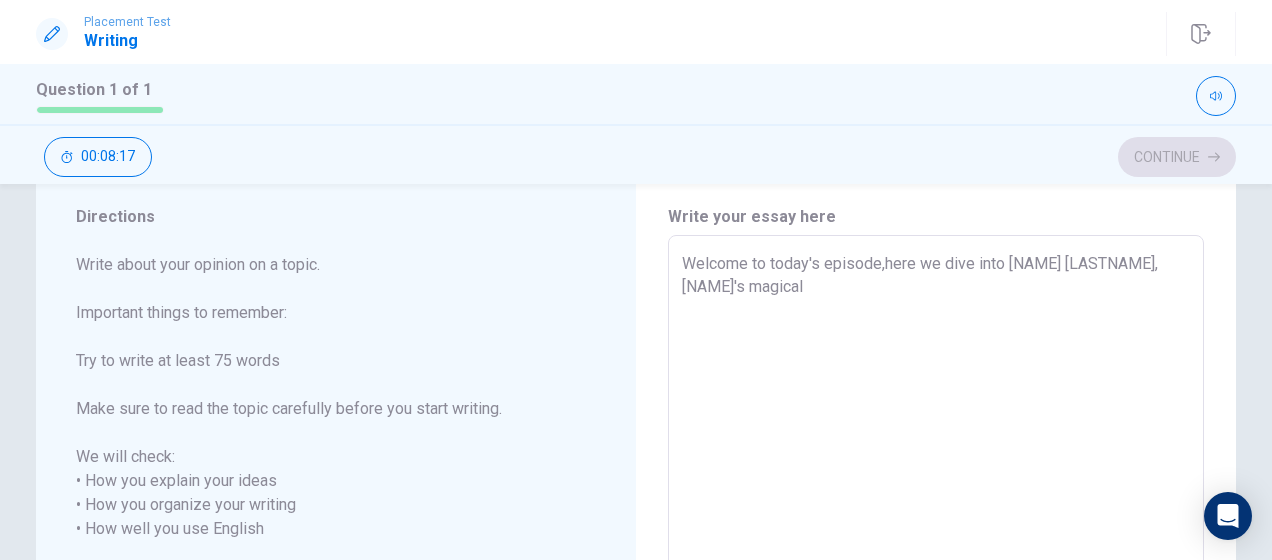 type on "Welcome to today's episode,here we dive into [PERSON] [LAST],J.K Ro" 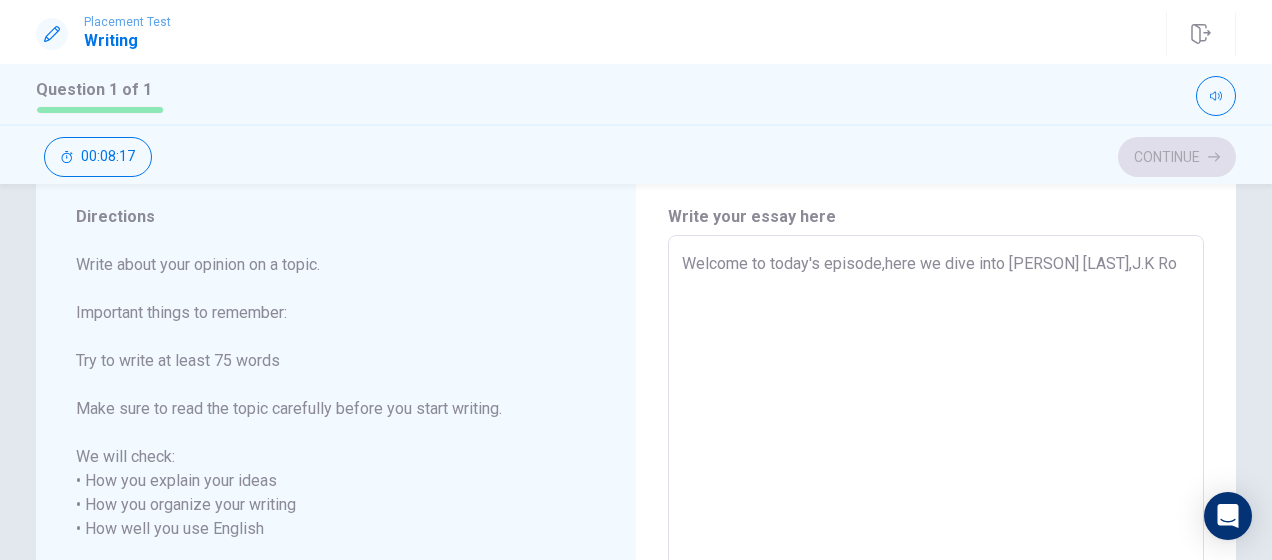 type on "x" 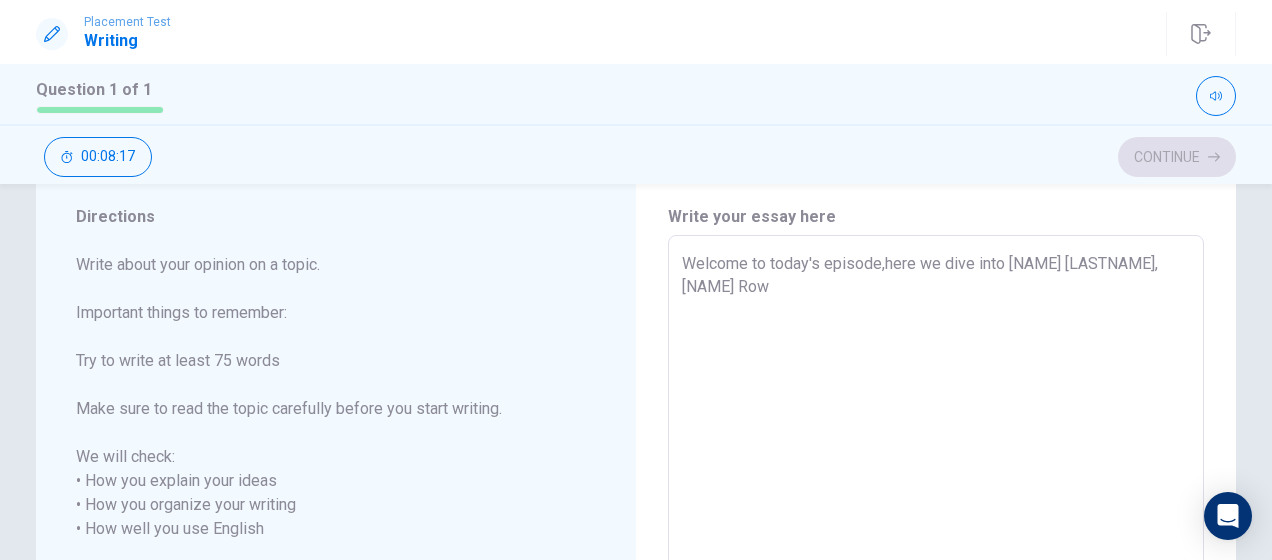 type on "x" 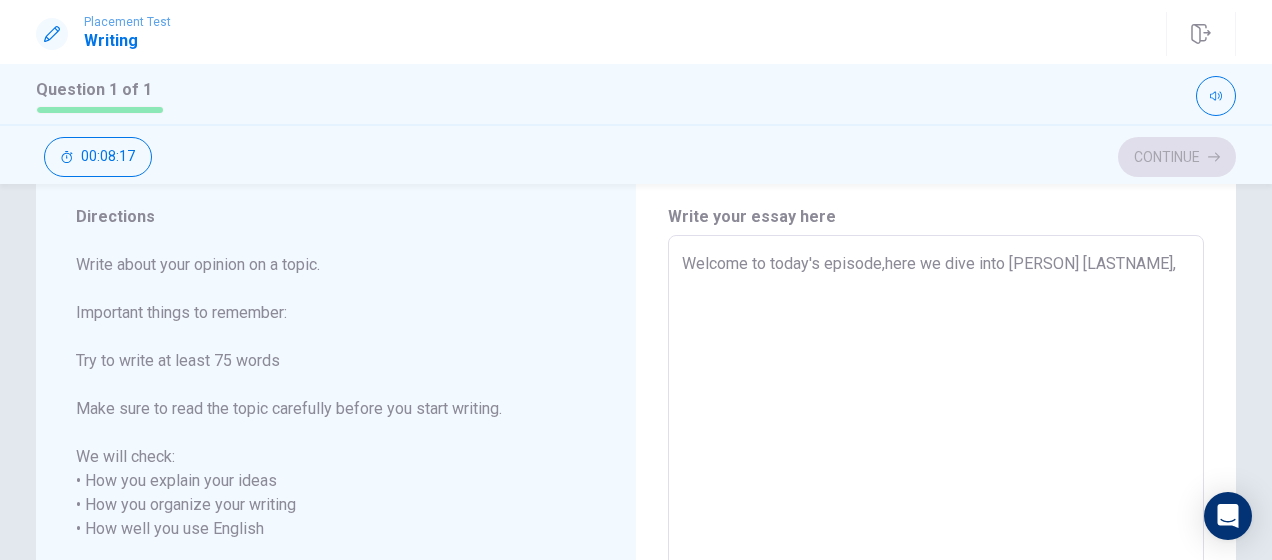 type on "Welcome to today's episode,here we dive into [PERSON] [LAST],J.K Rowli" 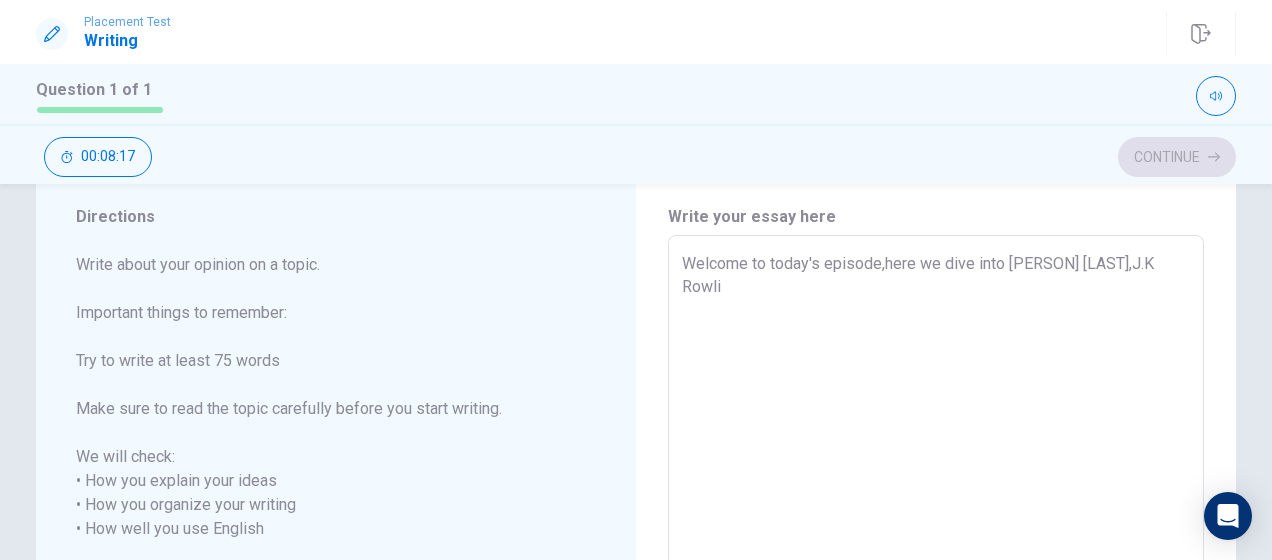type on "x" 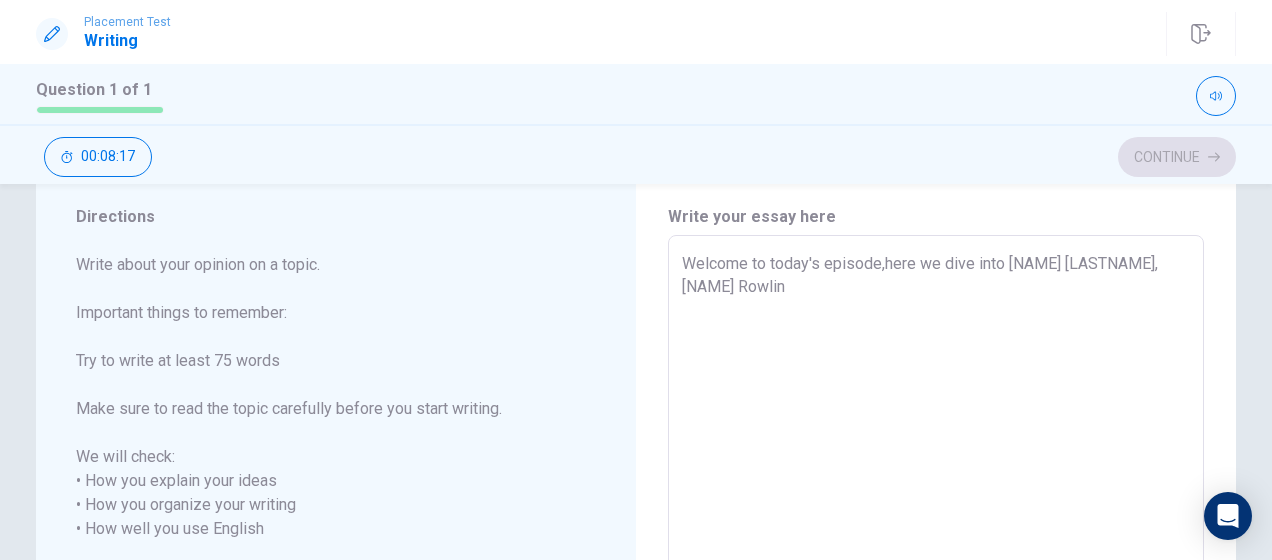 type on "x" 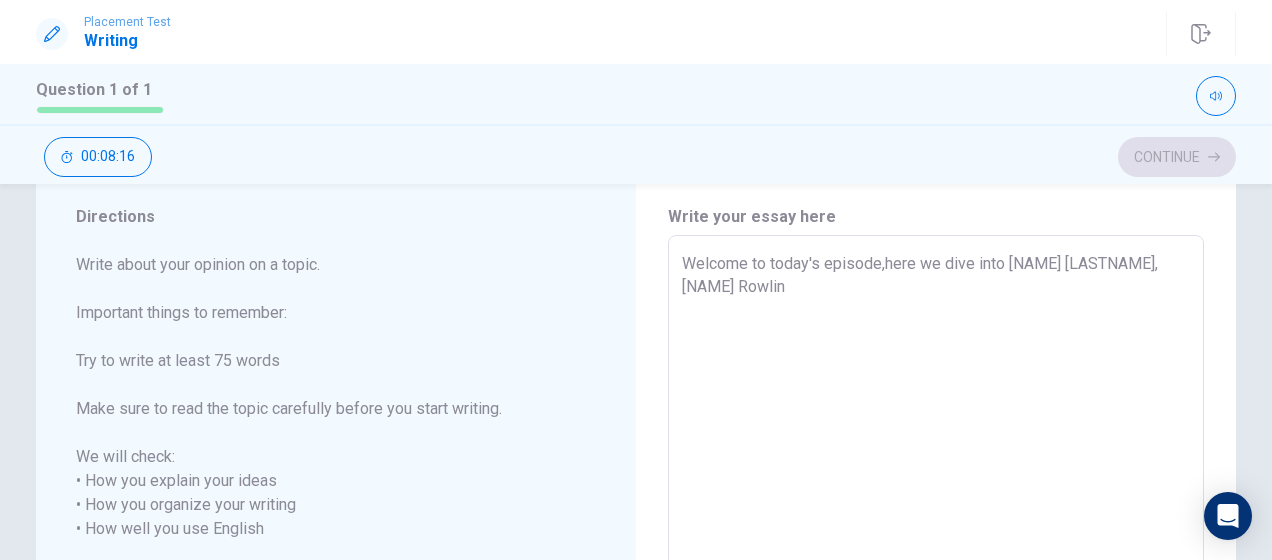 type on "Welcome to today's episode,here we dive into [PERSON] [LAST], [PERSON]" 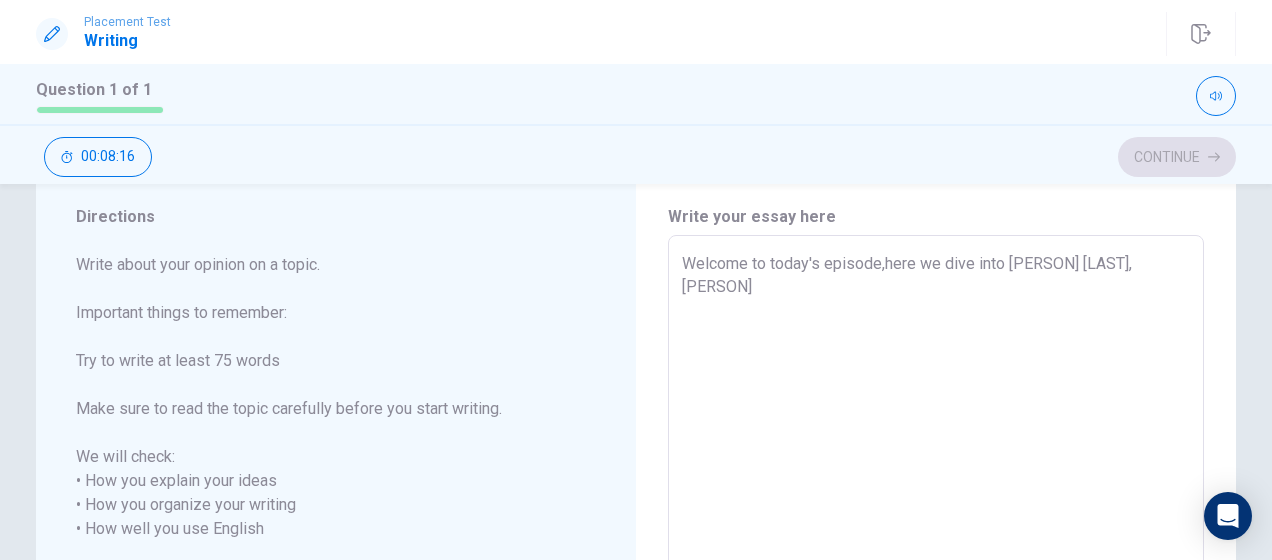type on "x" 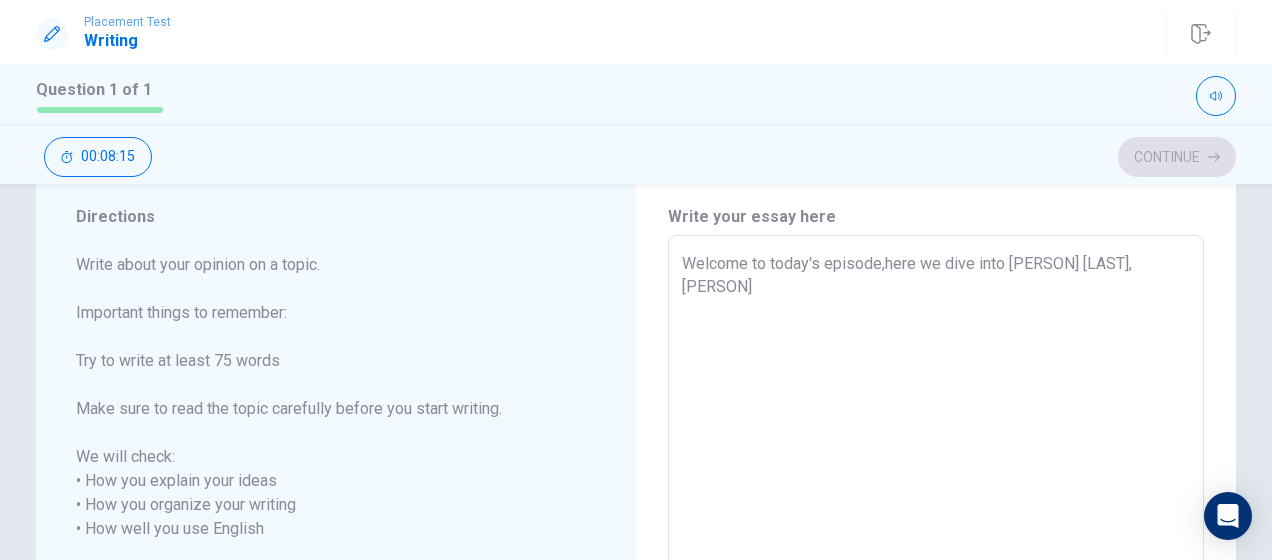 type on "Welcome to today's episode,here we dive into [PERSON] [LASTNAME]," 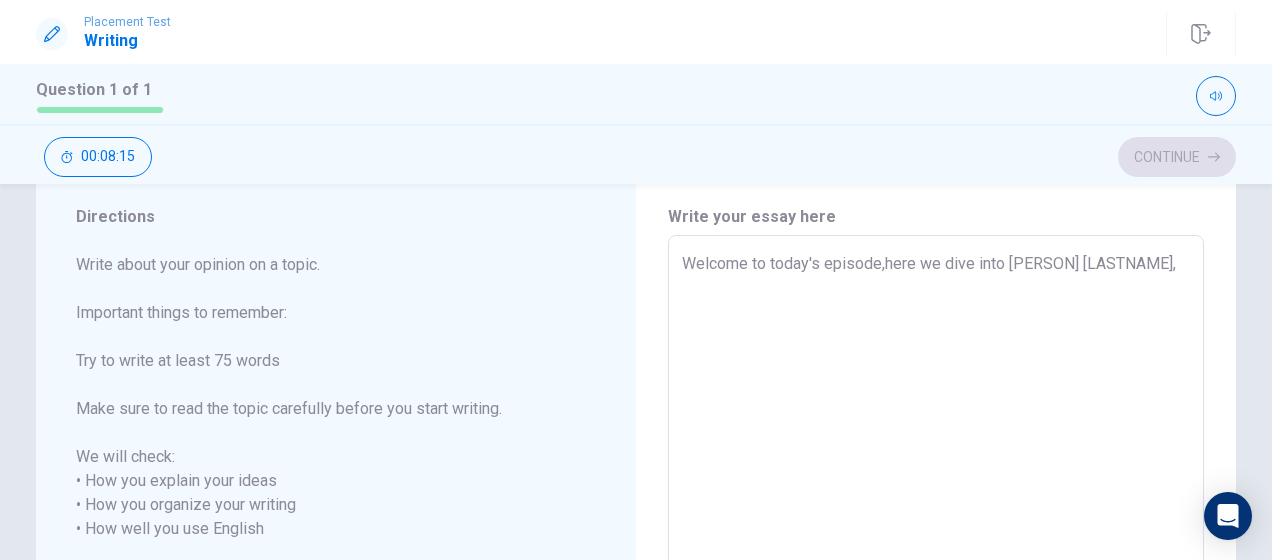 type on "x" 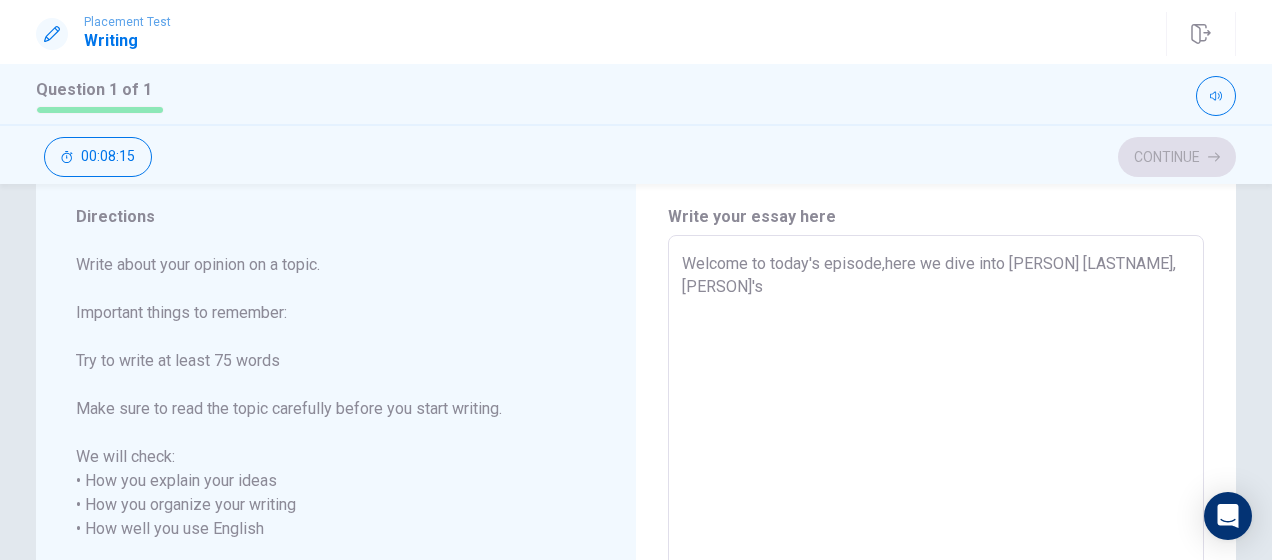 type on "x" 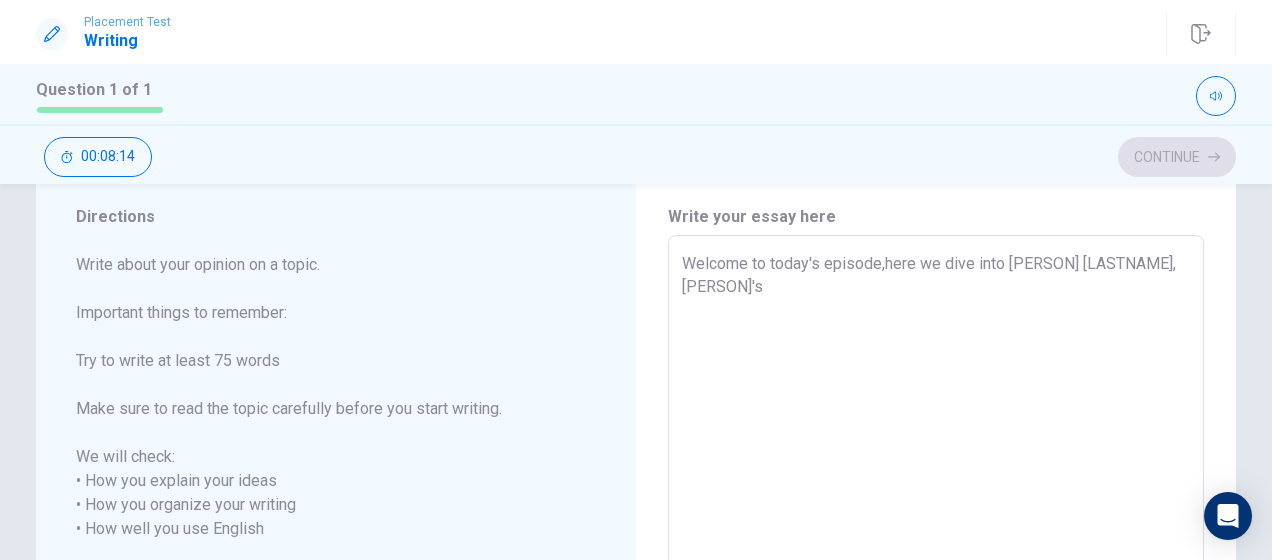 type on "Welcome to today's episode,here we dive into [PERSON] [LASTNAME], [PERSON]'s" 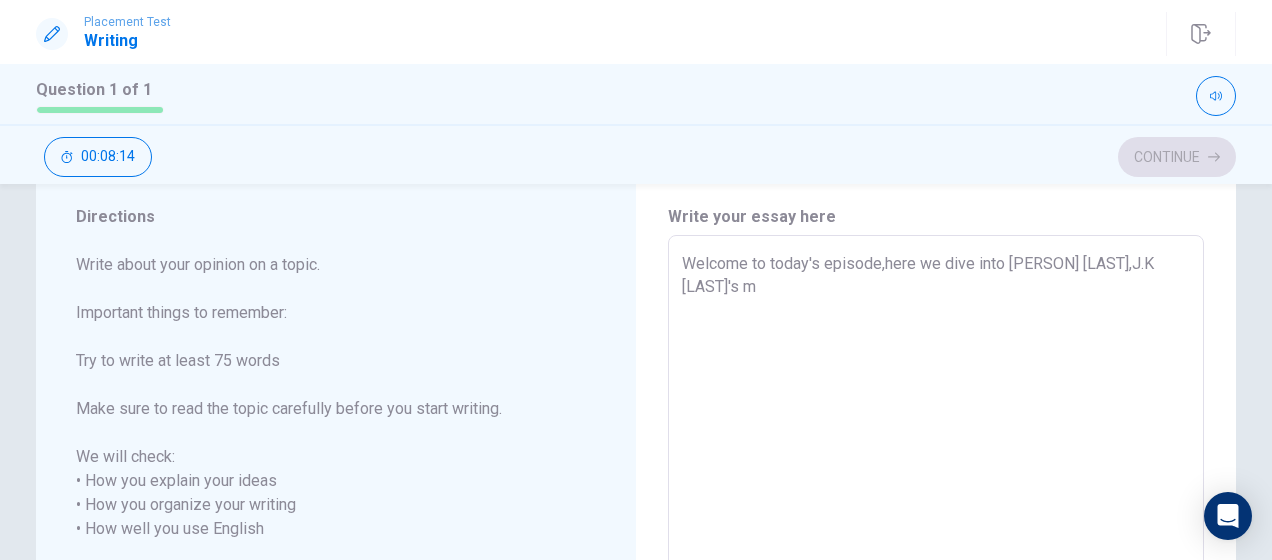 type on "x" 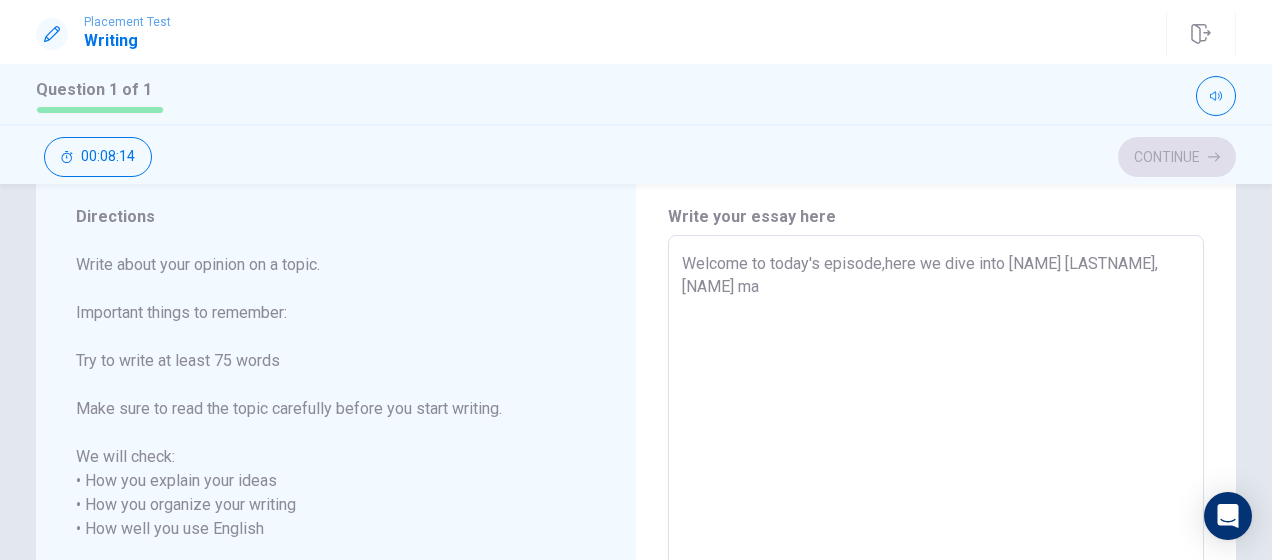 type on "x" 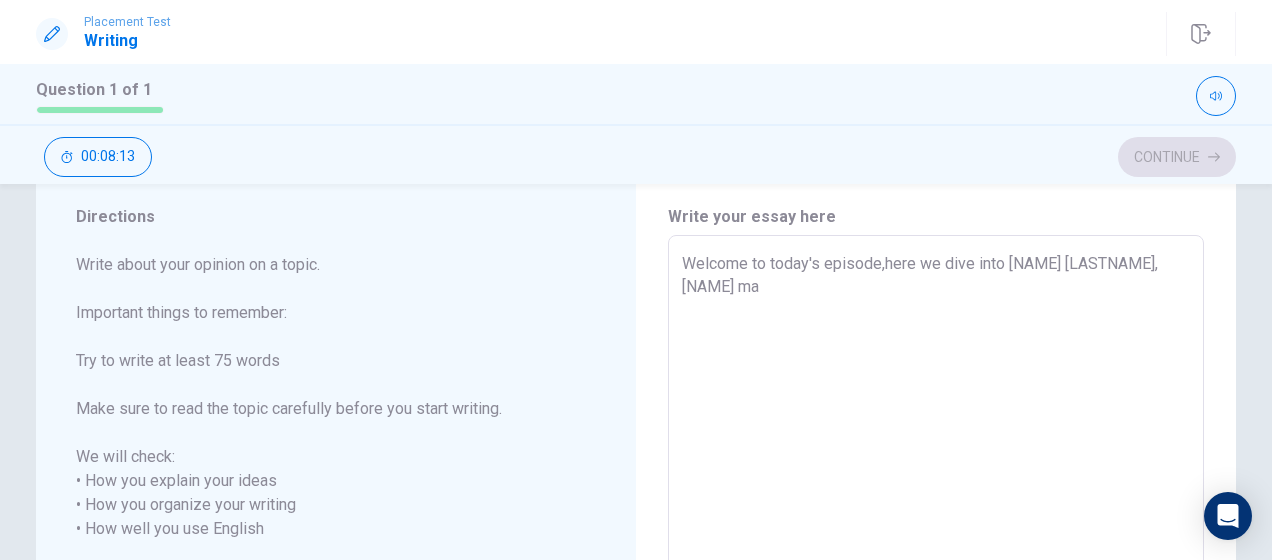 type on "Welcome to today's episode,here we dive into [PERSON] [LASTNAME], [PERSON]'s mag" 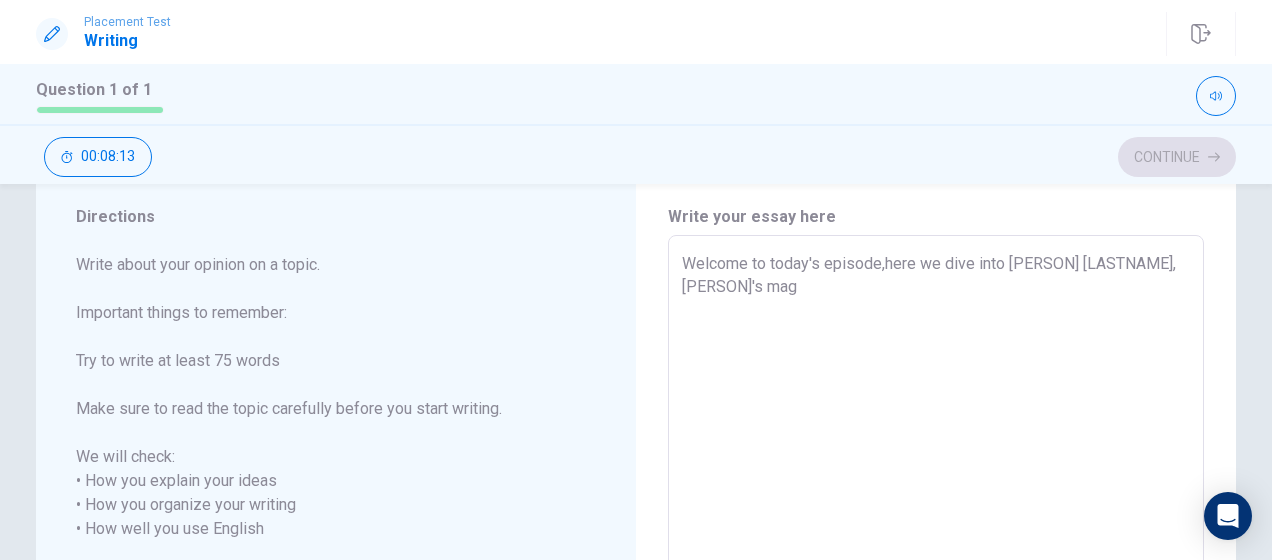 type on "x" 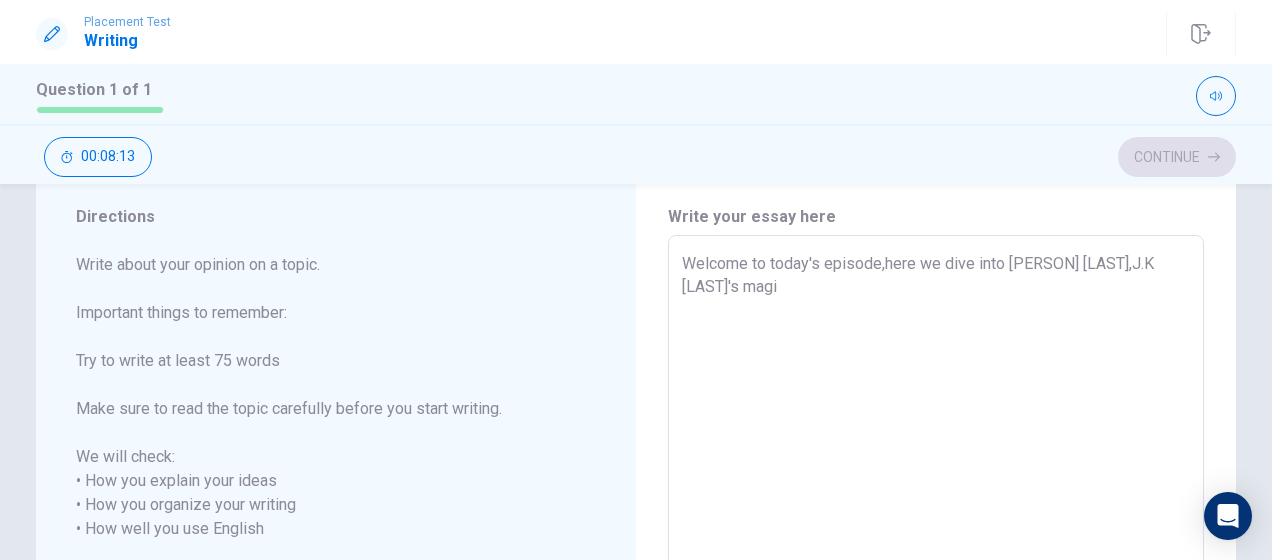 type on "x" 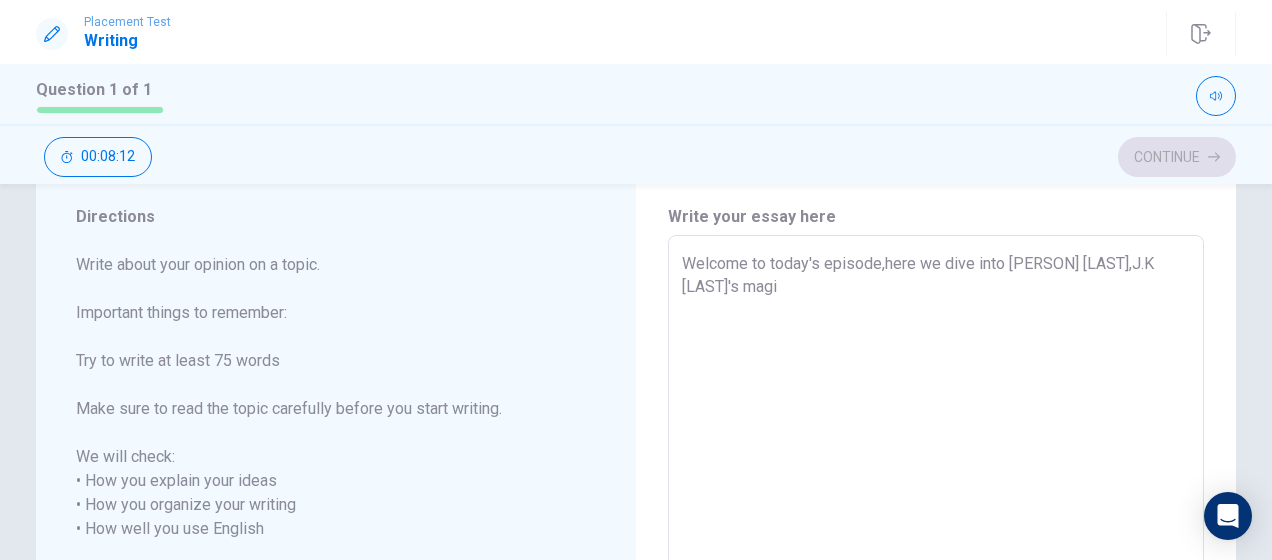 type on "Welcome to today's episode,here we dive into [PERSON] [LASTNAME], [PERSON]'s magic" 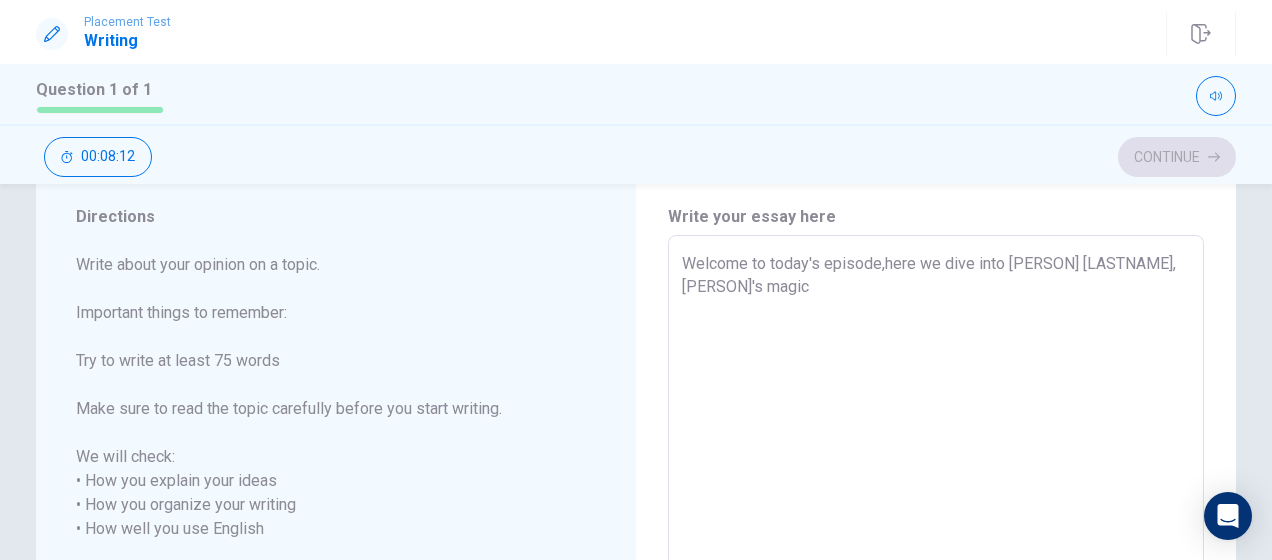 type on "x" 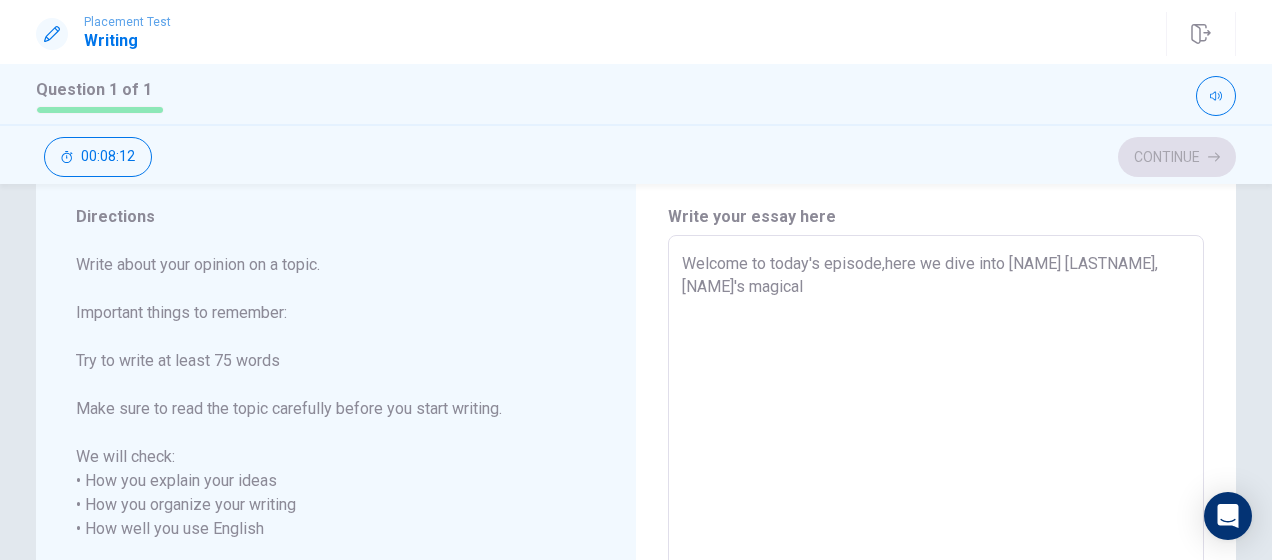 type on "x" 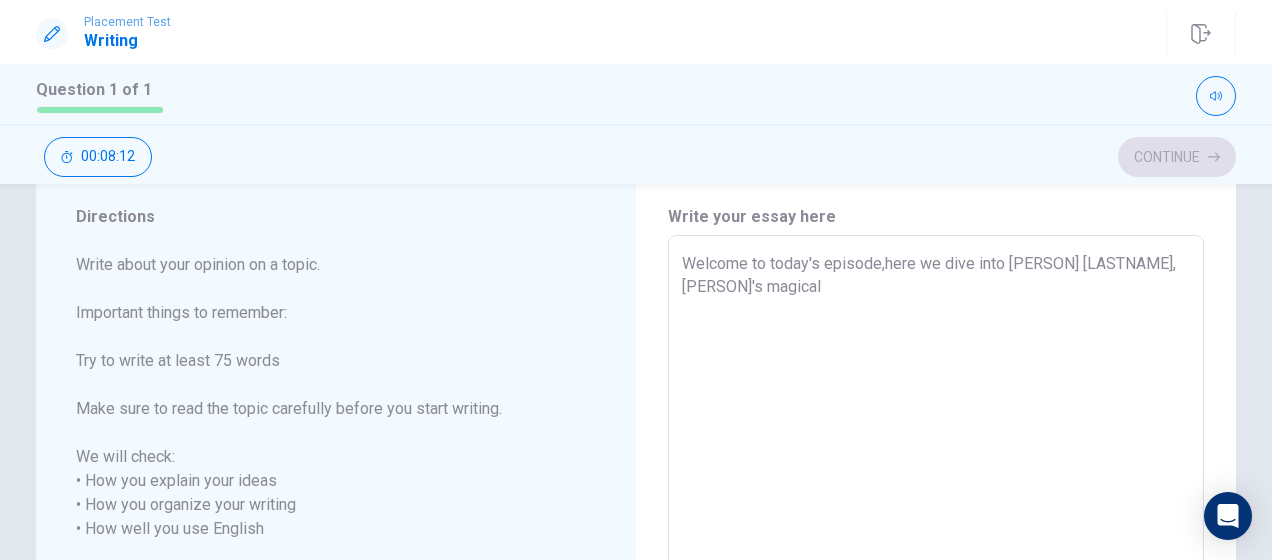 type on "x" 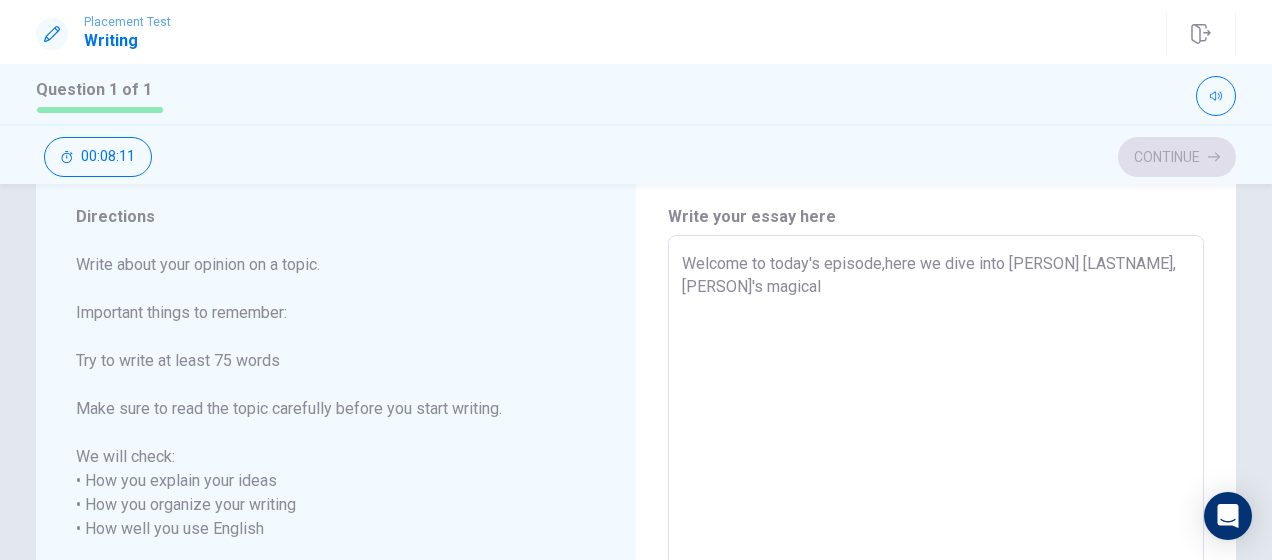 type on "Welcome to today's episode,here we dive into [PERSON] [LASTNAME], [PERSON]'s magical" 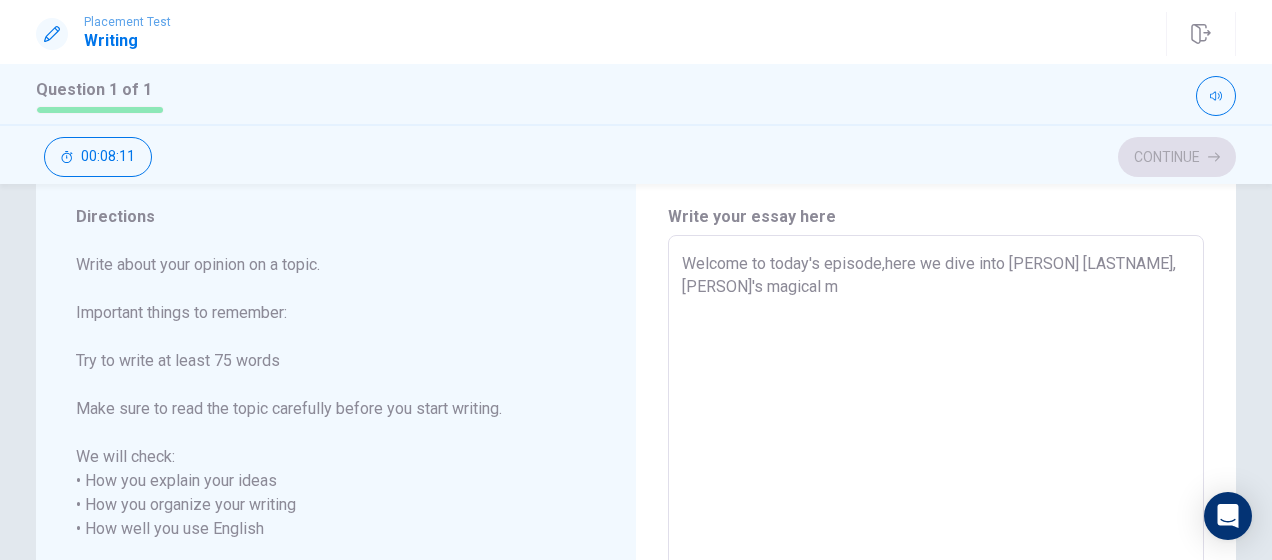 type on "x" 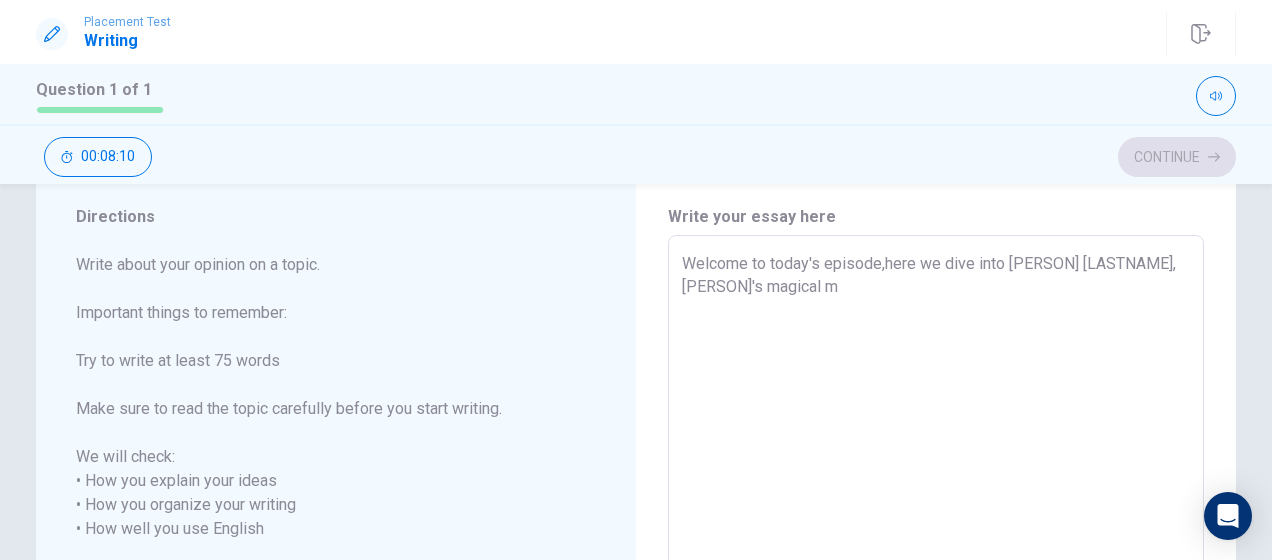 type on "Welcome to today's episode,here we dive into [PERSON] [LASTNAME], [PERSON]'s magical ma" 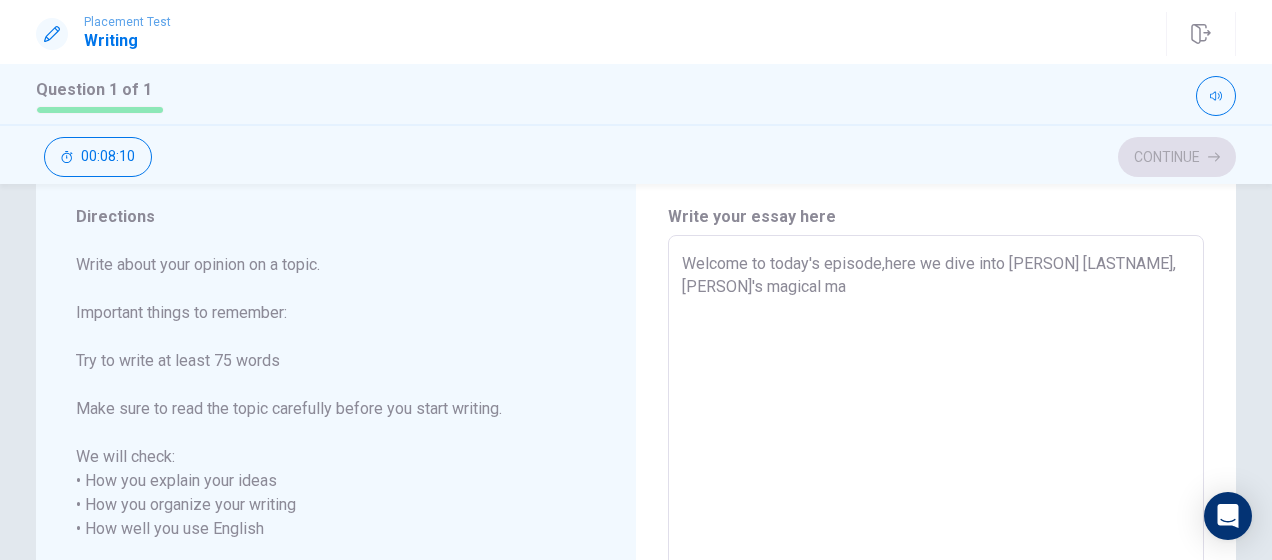 type on "x" 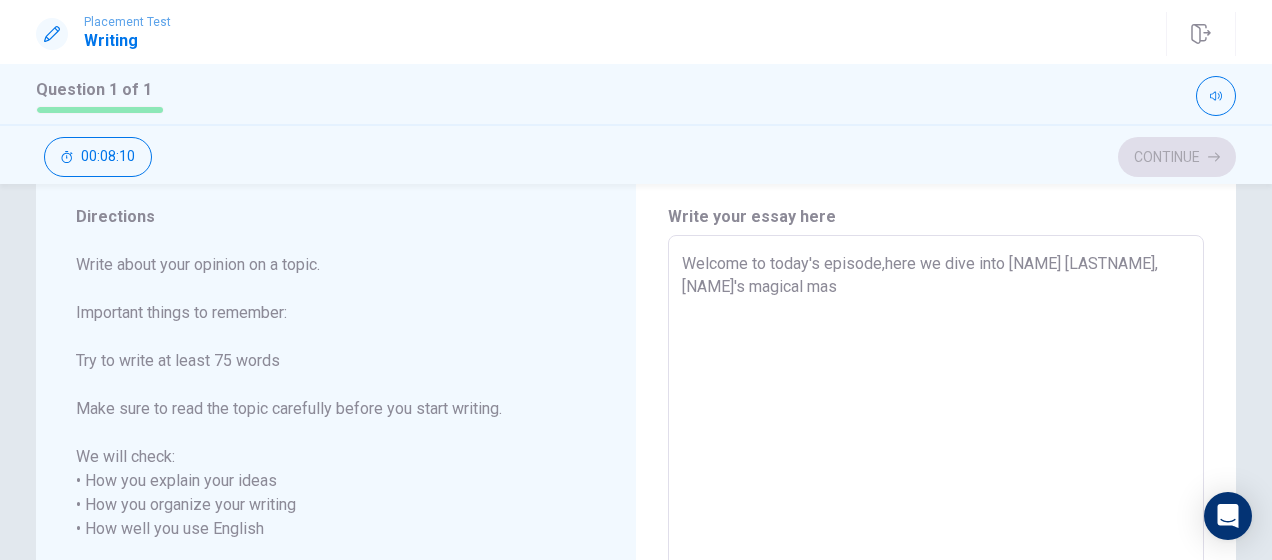 type on "x" 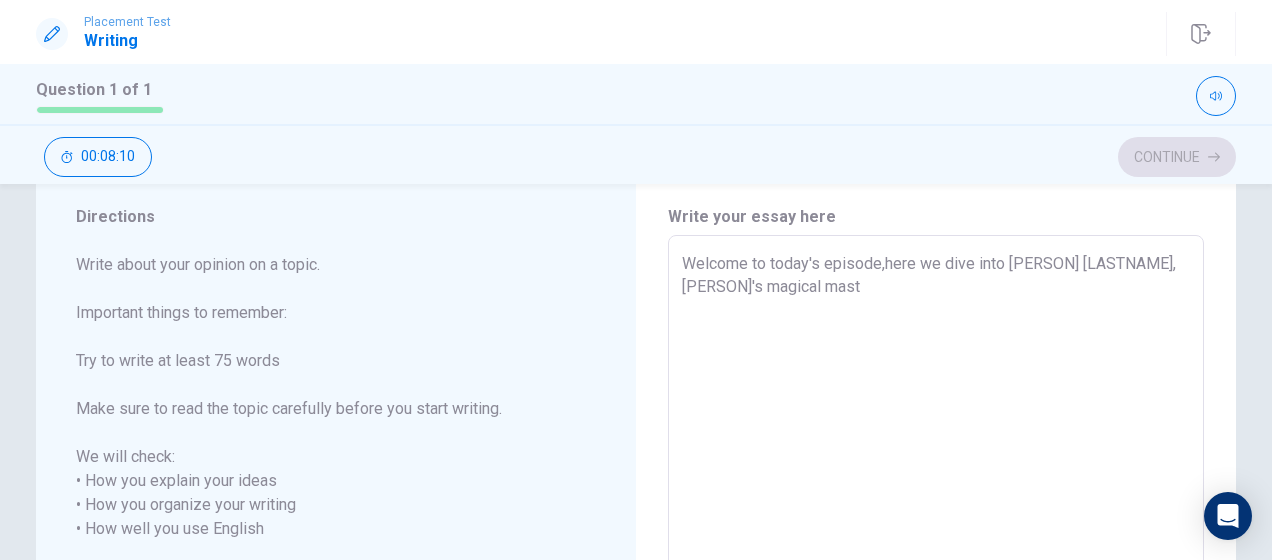 type on "x" 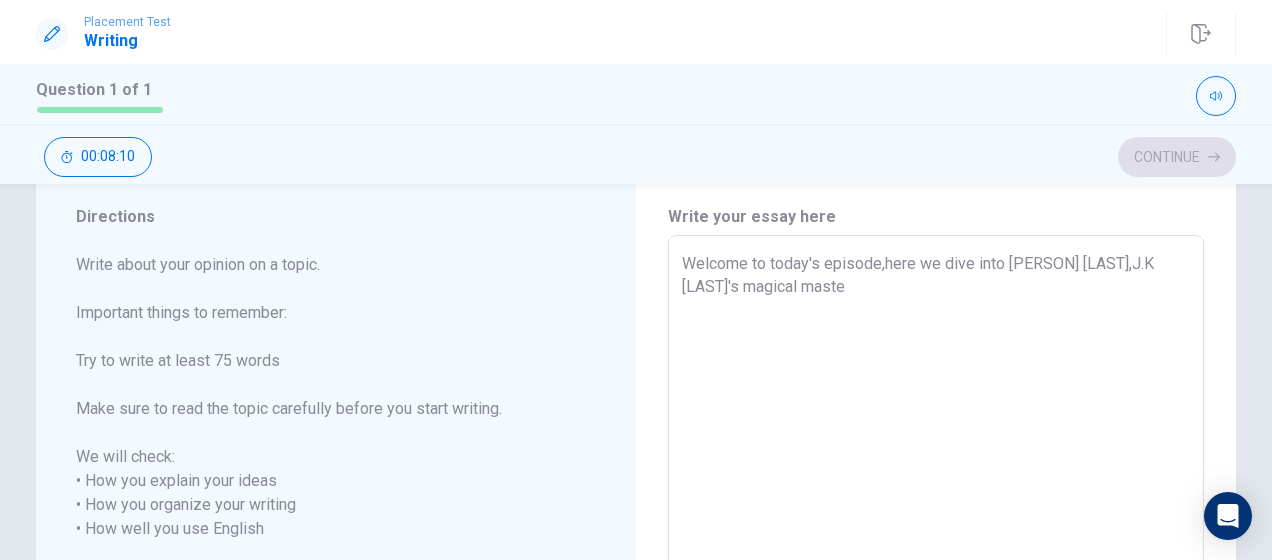 type on "x" 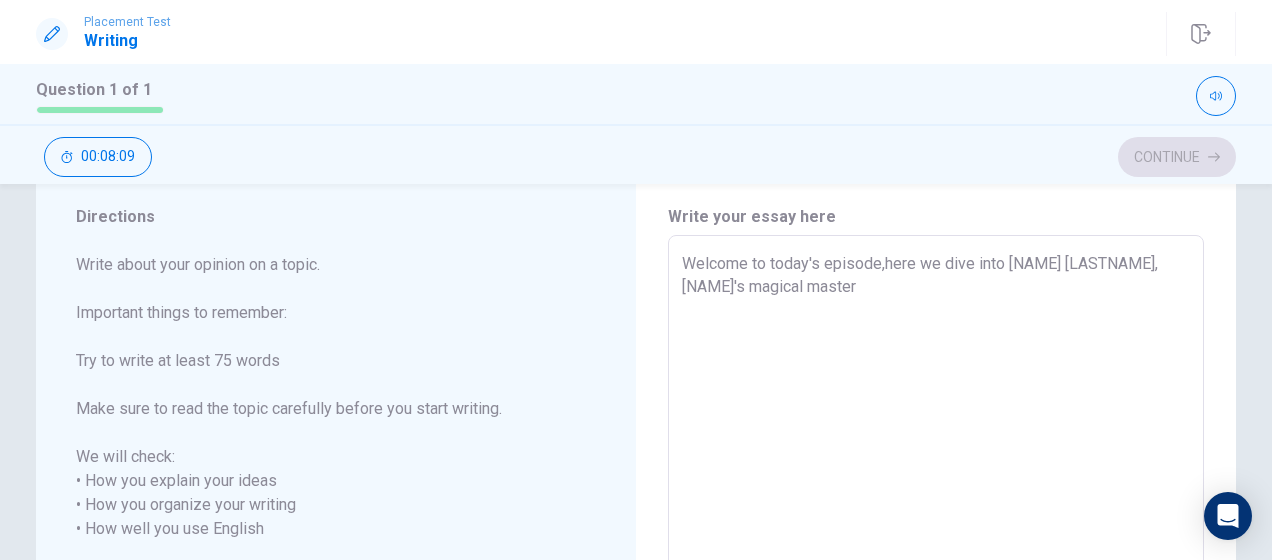 type on "x" 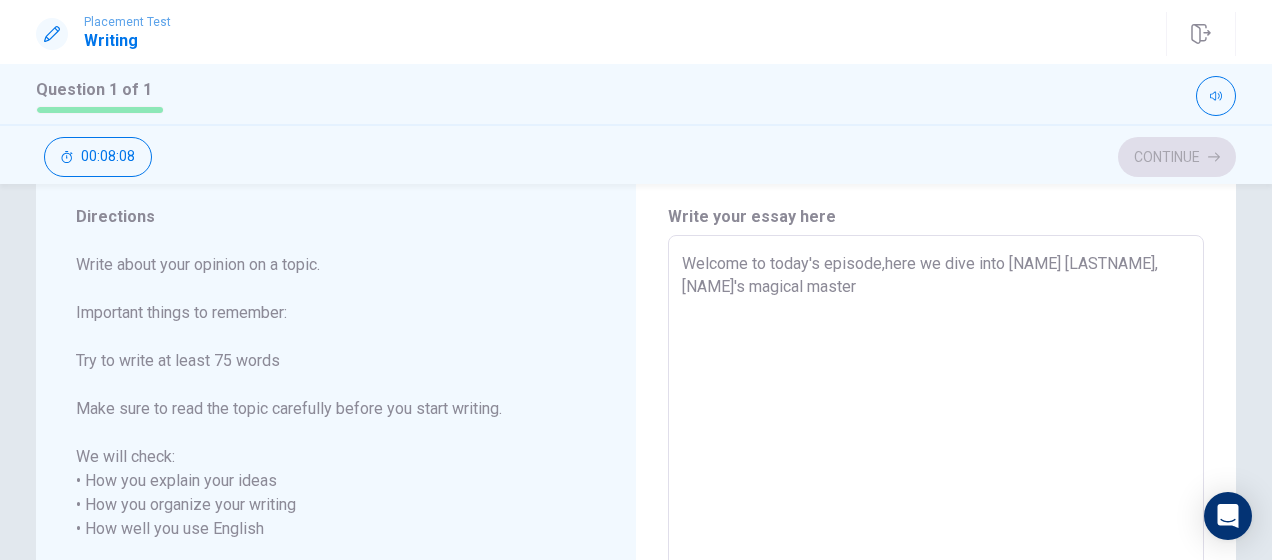 type on "Welcome to today's episode,here we dive into [PERSON] [LASTNAME], [PERSON]'s magical masterp" 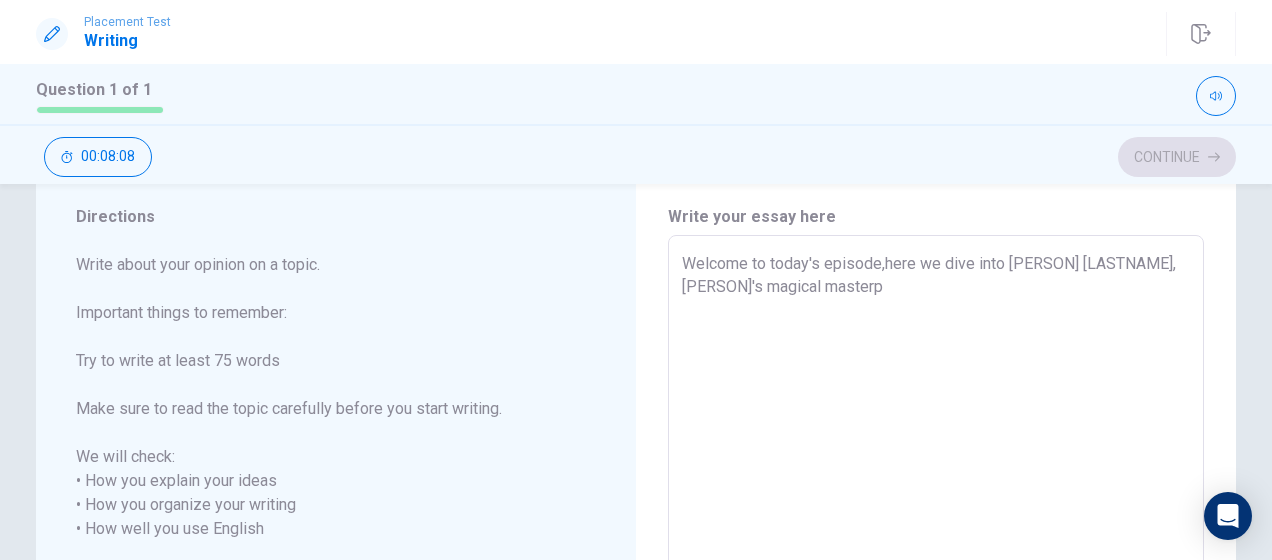 type on "x" 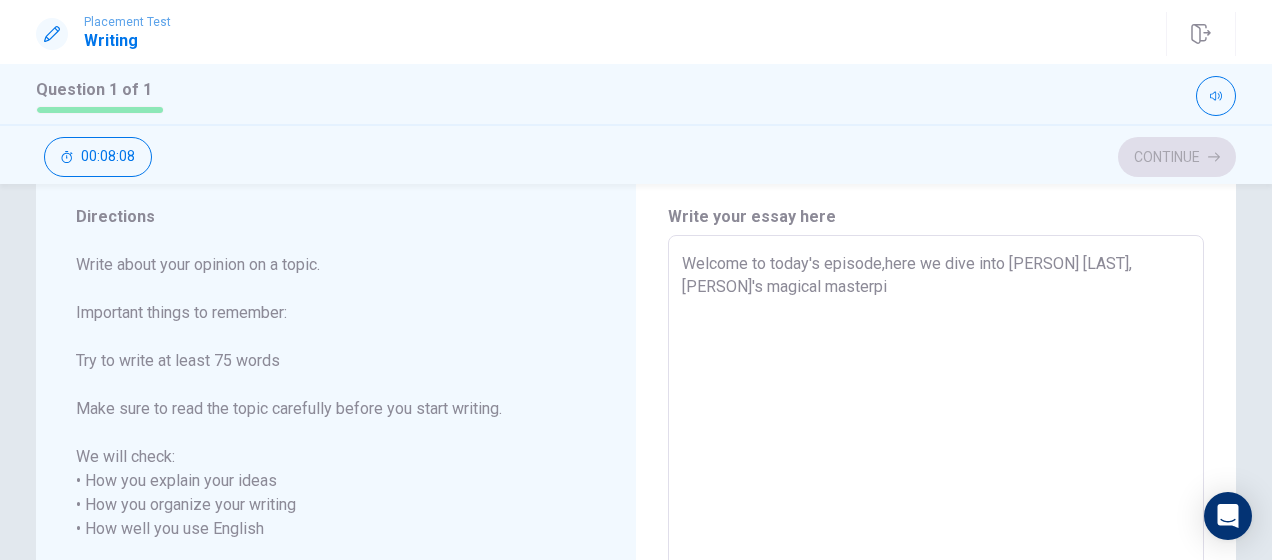 type on "x" 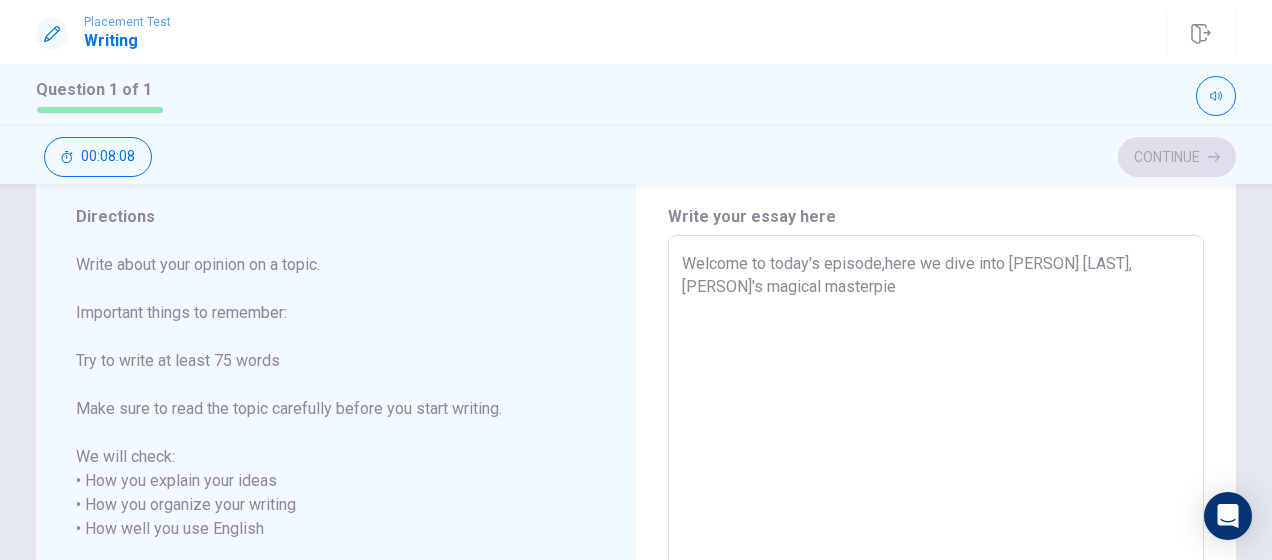 type on "x" 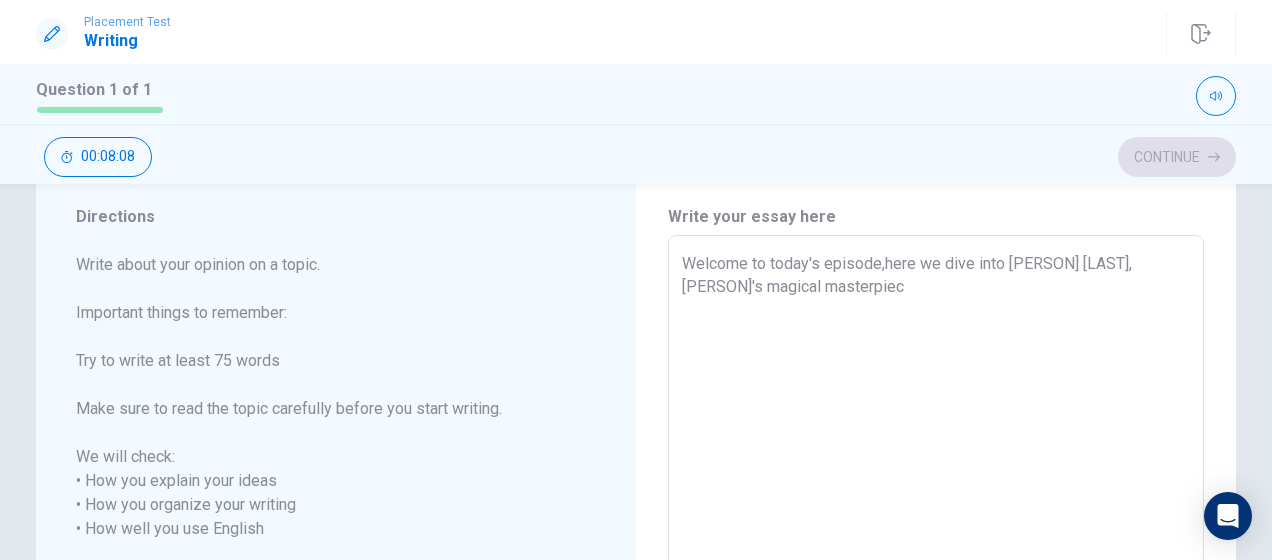 type on "x" 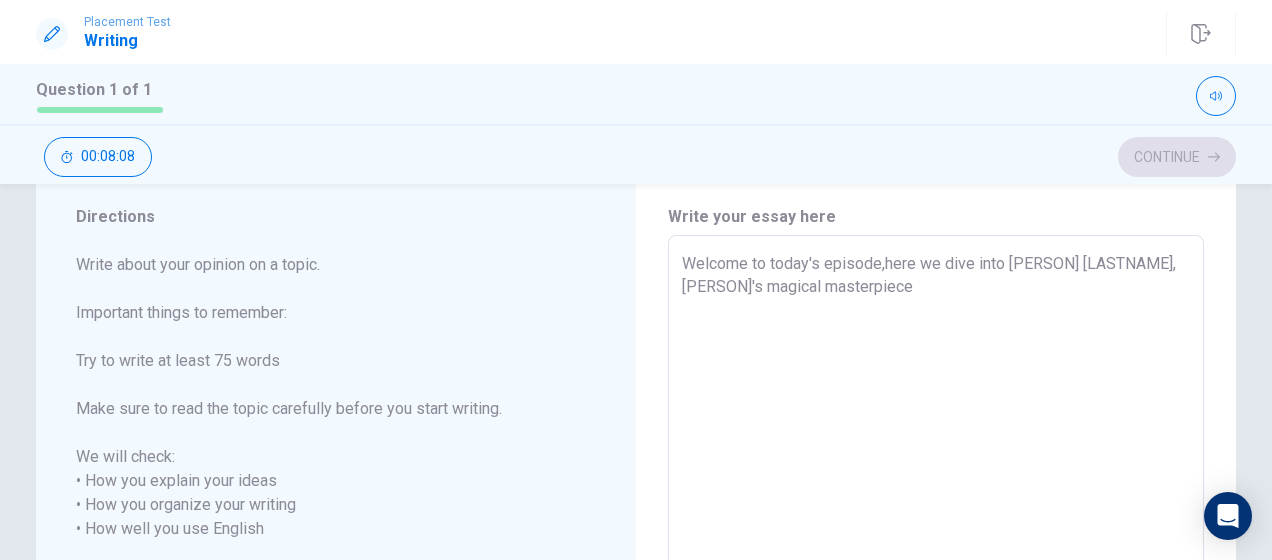 type on "x" 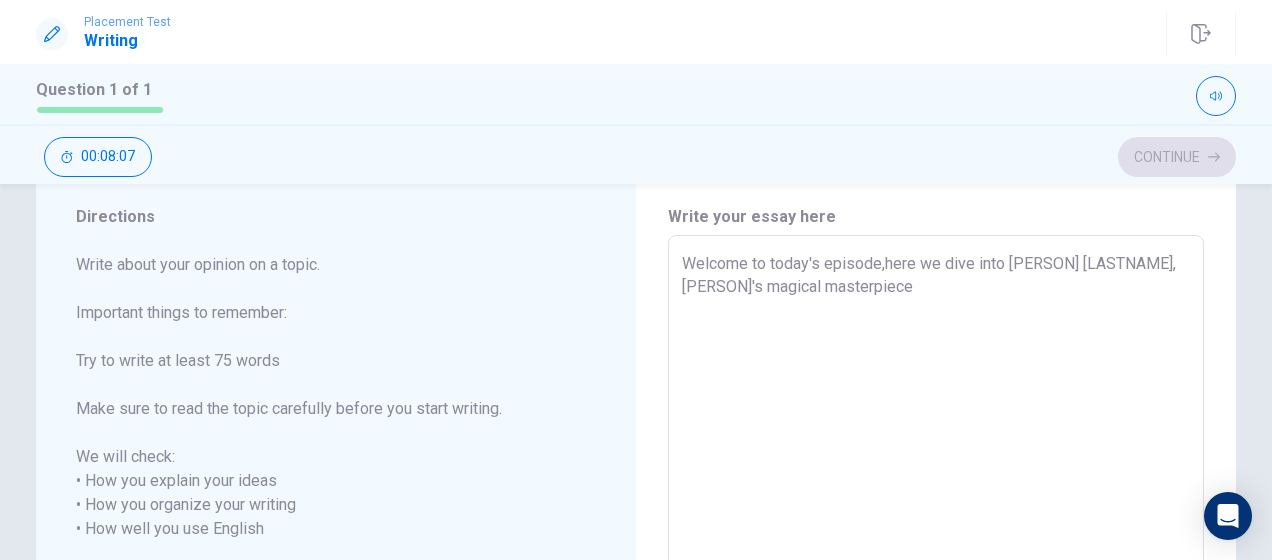 type on "Welcome to today's episode,here we dive into [PERSON] [LASTNAME], [PERSON]'s magical masterpiece" 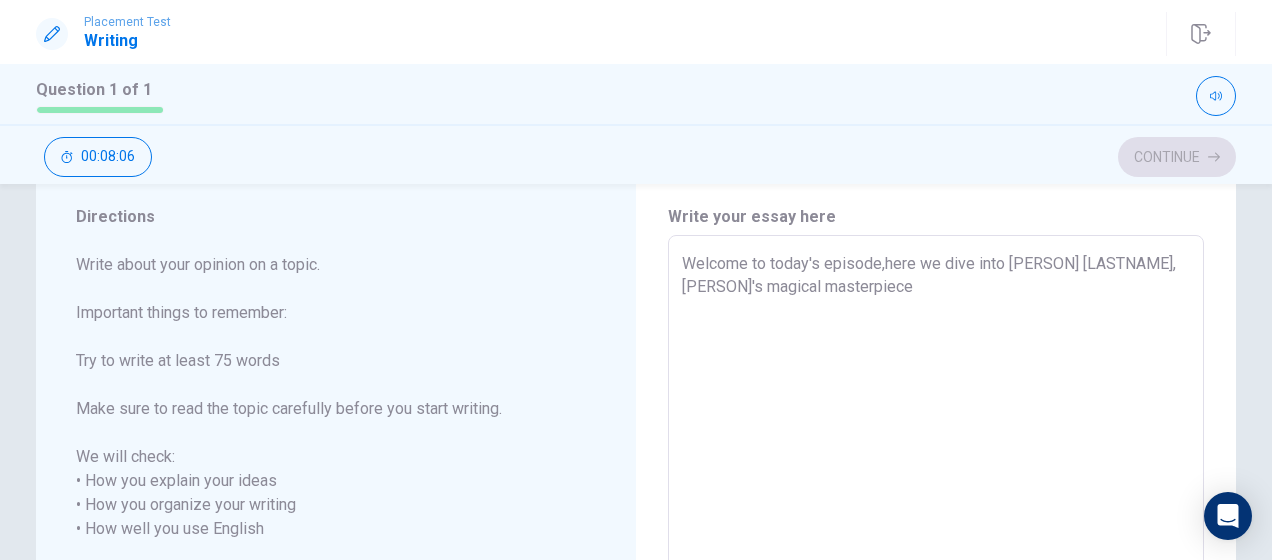 type on "Welcome to today's episode,here we dive into [PERSON] [LASTNAME], [PERSON]'s magical masterpiece" 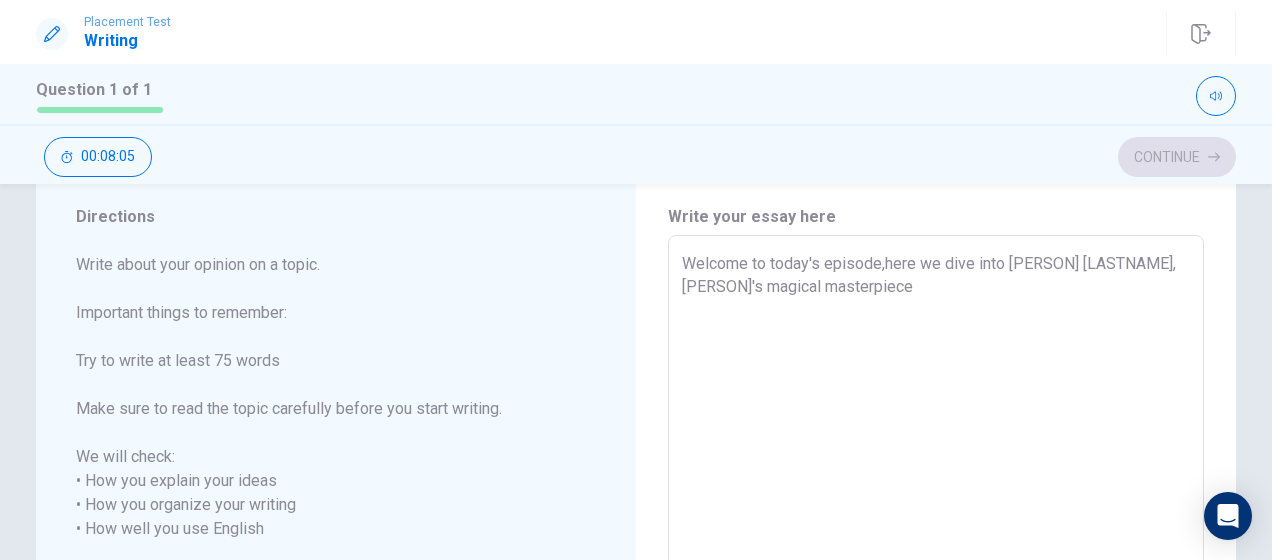 type on "Welcome to today's episode,here we dive into [NAME] [LASTNAME], [NAME]'s magical masterpiece." 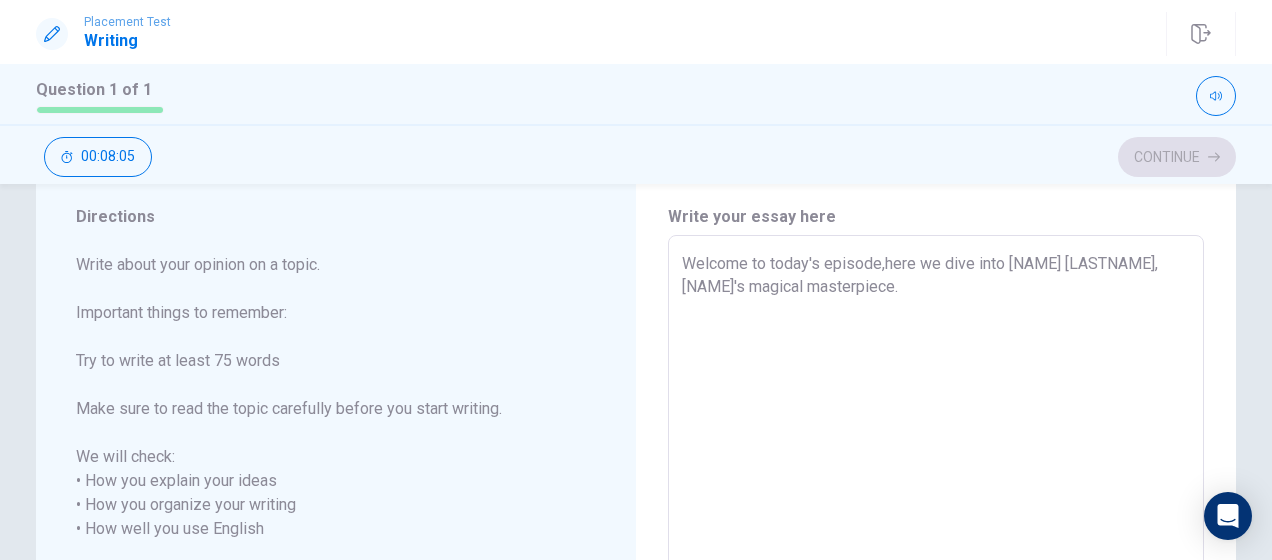 type on "x" 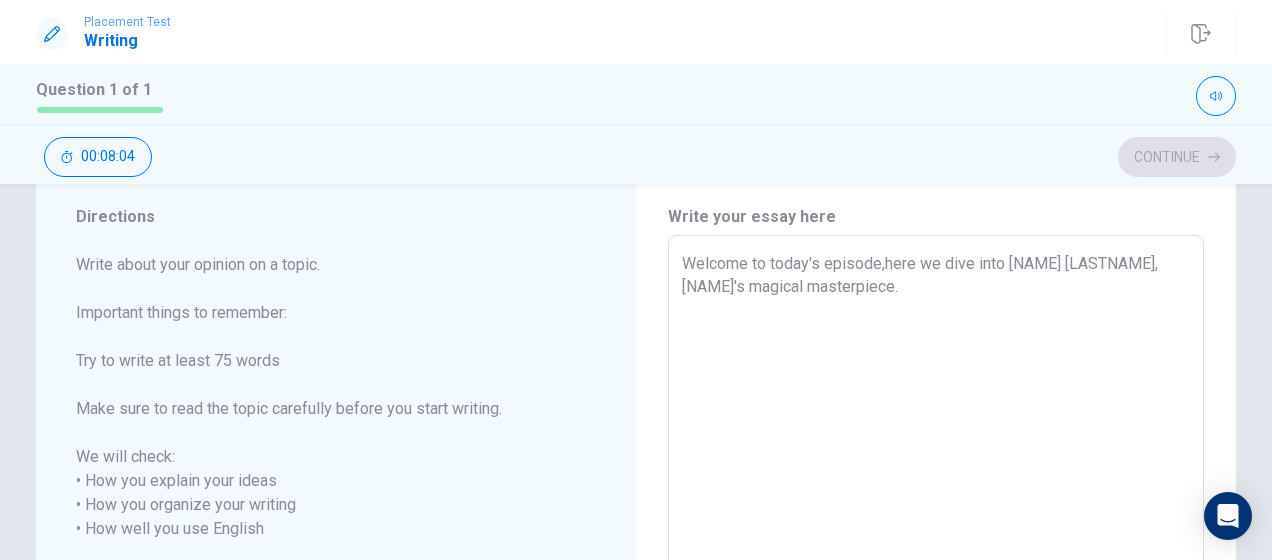type on "Welcome to today's episode,here we dive into [PERSON] [LASTNAME], [PERSON]'s magical masterpiece. F" 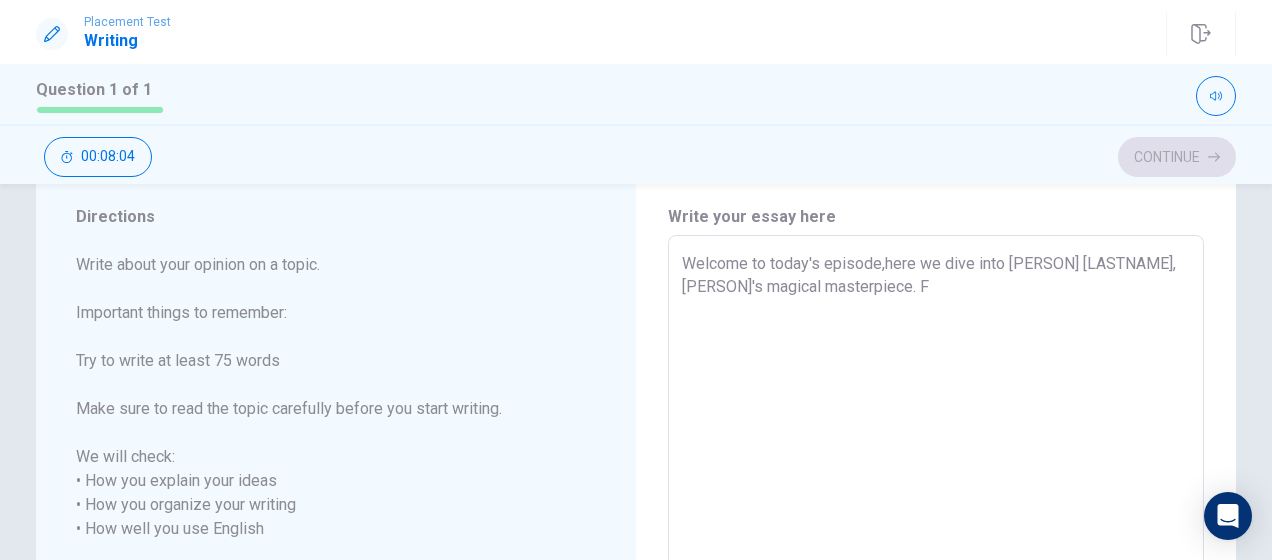 type on "x" 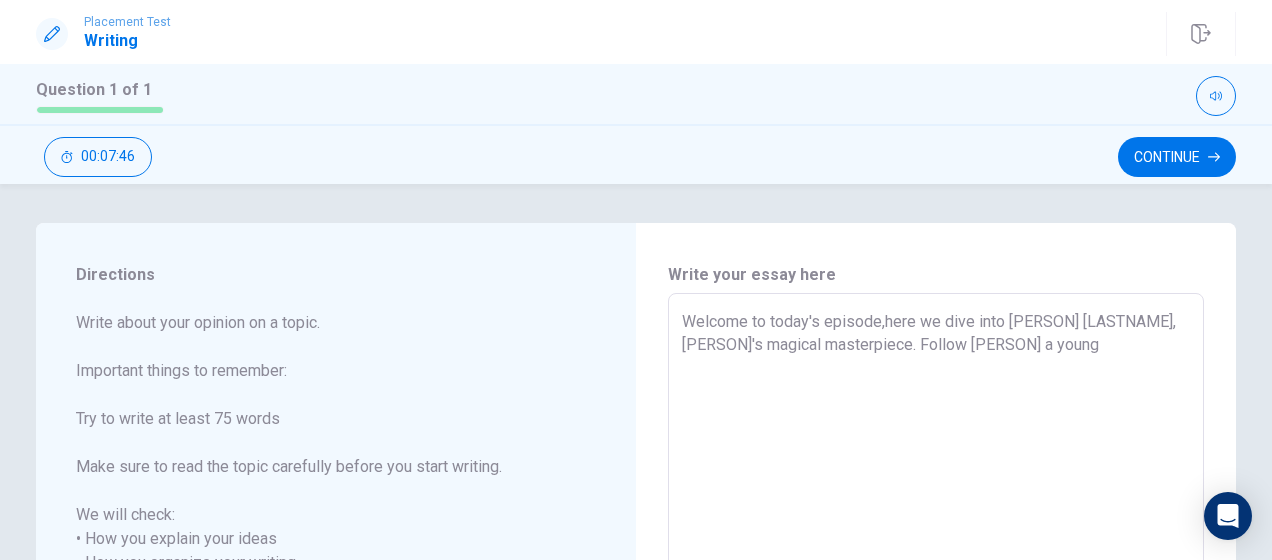 scroll, scrollTop: 0, scrollLeft: 0, axis: both 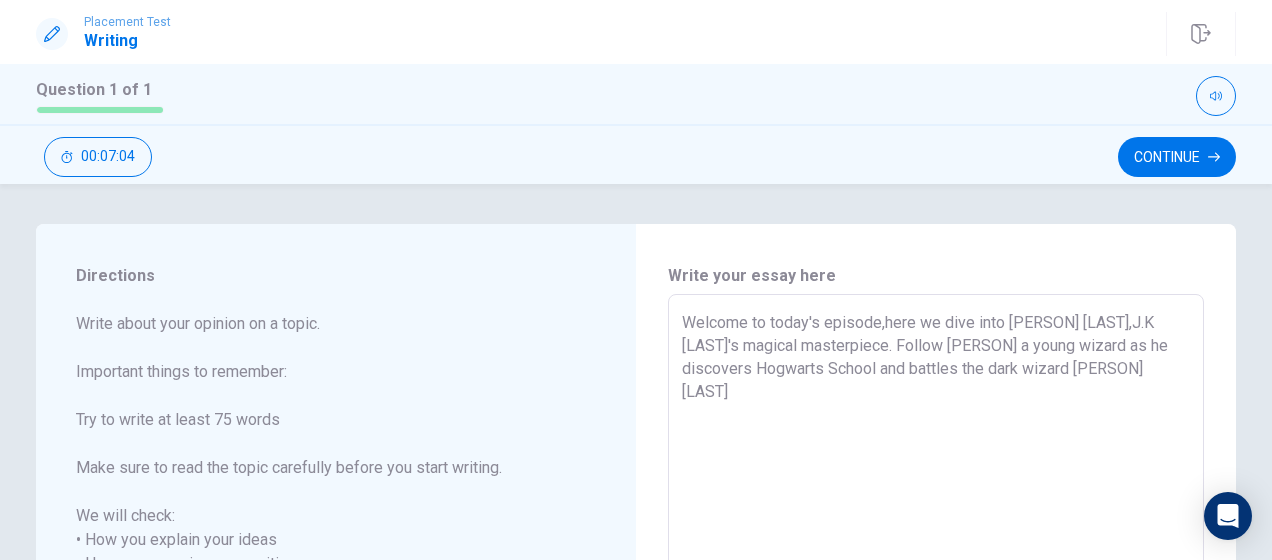 click on "Welcome to today's episode,here we dive into [PERSON] [LAST],J.K [LAST]'s magical masterpiece. Follow [PERSON] a young wizard as he discovers Hogwarts School and battles the dark wizard [PERSON] [LAST]" at bounding box center [936, 588] 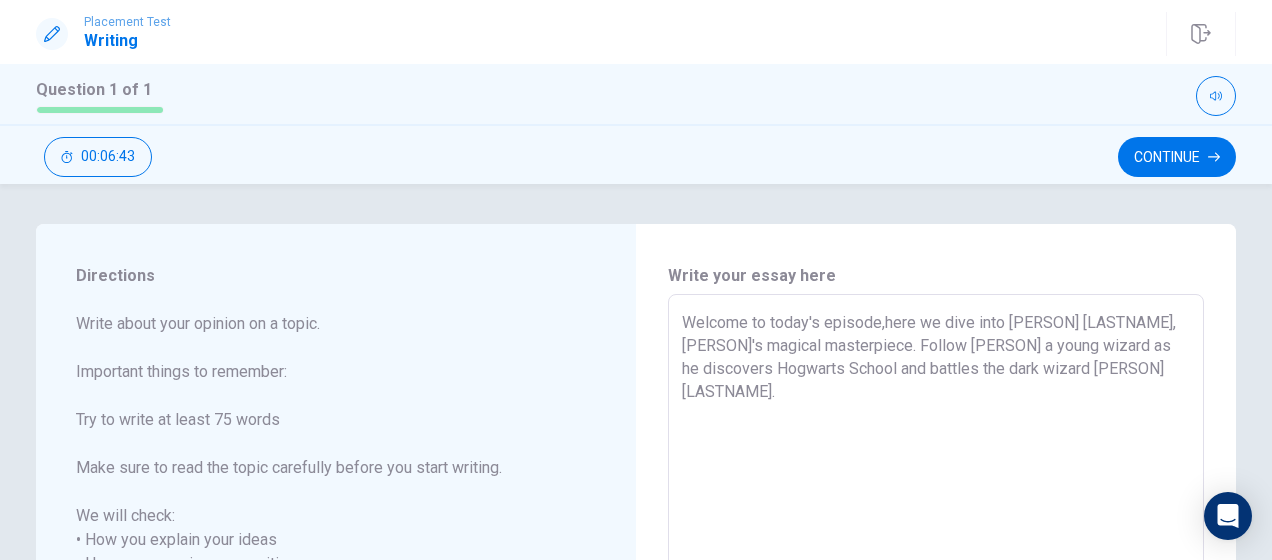 click on "Welcome to today's episode,here we dive into [PERSON] [LASTNAME], [PERSON]'s magical masterpiece. Follow [PERSON] a young wizard as he discovers Hogwarts School and battles the dark wizard [PERSON] [LASTNAME]." at bounding box center (936, 588) 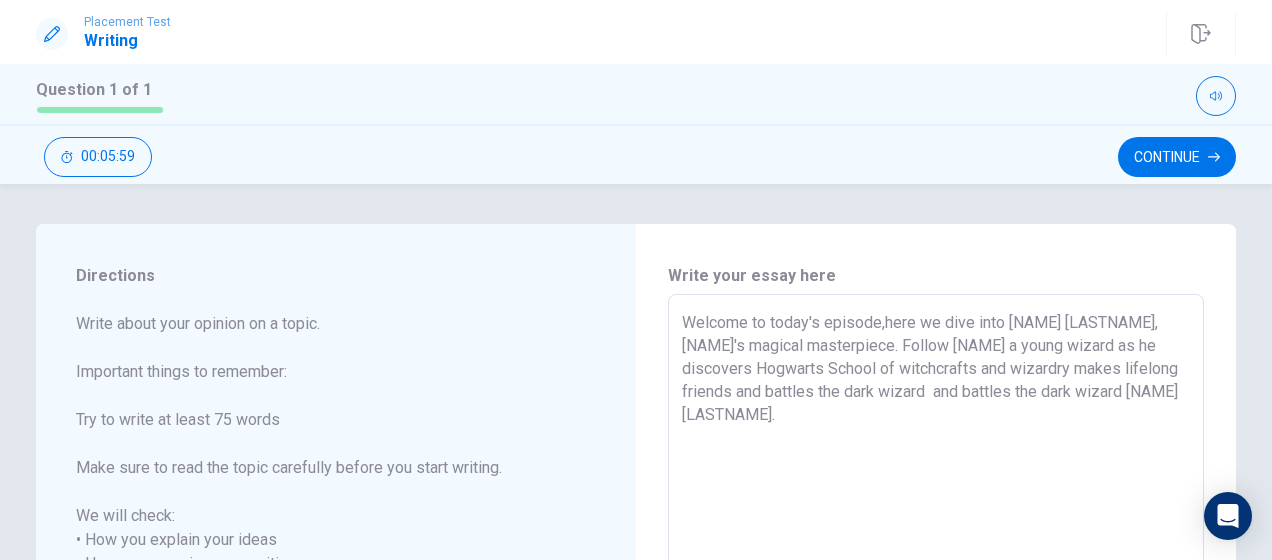 drag, startPoint x: 996, startPoint y: 391, endPoint x: 1112, endPoint y: 401, distance: 116.43024 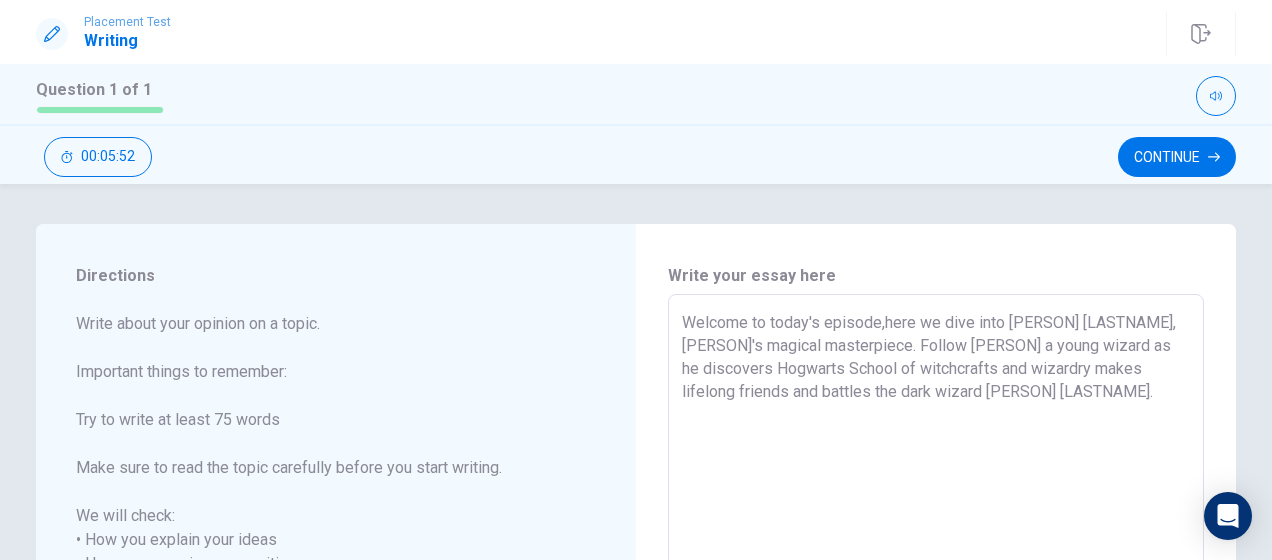 click on "Welcome to today's episode,here we dive into [PERSON] [LASTNAME], [PERSON]'s magical masterpiece. Follow [PERSON] a young wizard as he discovers Hogwarts School of witchcrafts and wizardry makes lifelong friends and battles the dark wizard [PERSON] [LASTNAME]." at bounding box center [936, 588] 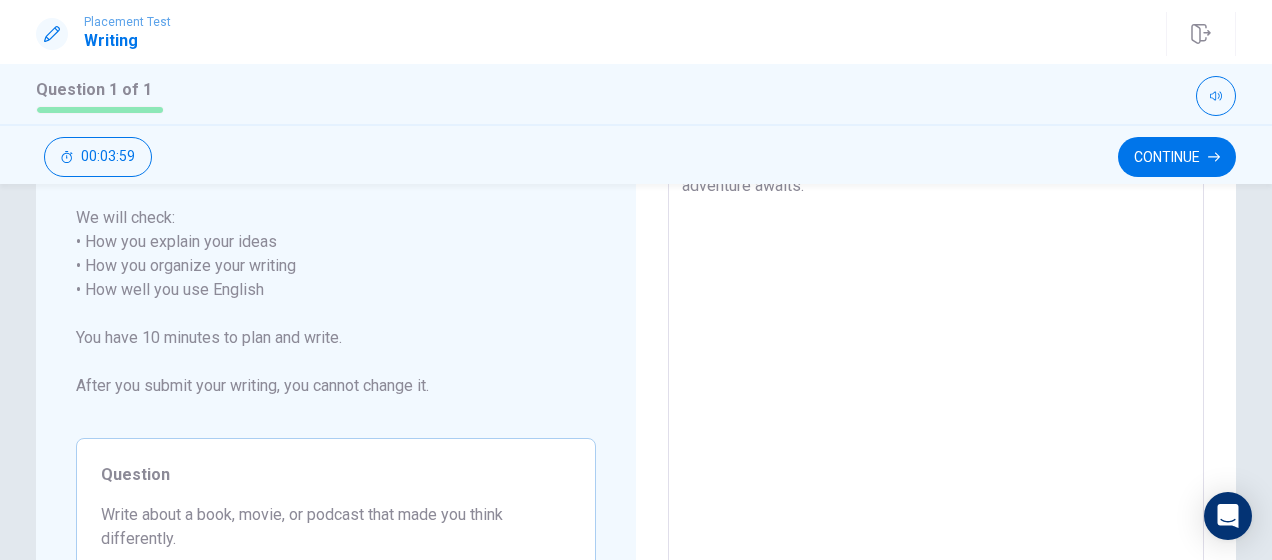 scroll, scrollTop: 300, scrollLeft: 0, axis: vertical 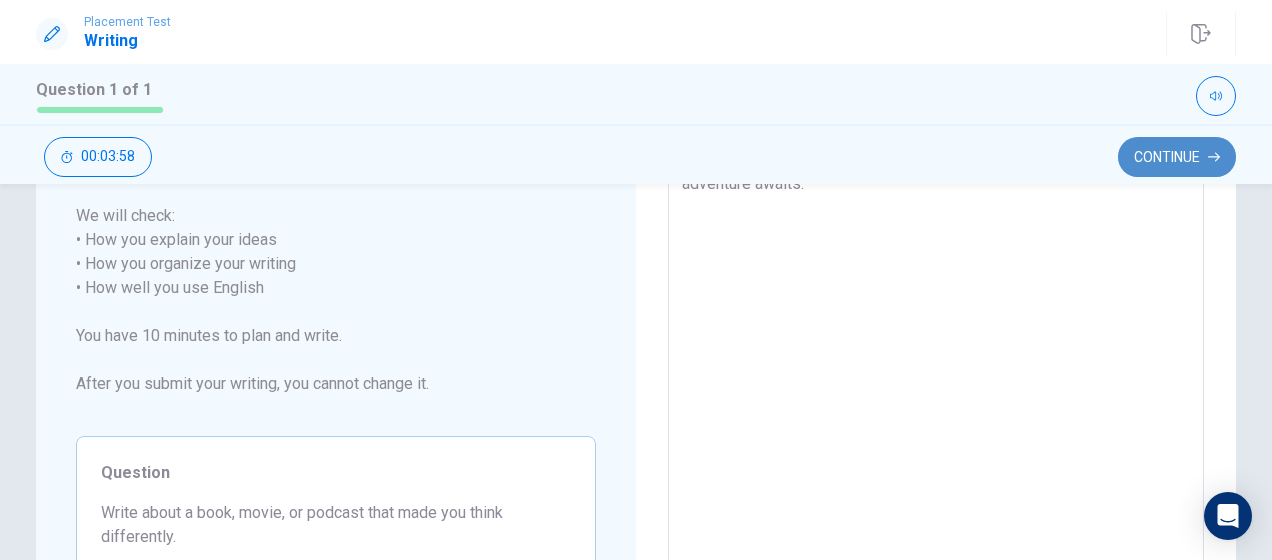 click on "Continue" at bounding box center (1177, 157) 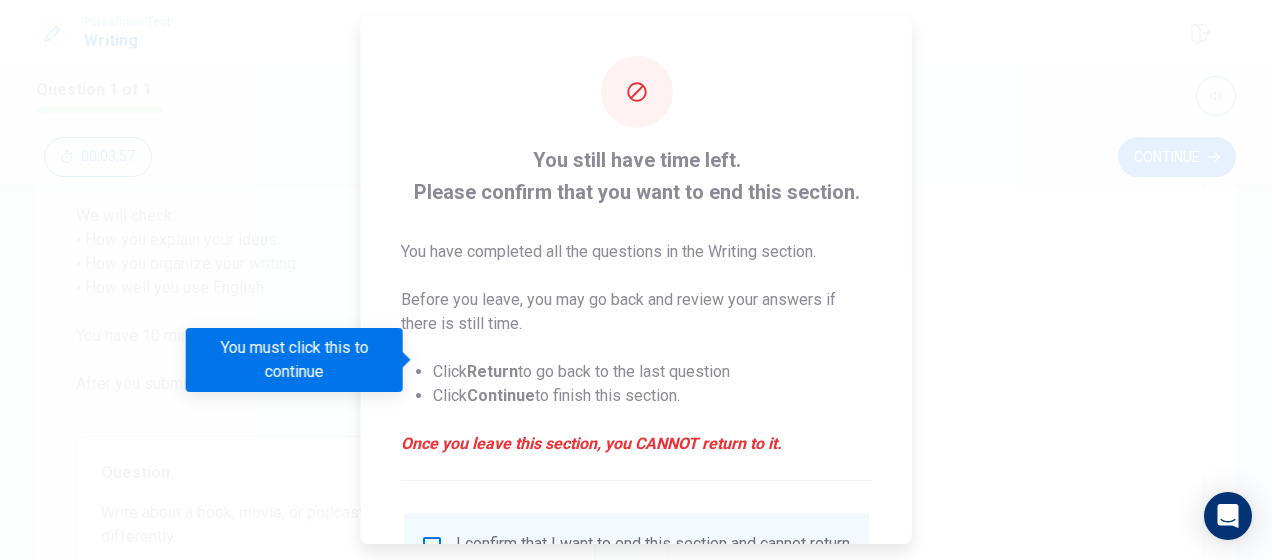 scroll, scrollTop: 186, scrollLeft: 0, axis: vertical 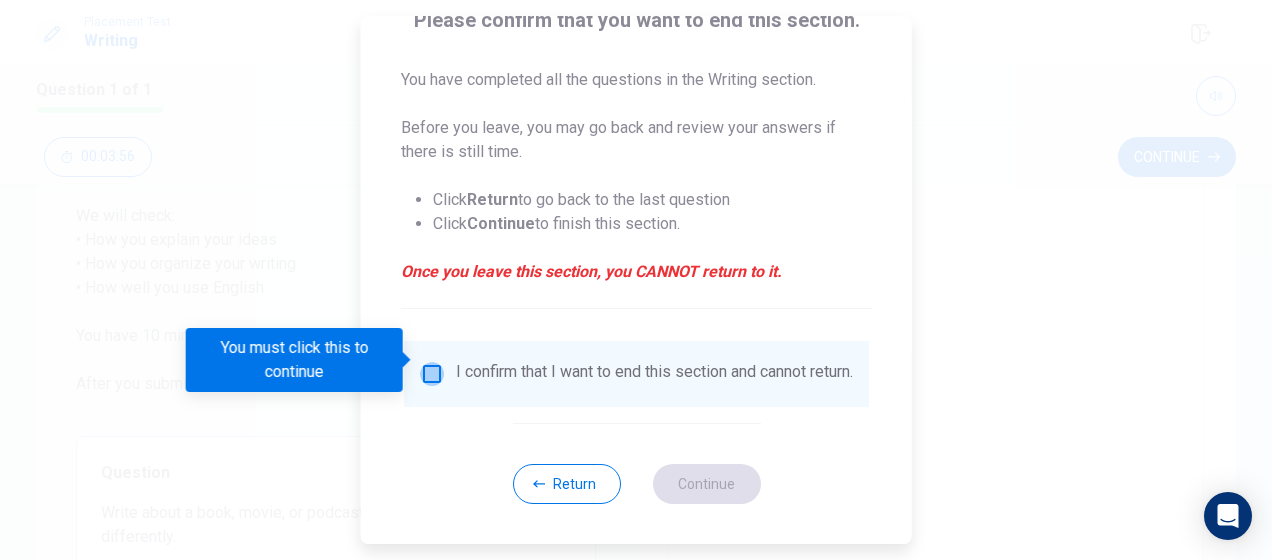 click at bounding box center [432, 374] 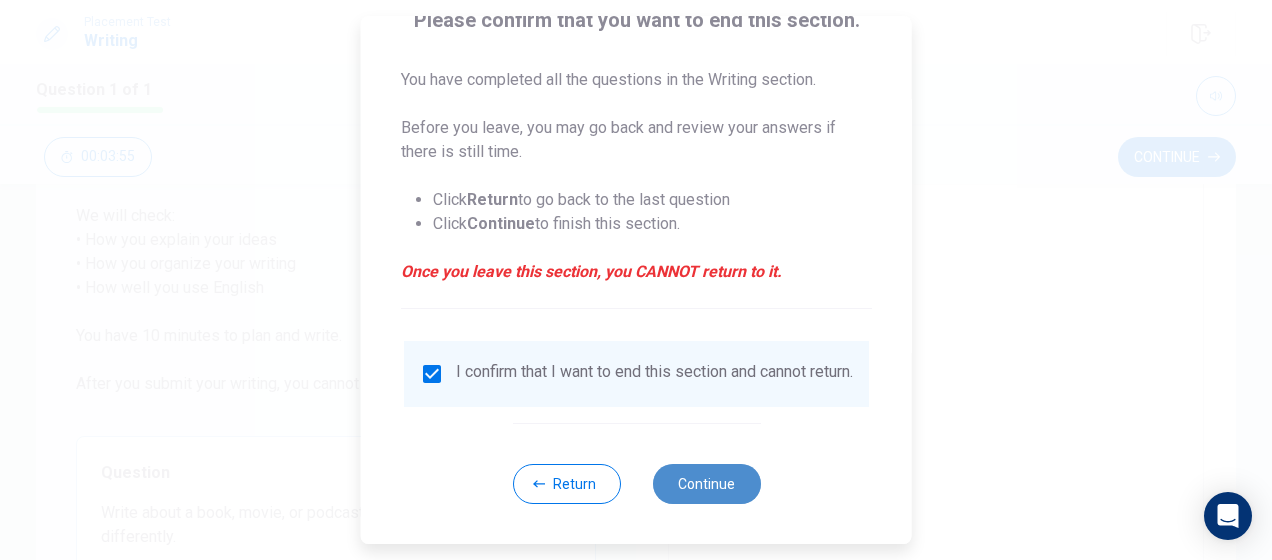 click on "Continue" at bounding box center [706, 484] 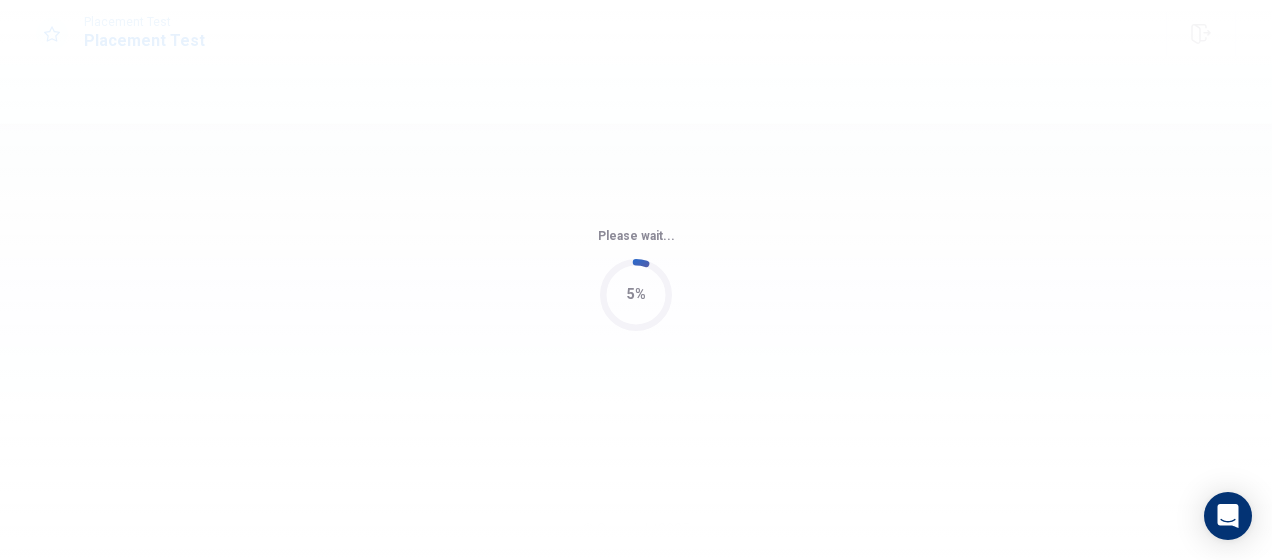 scroll, scrollTop: 0, scrollLeft: 0, axis: both 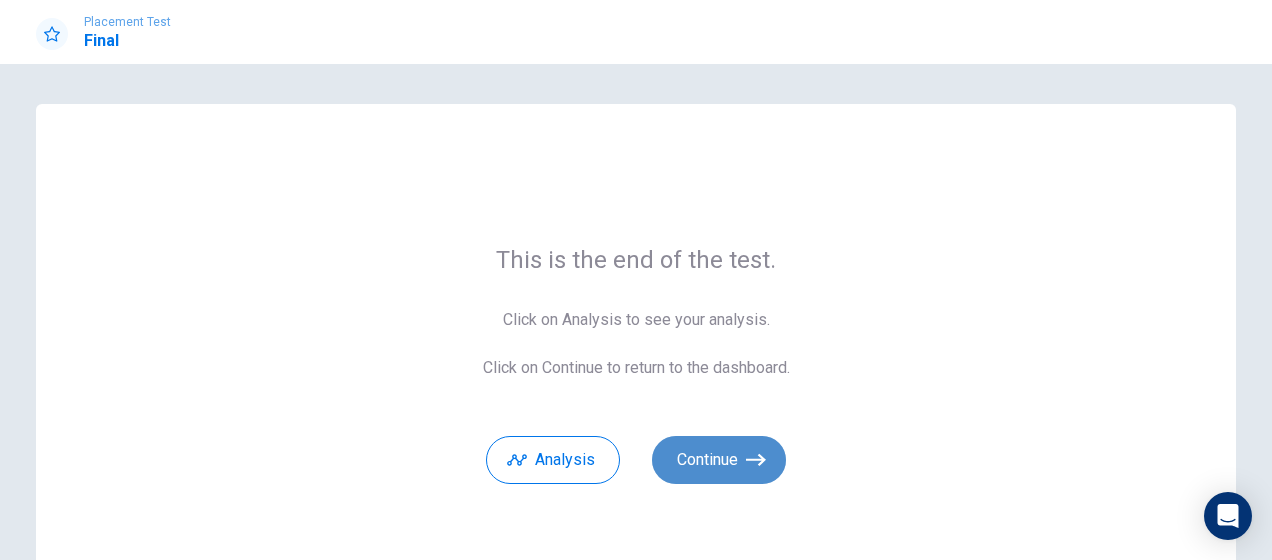 click on "Continue" at bounding box center [719, 460] 